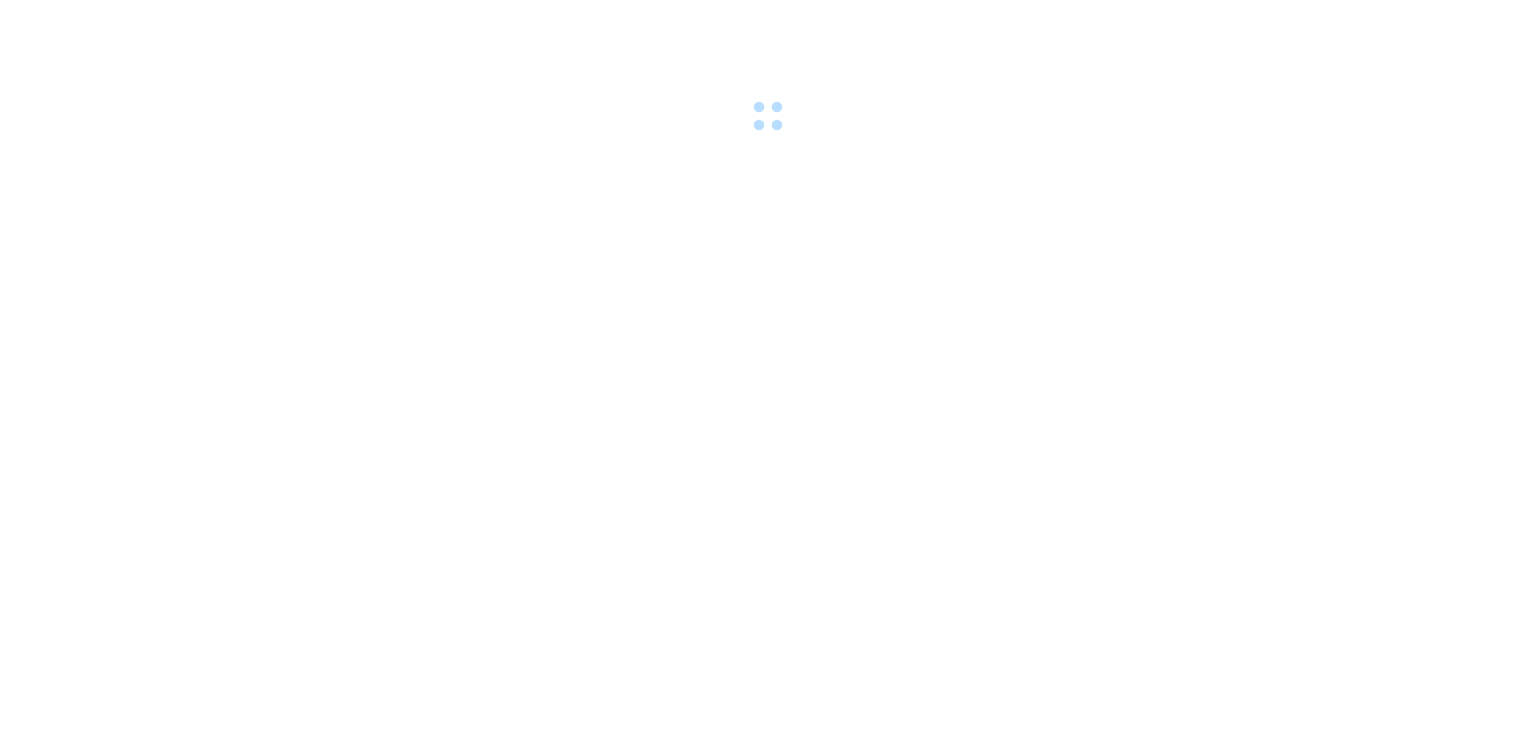 scroll, scrollTop: 0, scrollLeft: 0, axis: both 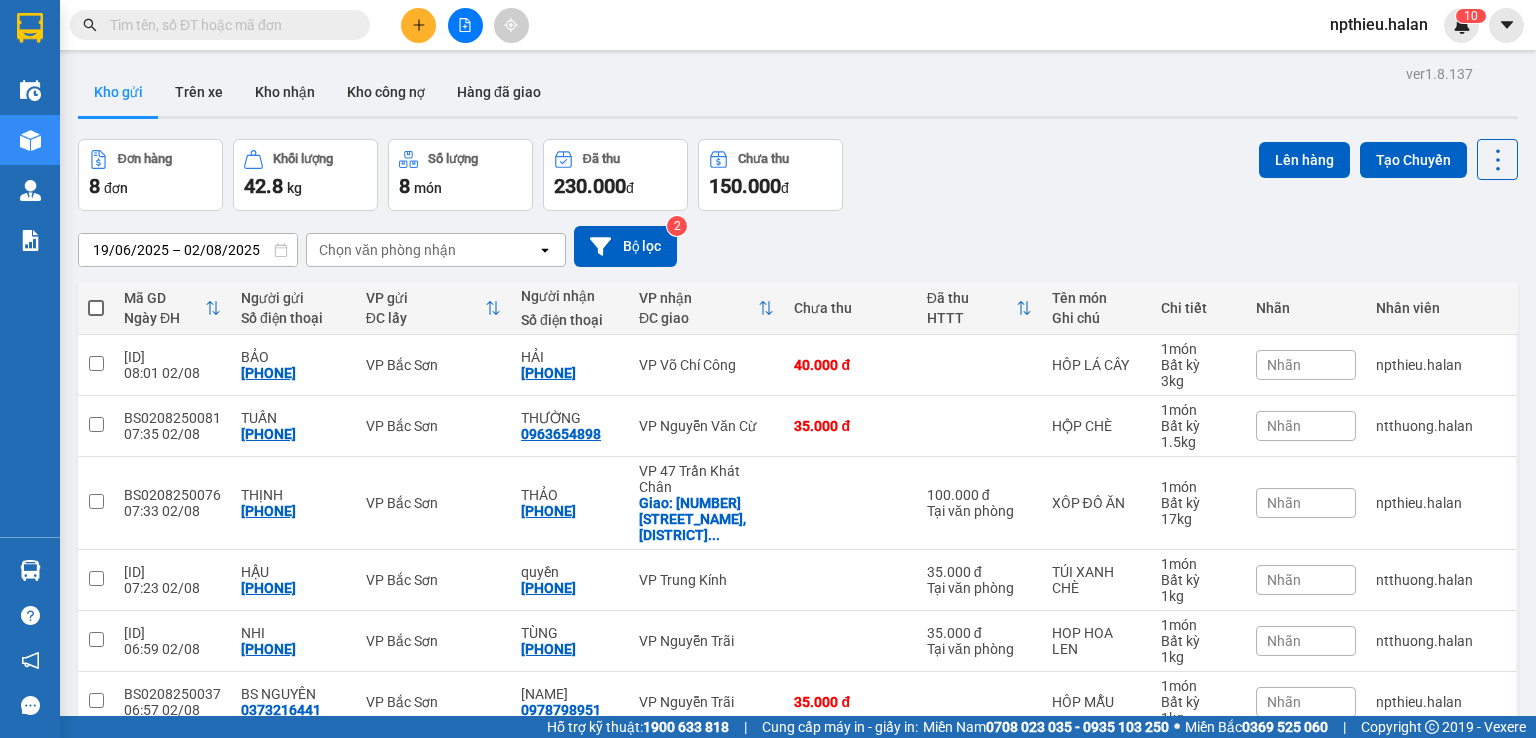 click at bounding box center [228, 25] 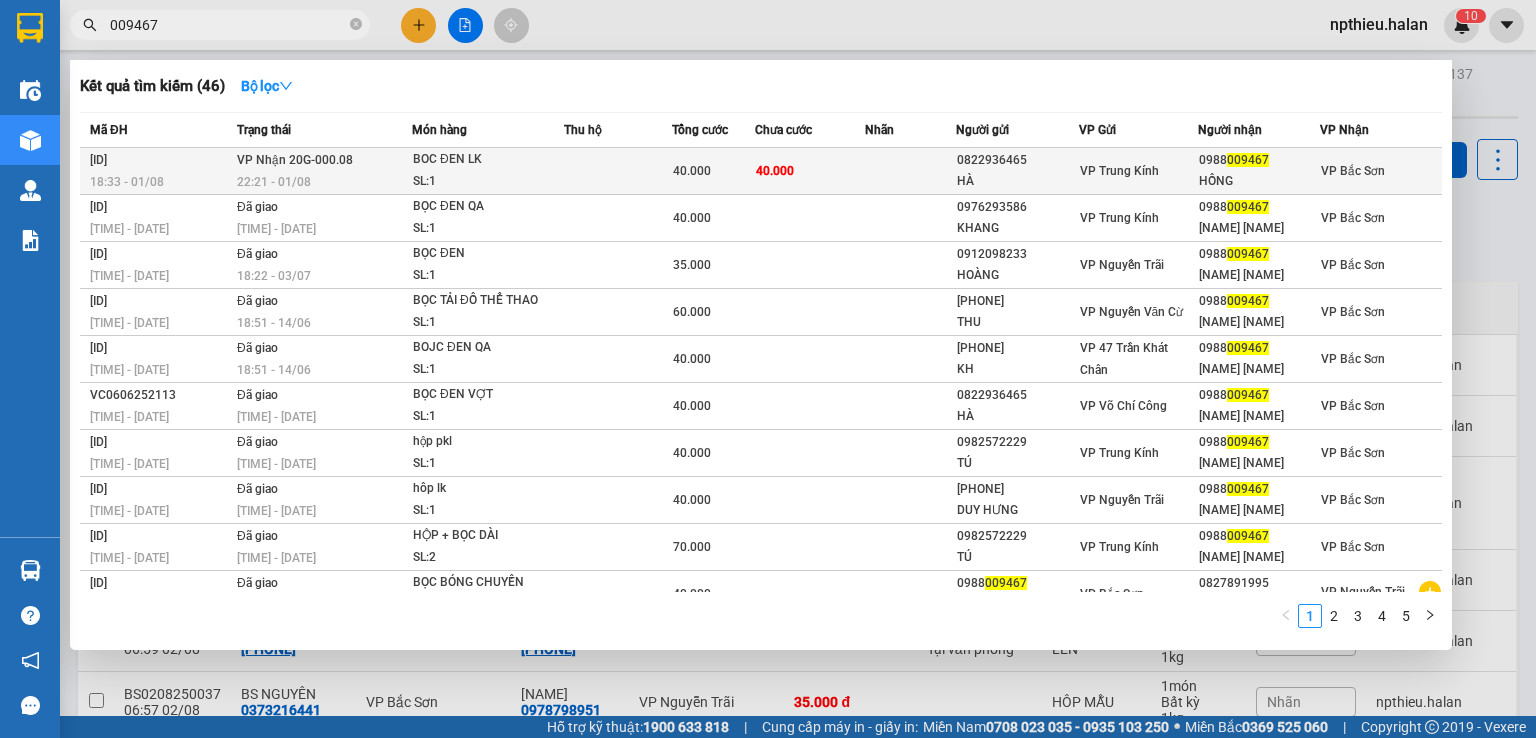 type on "009467" 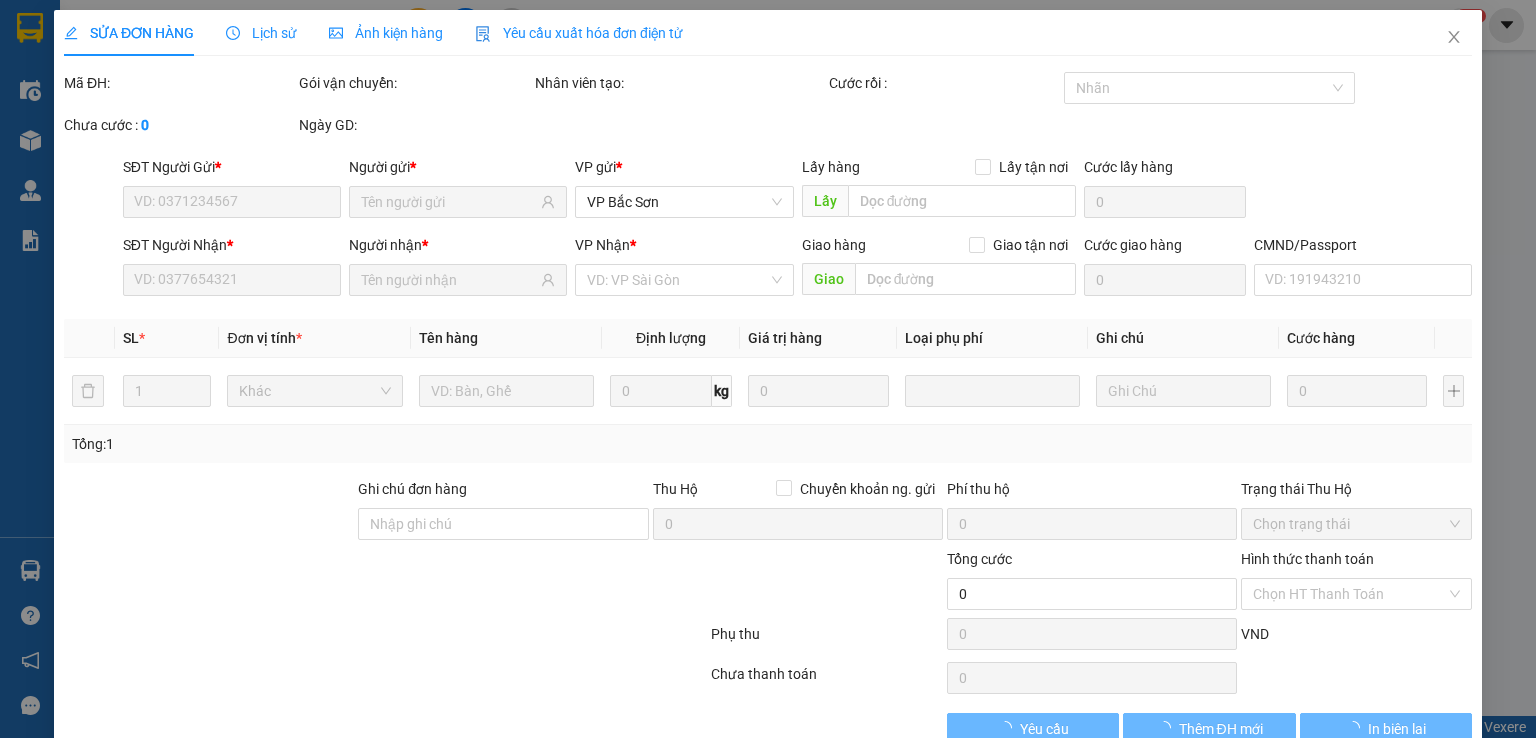 type on "0822936465" 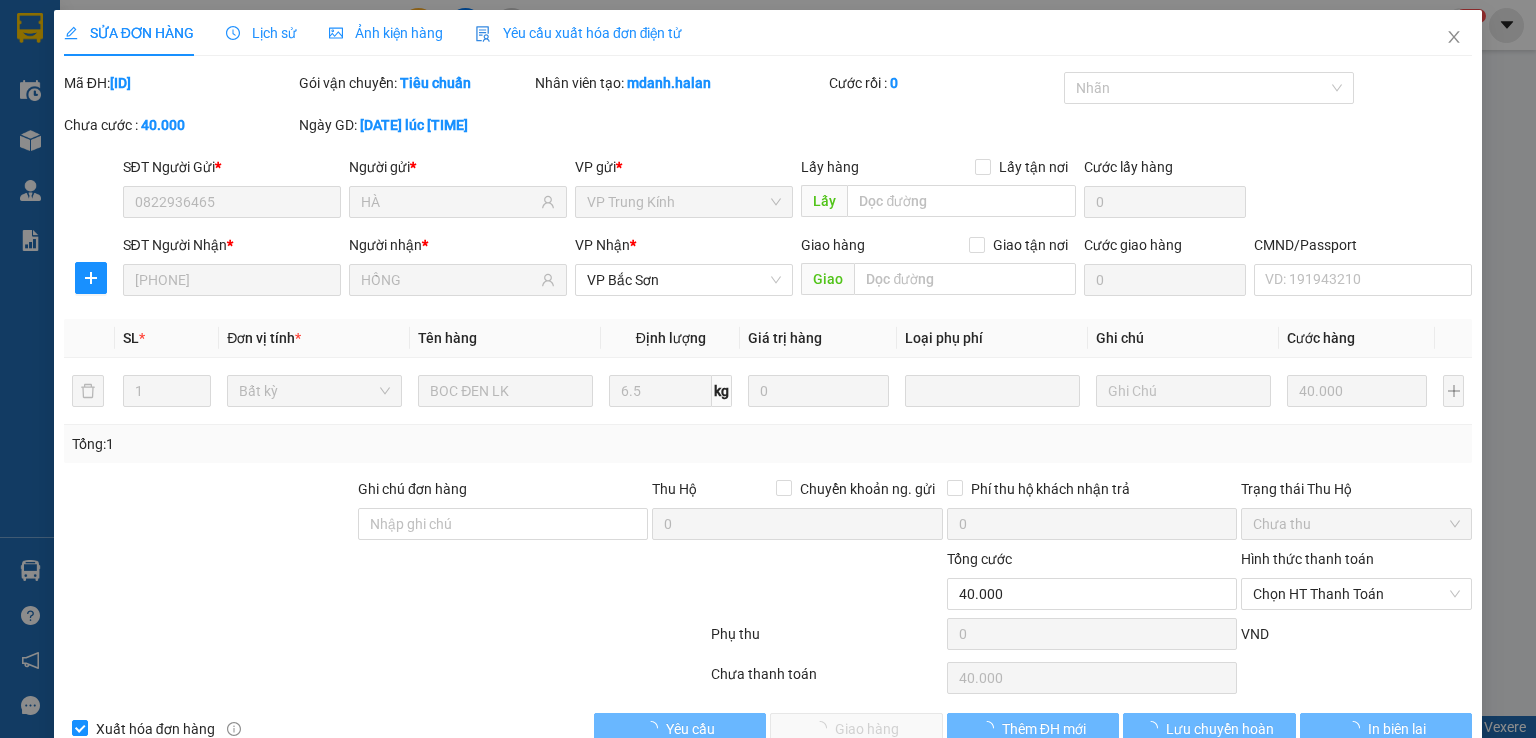 scroll, scrollTop: 44, scrollLeft: 0, axis: vertical 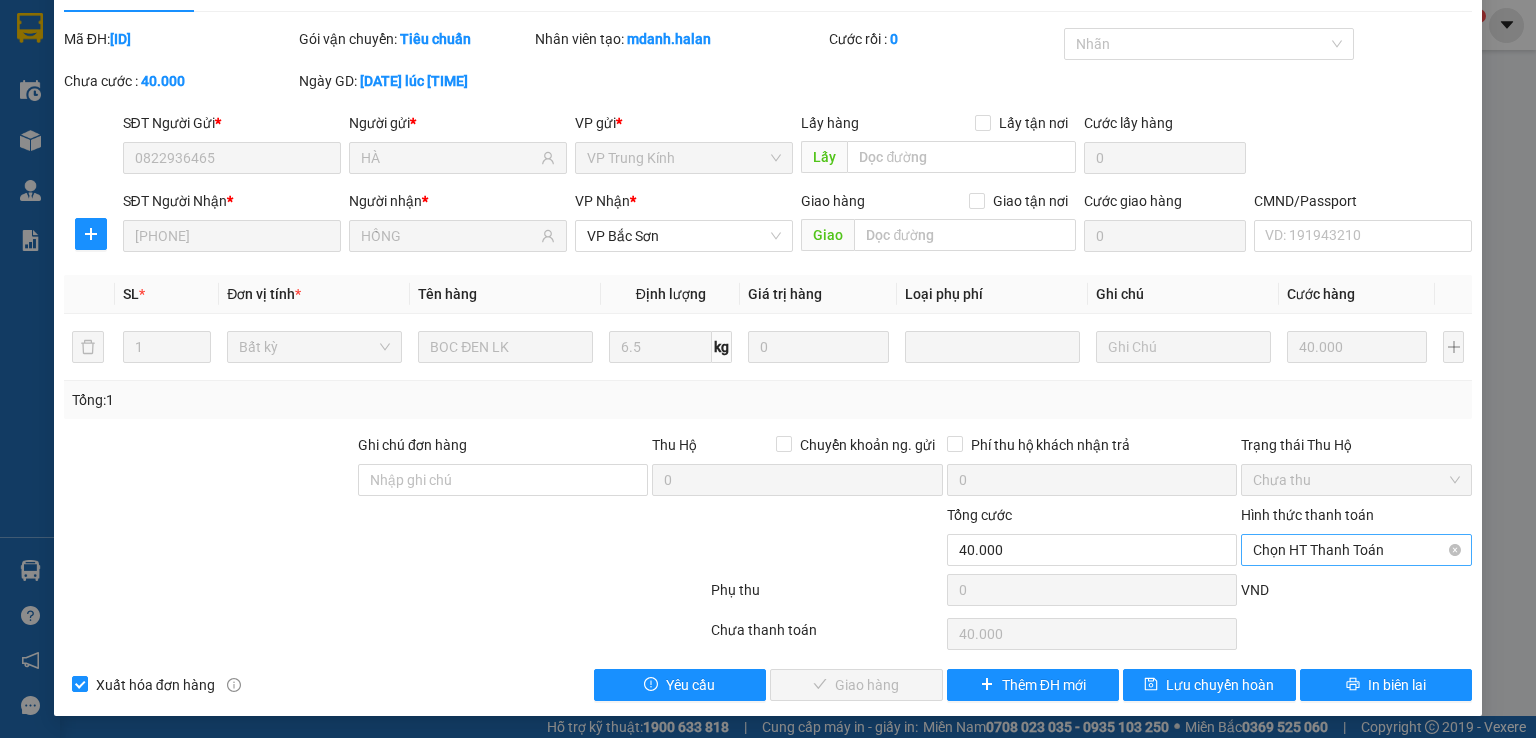 click on "Chọn HT Thanh Toán" at bounding box center [1356, 550] 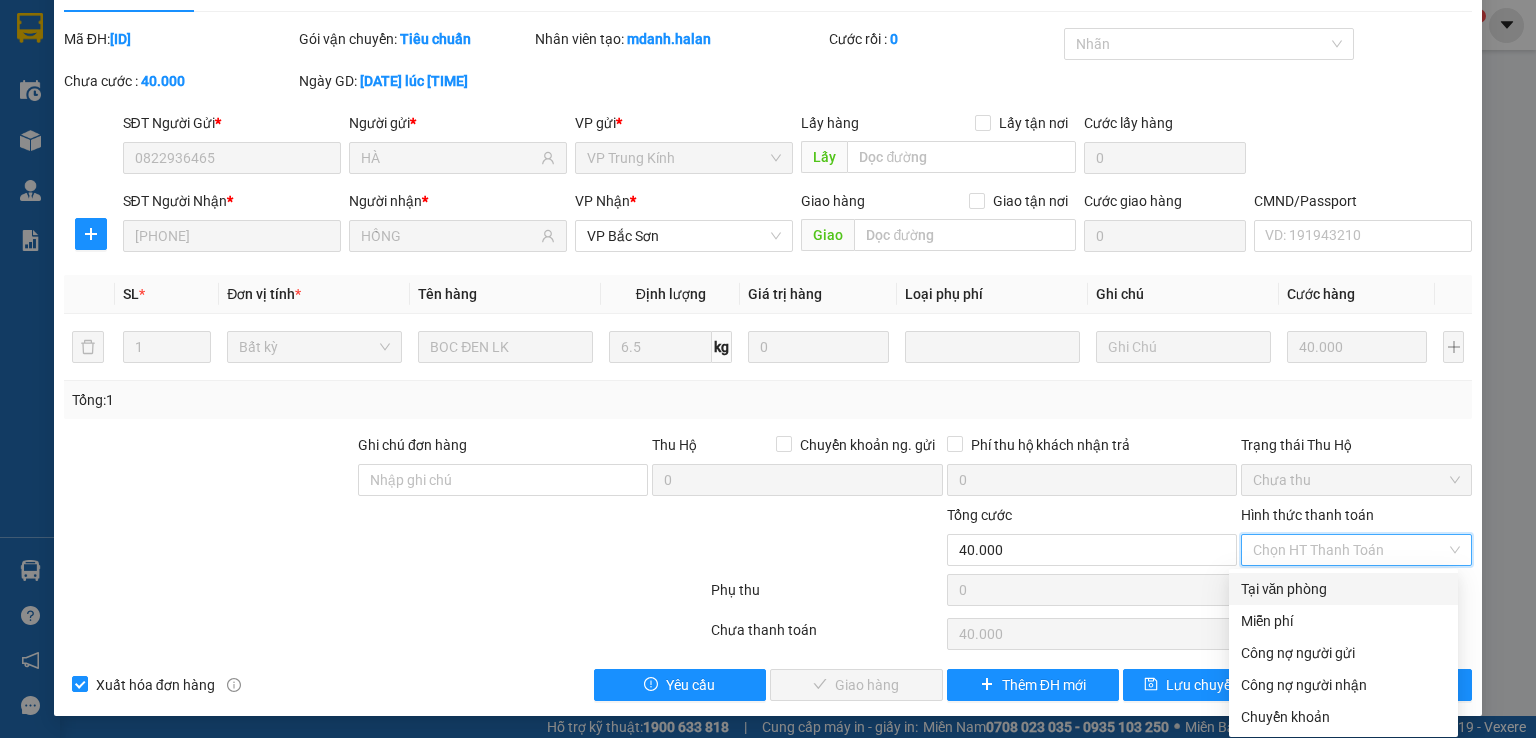 click on "Tại văn phòng" at bounding box center [1343, 589] 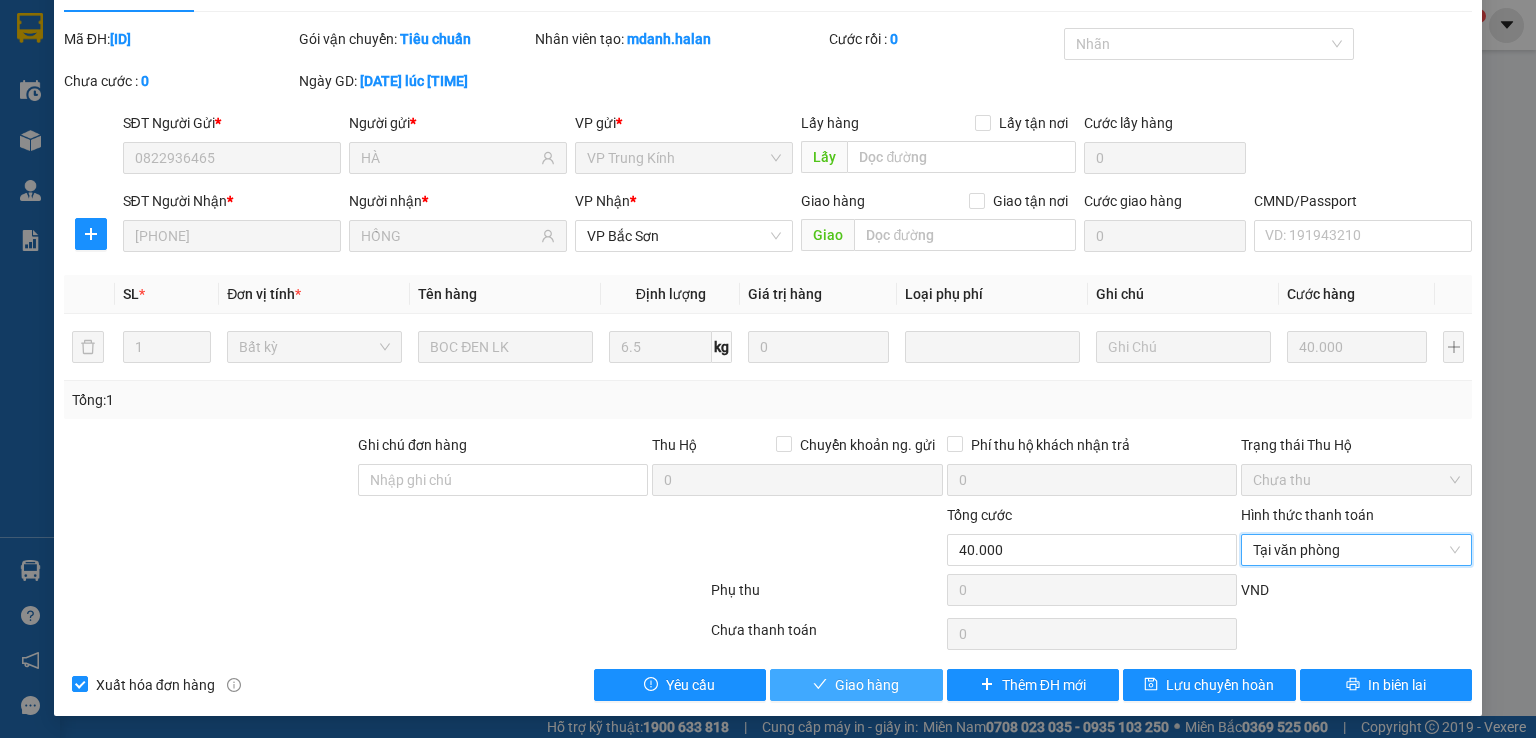 click on "Giao hàng" at bounding box center [867, 685] 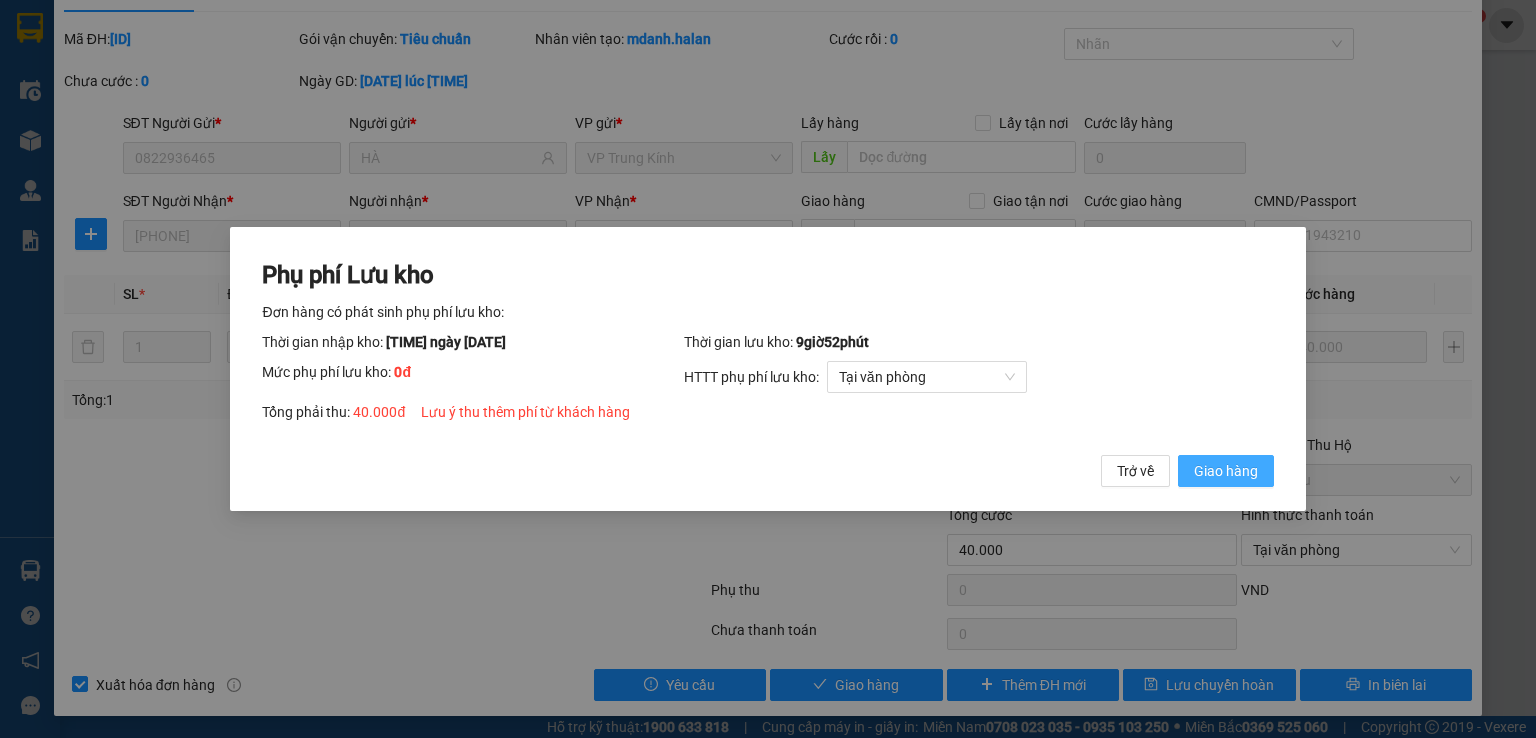 click on "Giao hàng" at bounding box center (1226, 471) 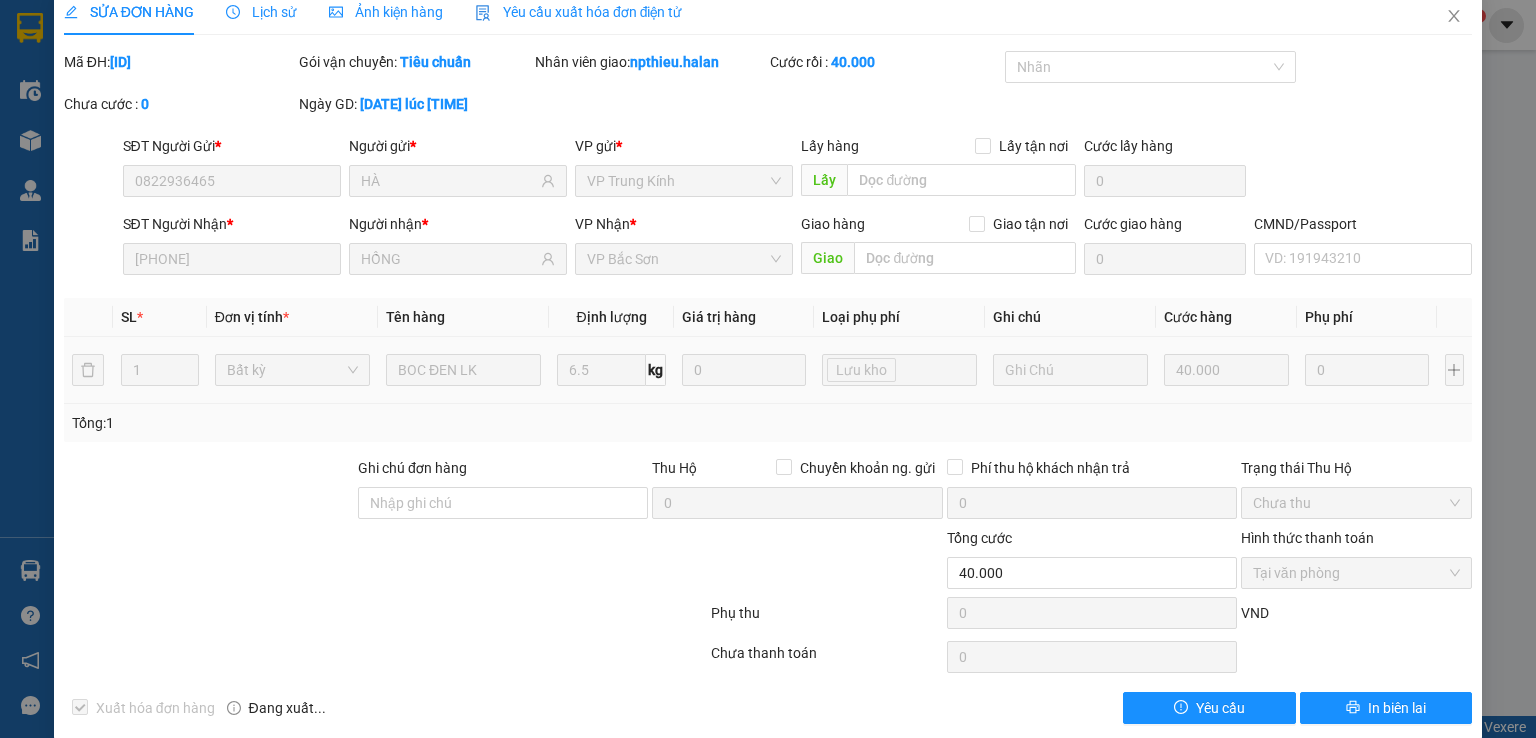 scroll, scrollTop: 0, scrollLeft: 0, axis: both 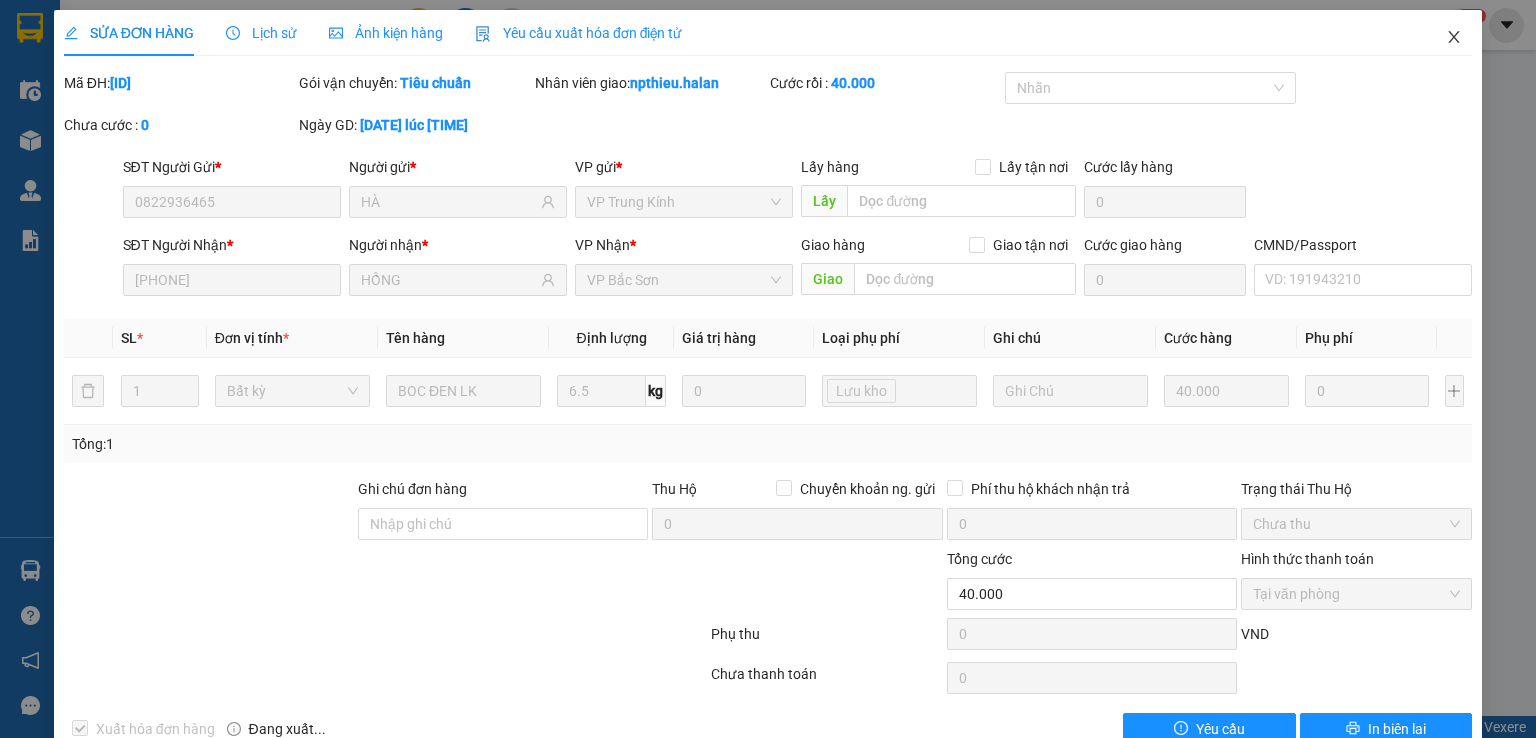 click 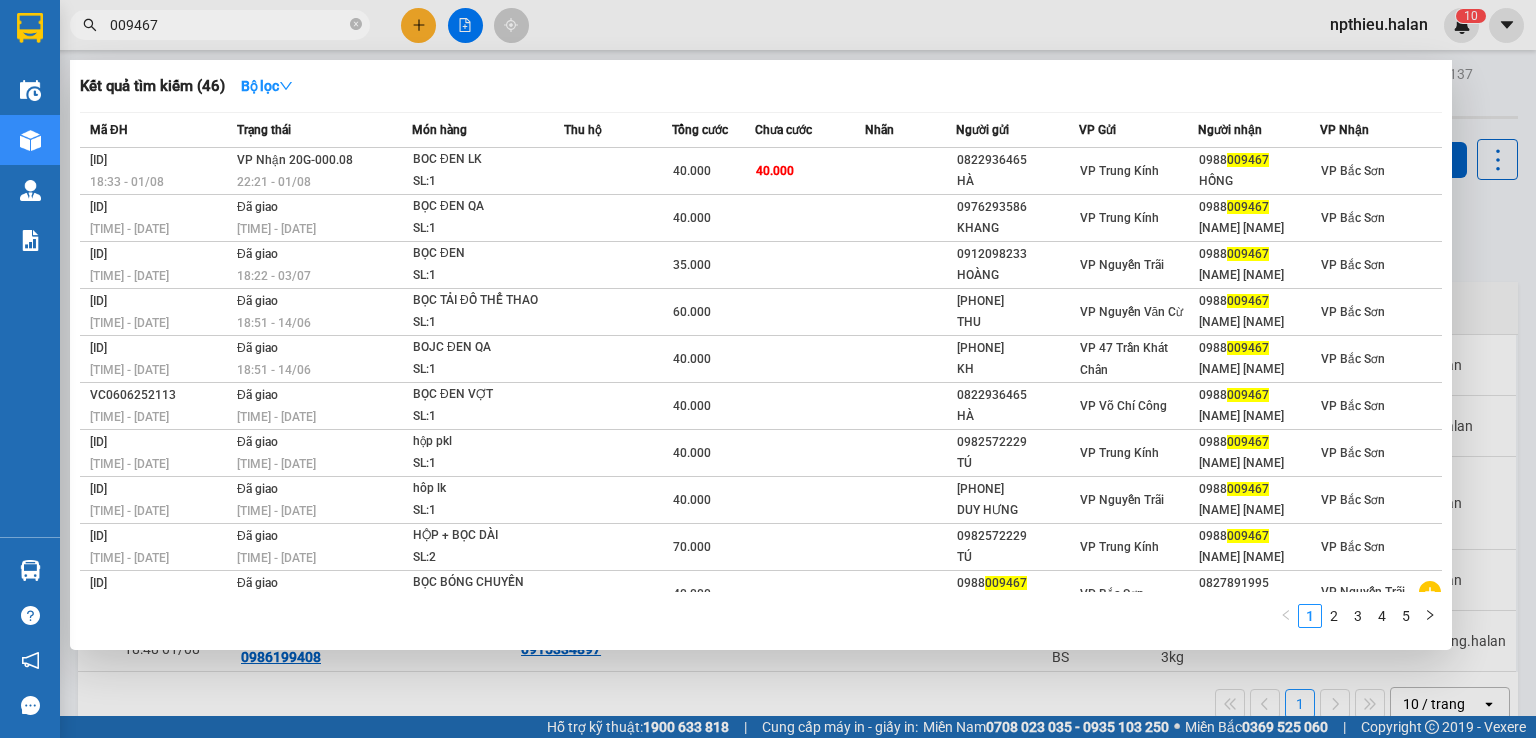 click on "009467" at bounding box center (228, 25) 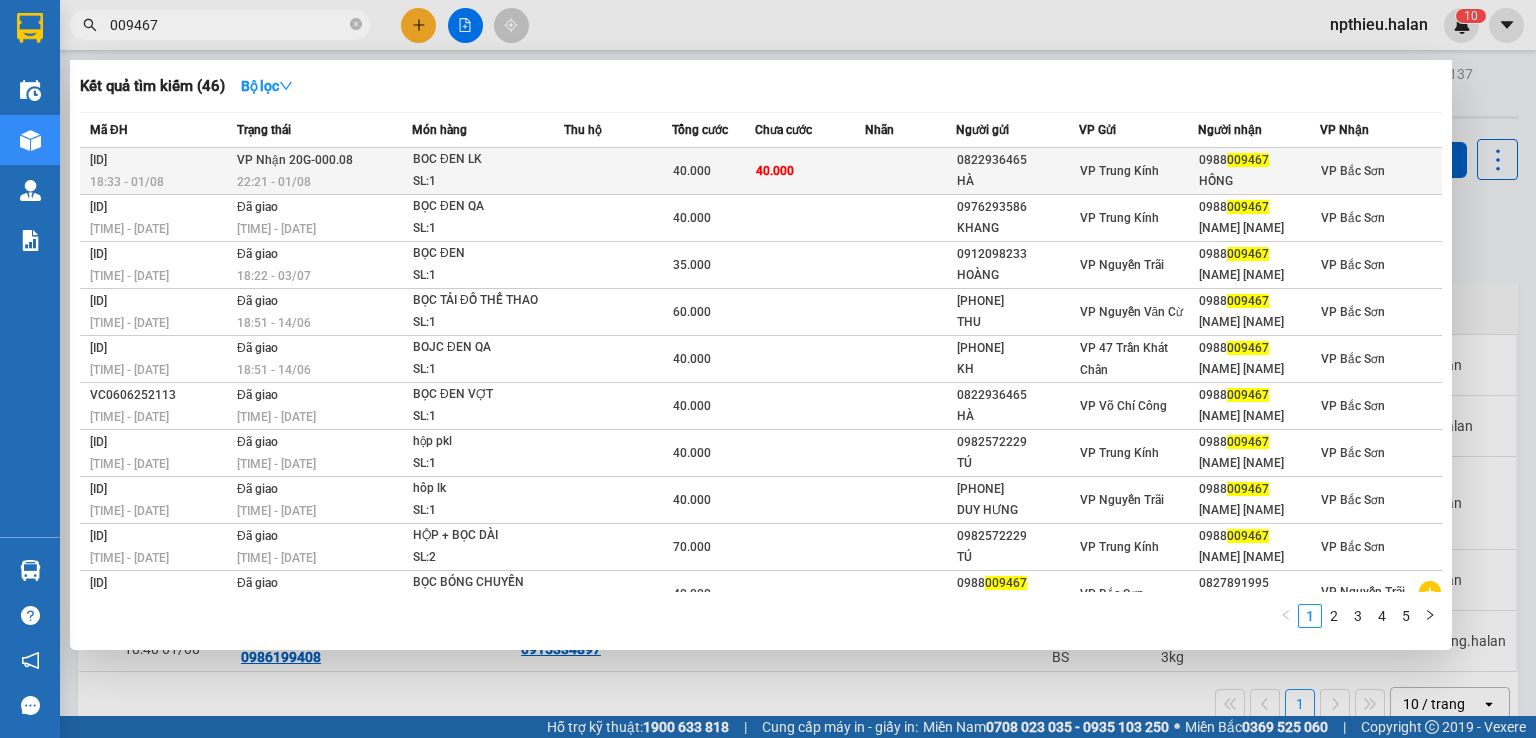 click on "BOC ĐEN LK" at bounding box center (488, 160) 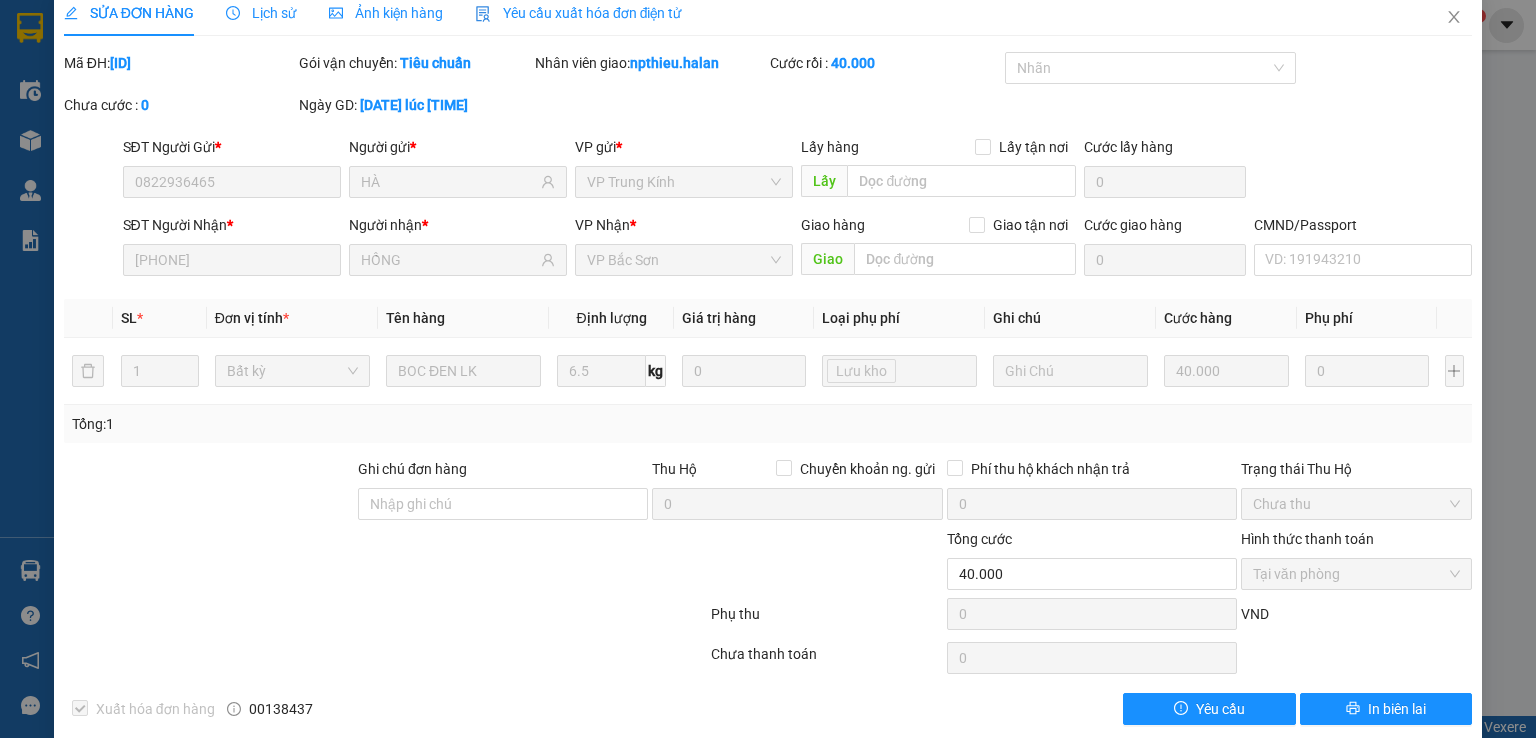 scroll, scrollTop: 0, scrollLeft: 0, axis: both 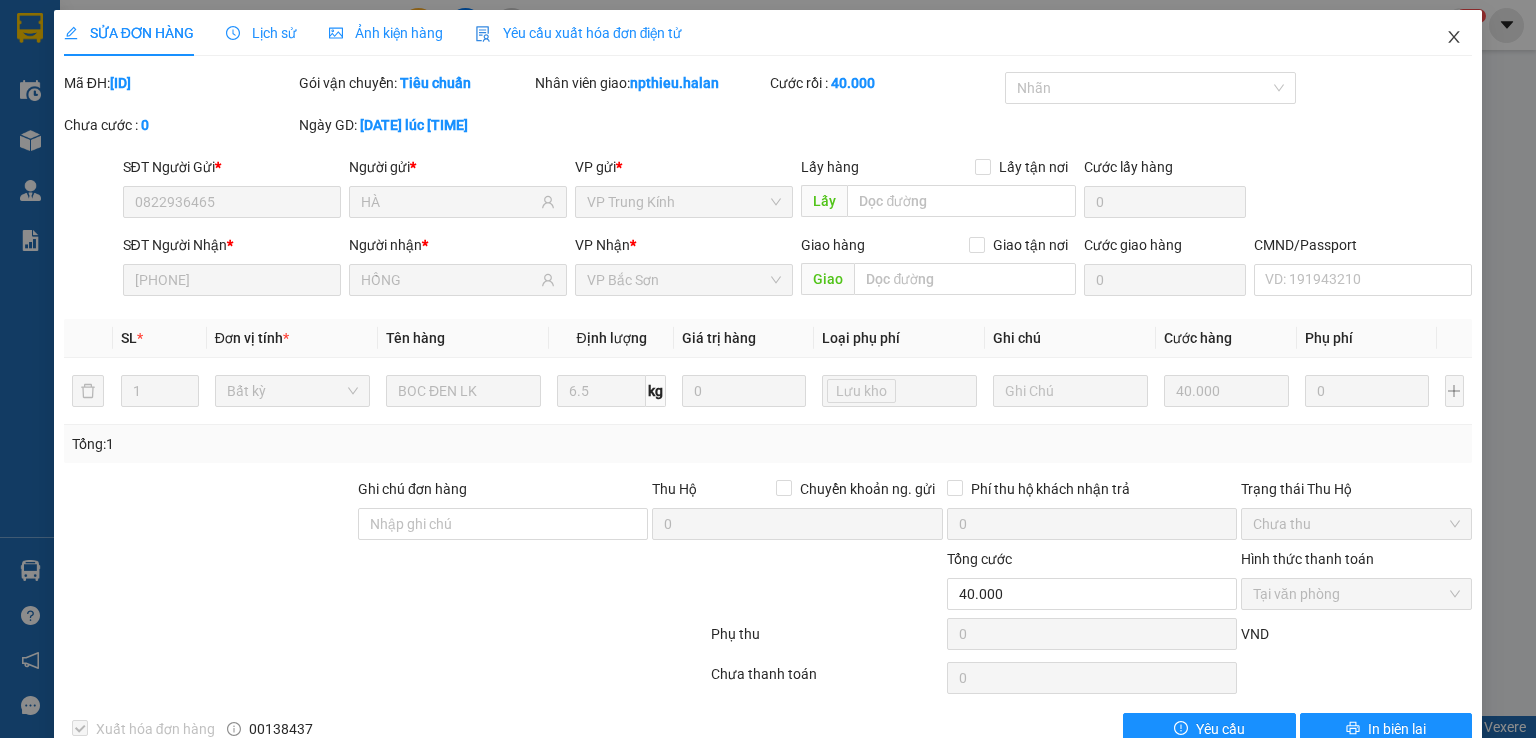 click 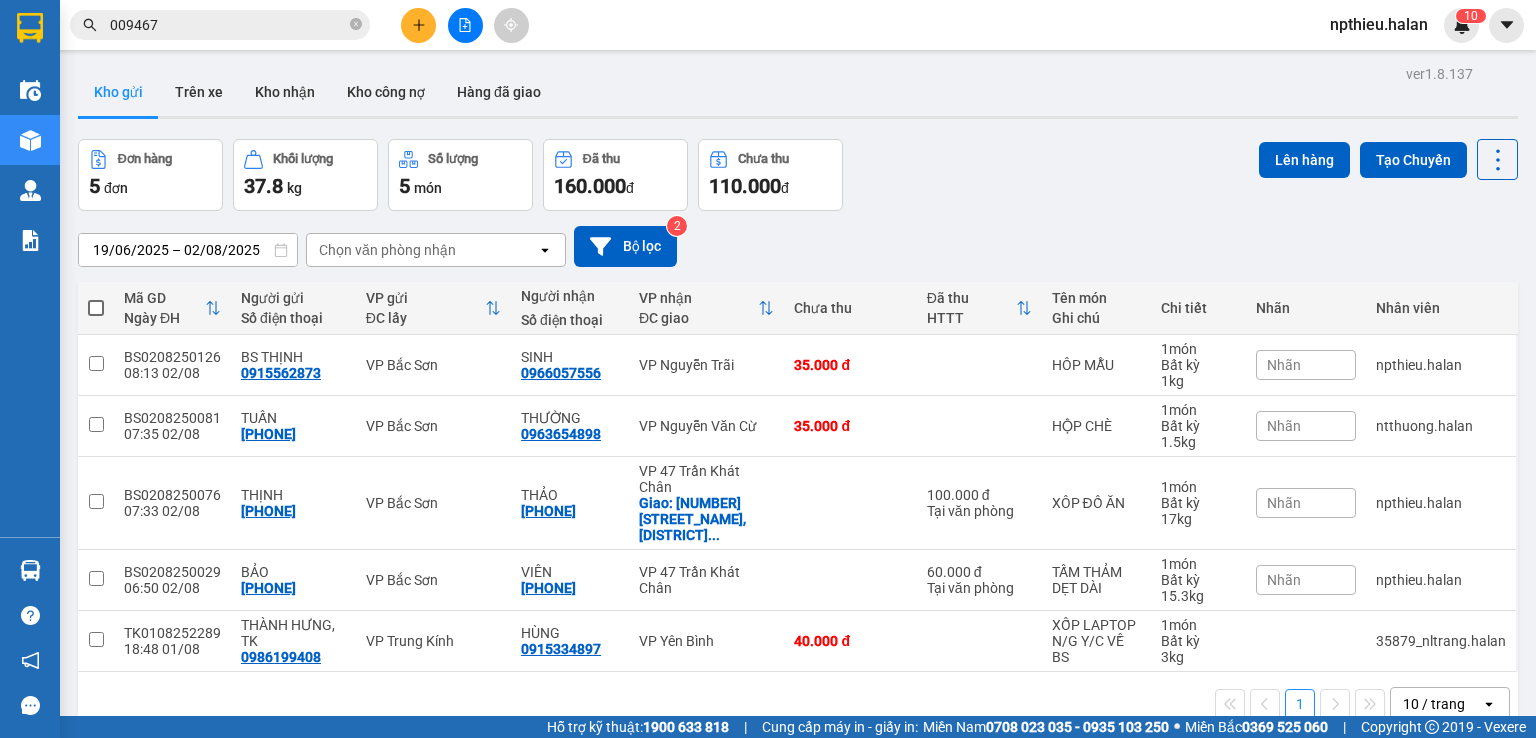 click on "009467" at bounding box center [228, 25] 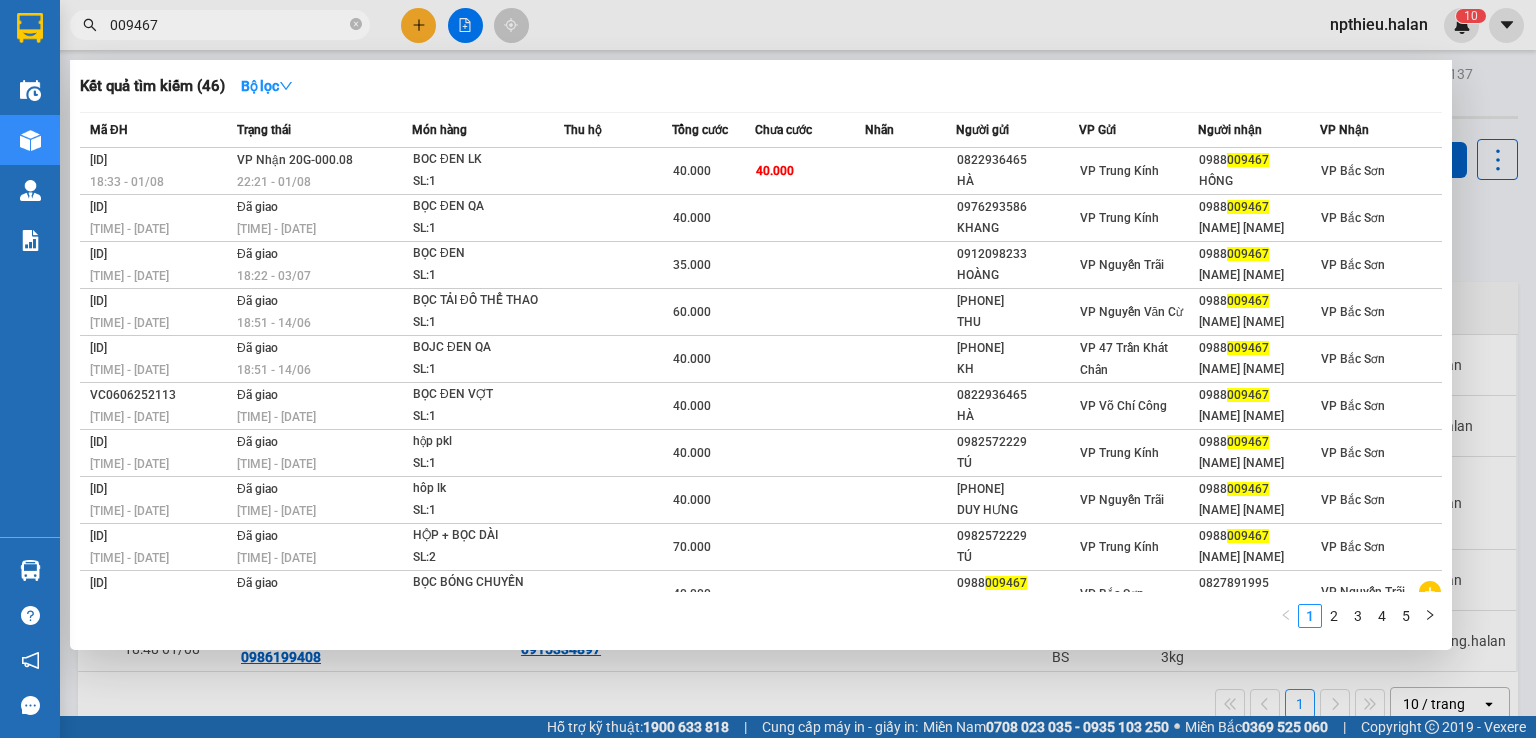 click on "009467" at bounding box center [228, 25] 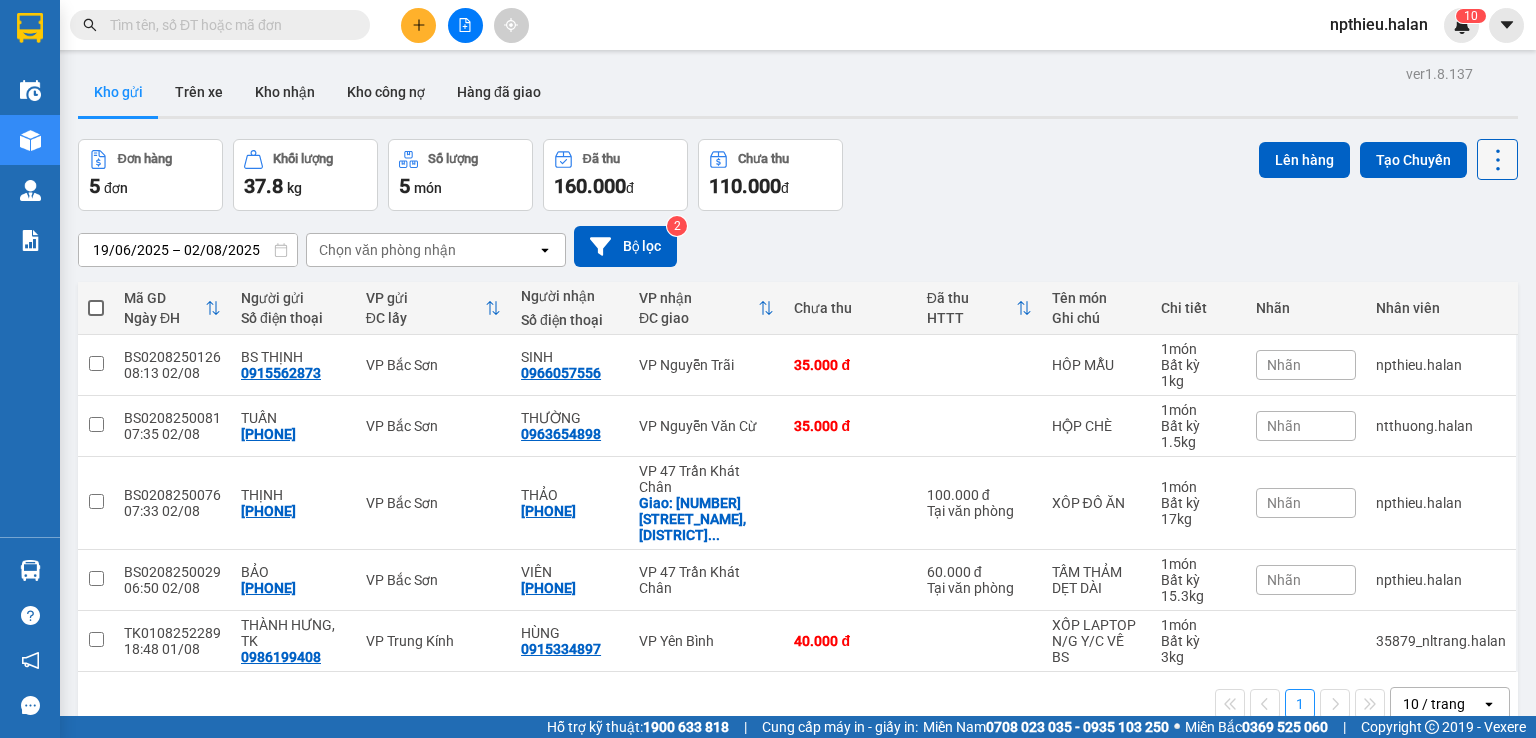 click 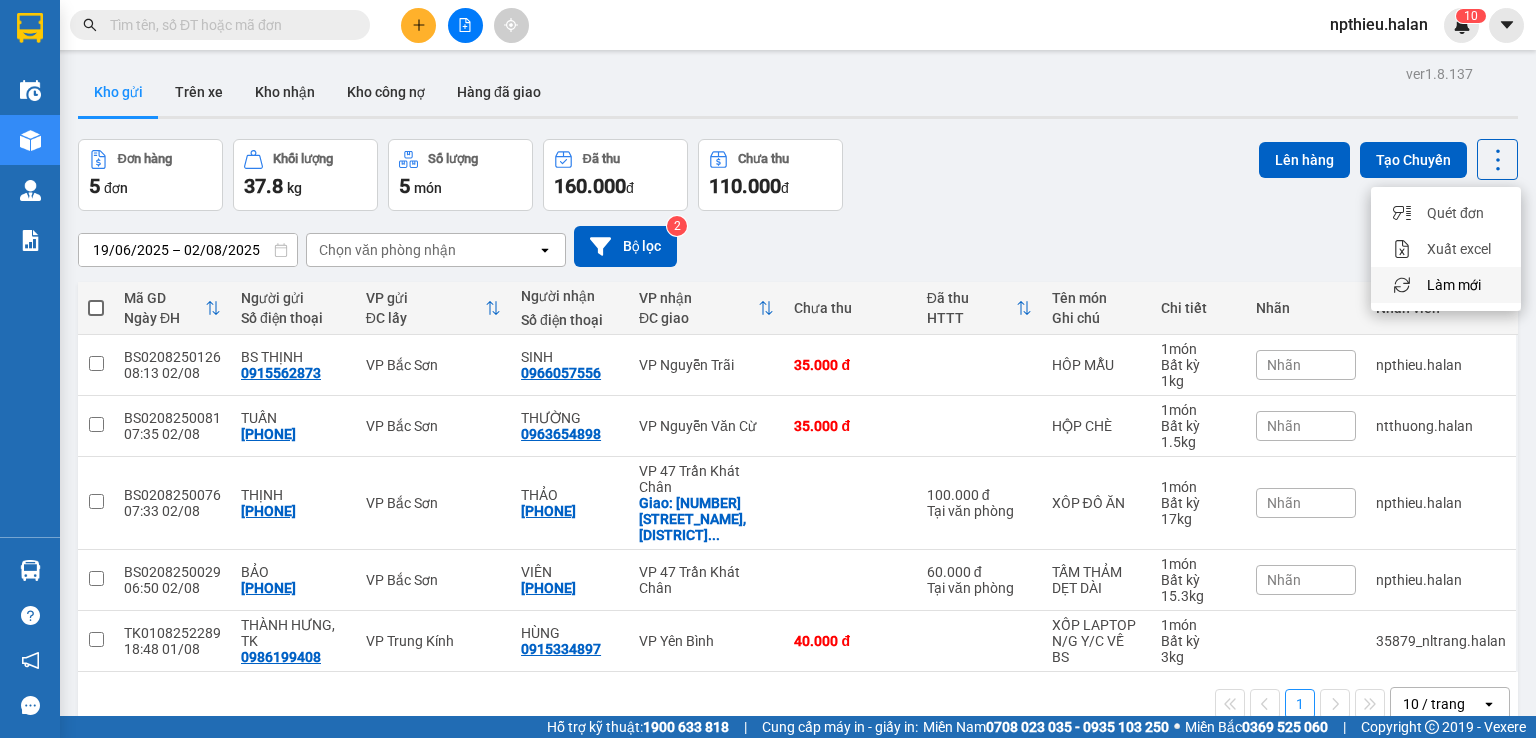 click on "Làm mới" at bounding box center [1454, 285] 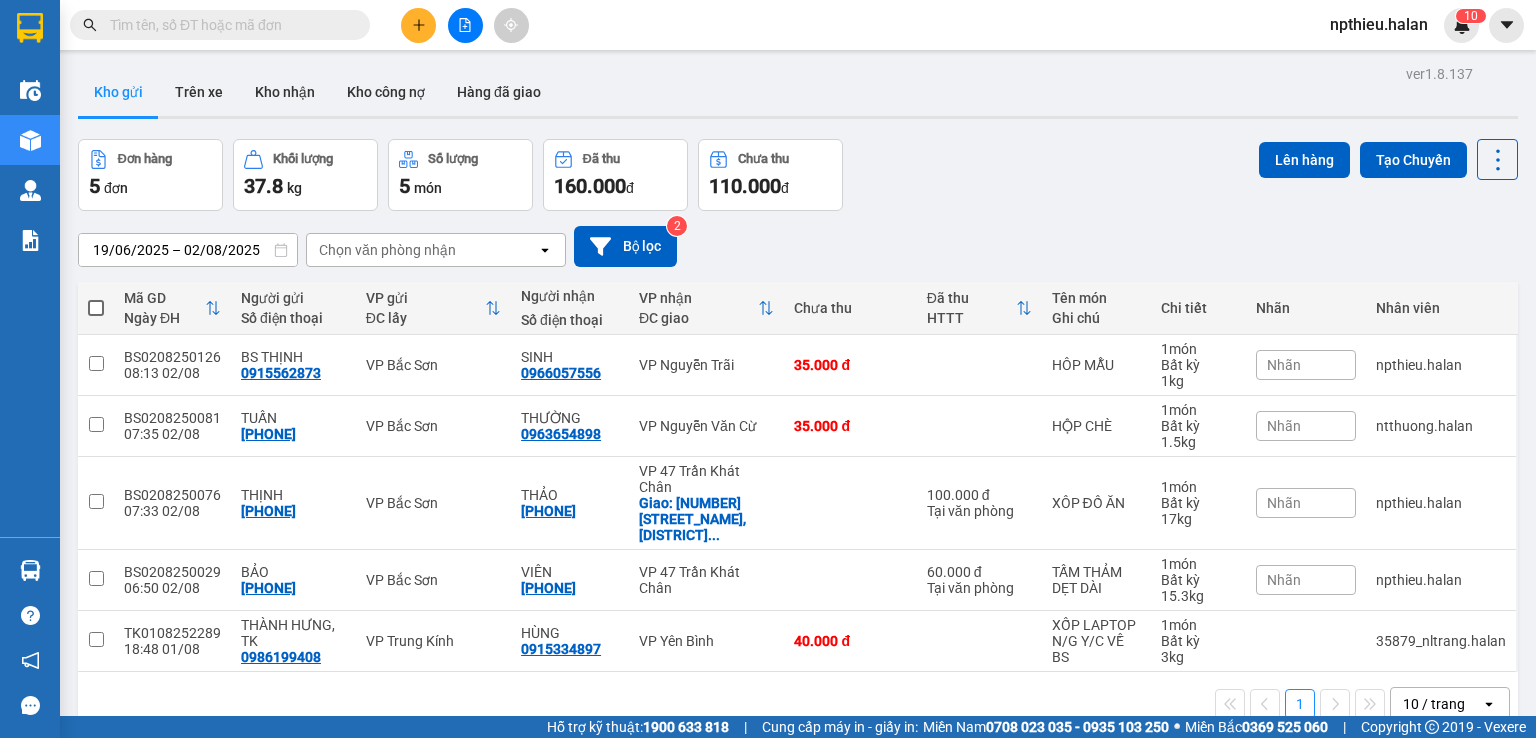 click at bounding box center (228, 25) 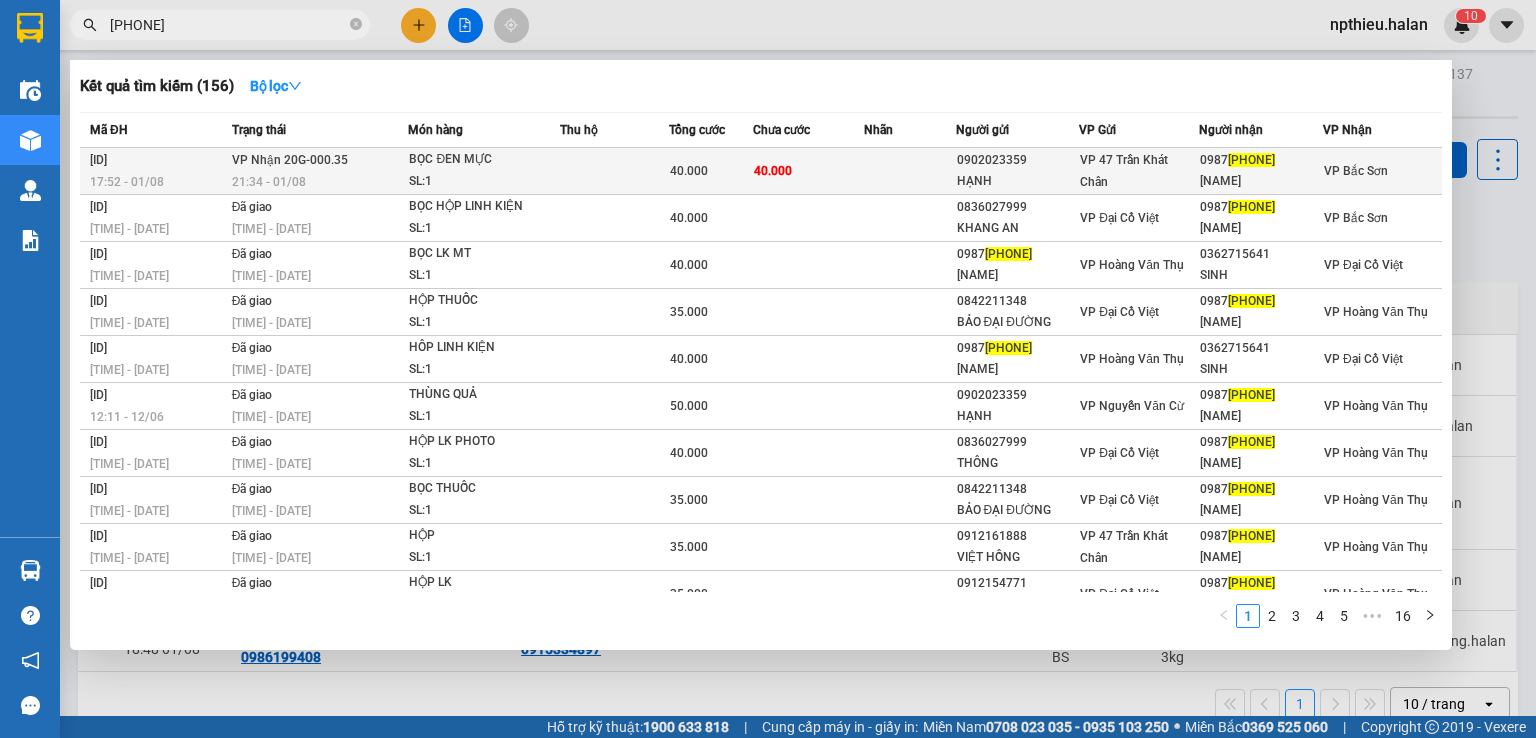 type on "519680" 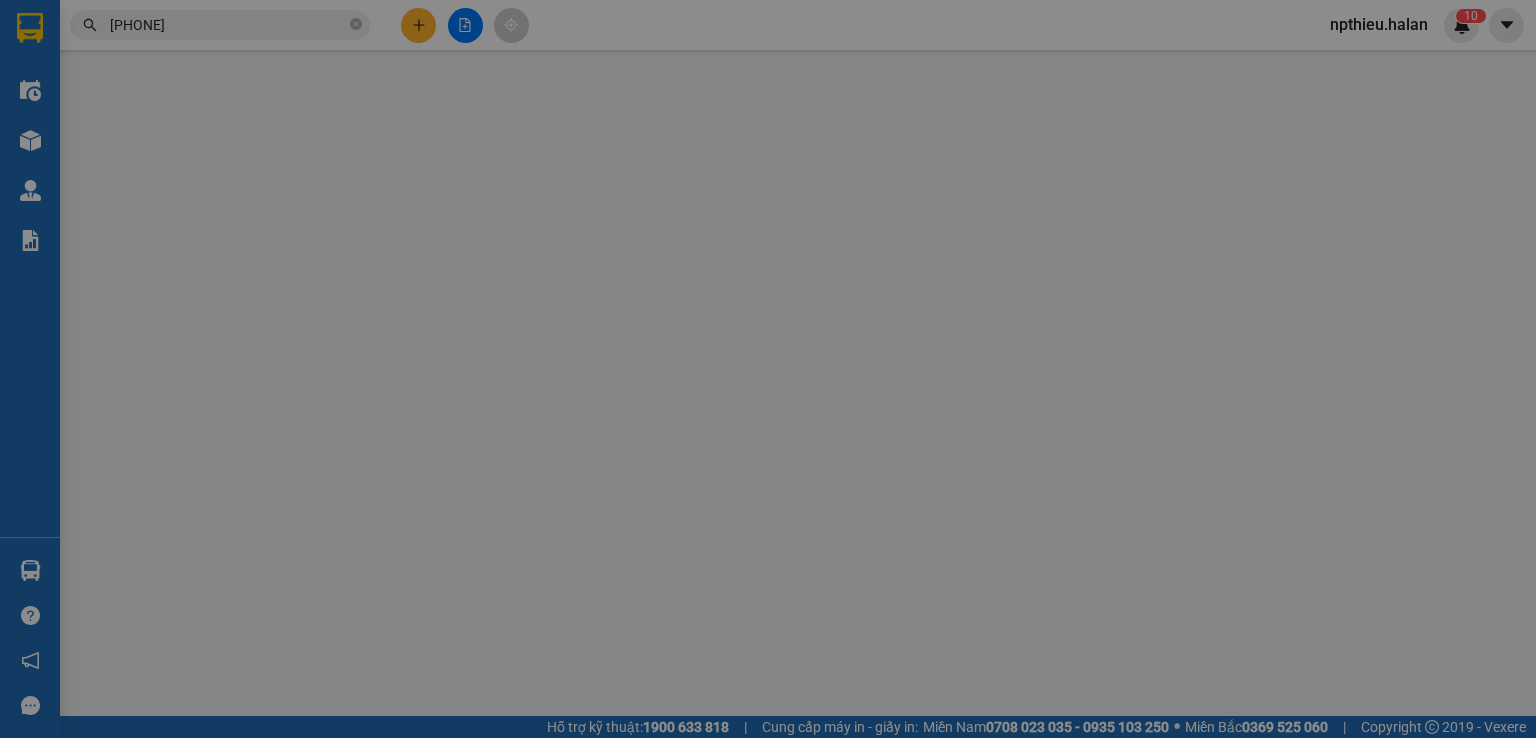 type on "0902023359" 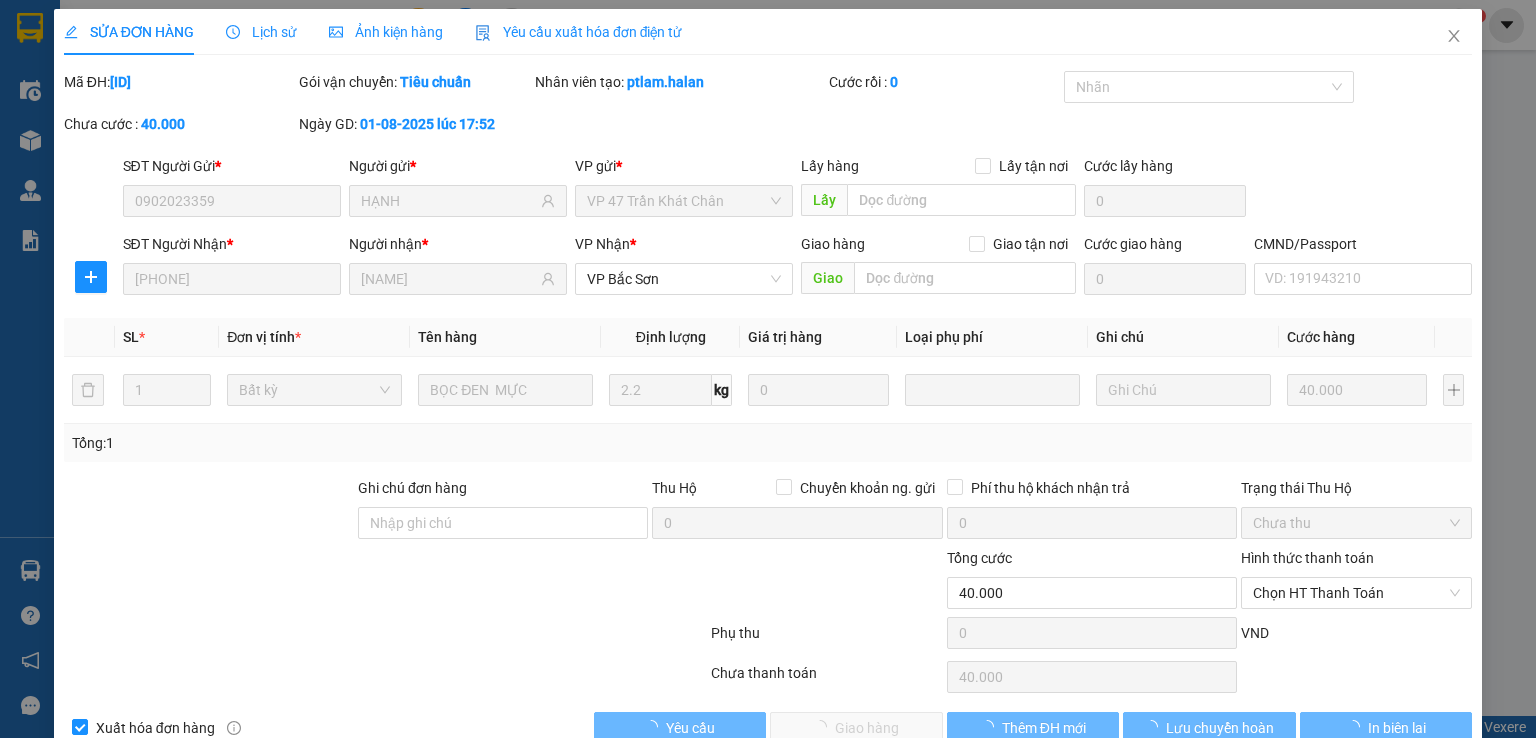 scroll, scrollTop: 44, scrollLeft: 0, axis: vertical 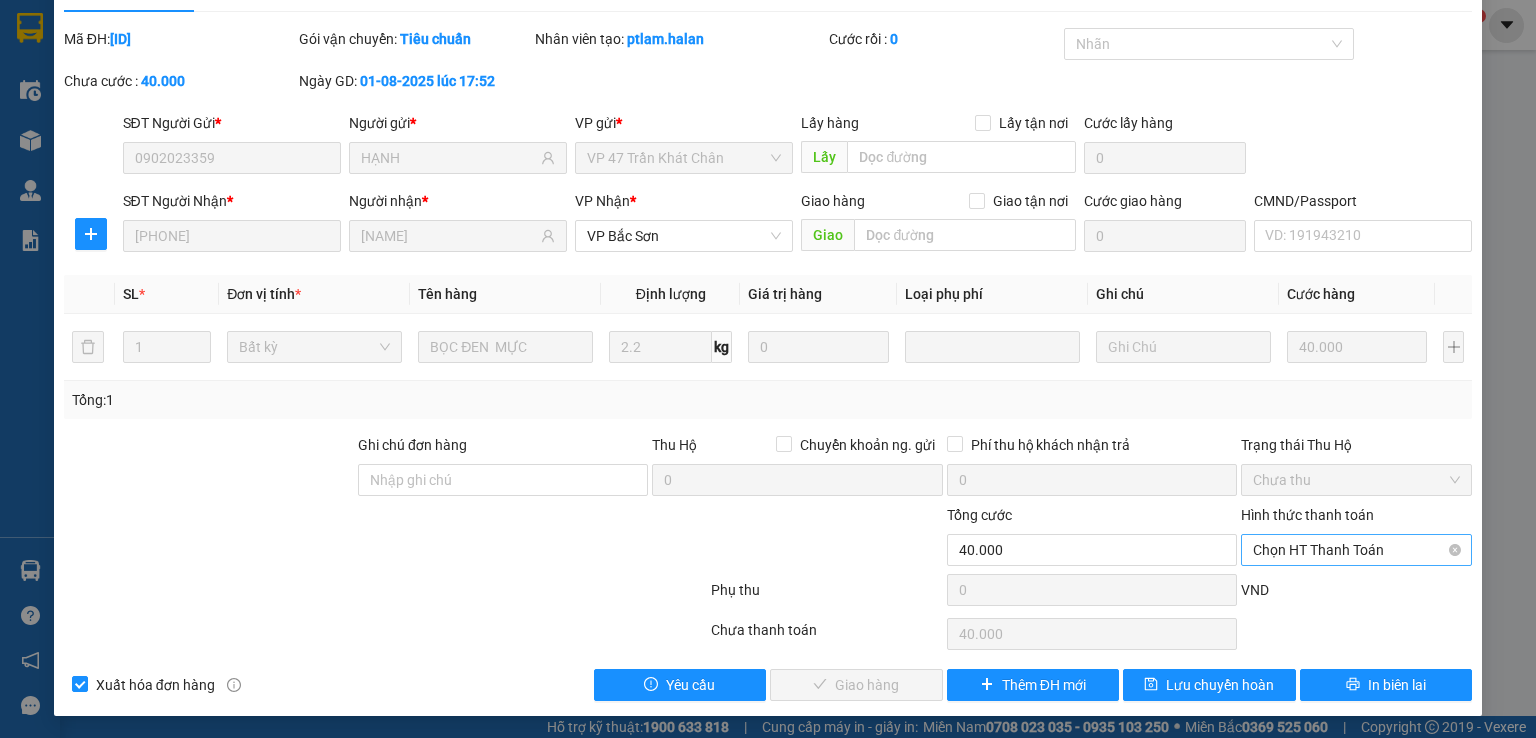 click on "Chọn HT Thanh Toán" at bounding box center [1356, 550] 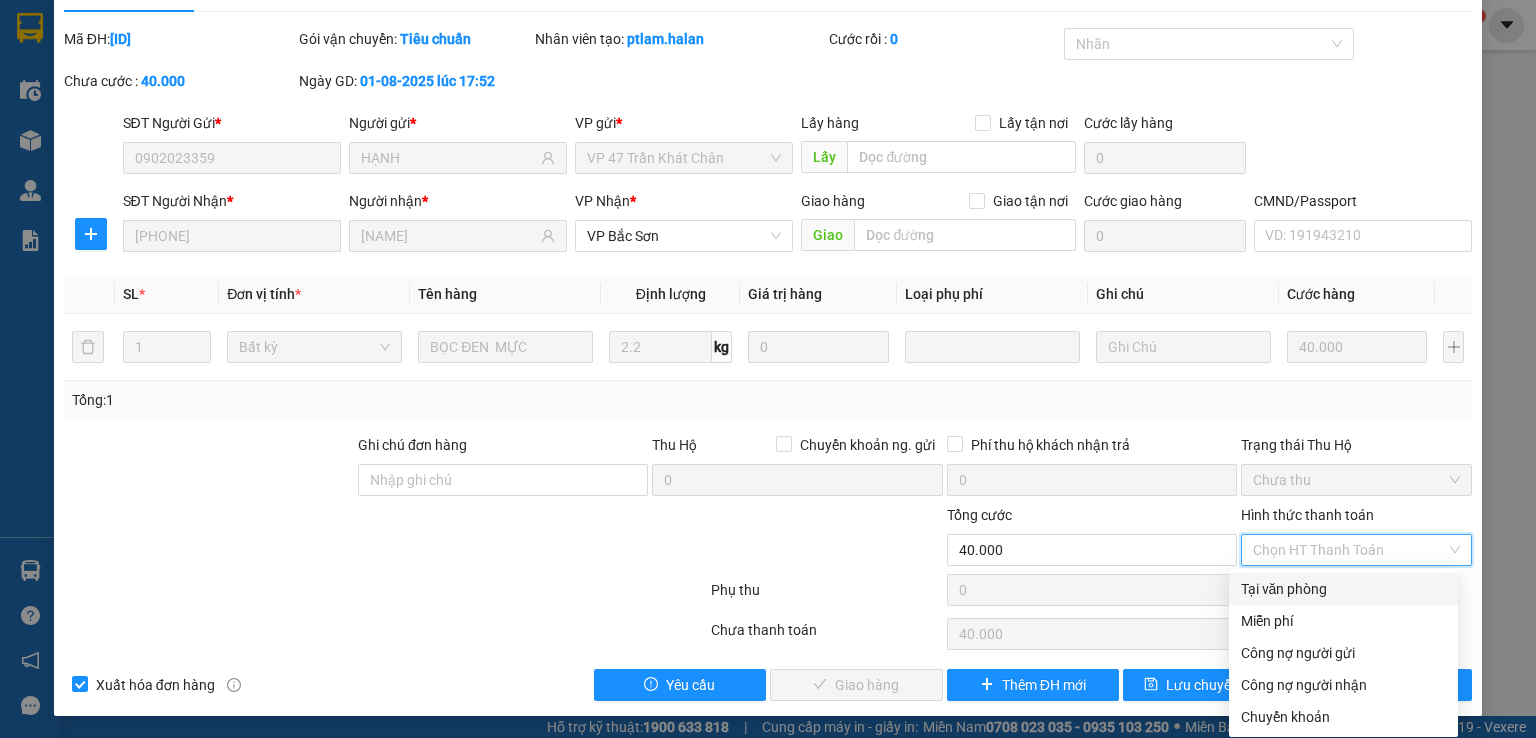 click on "Tại văn phòng" at bounding box center [1343, 589] 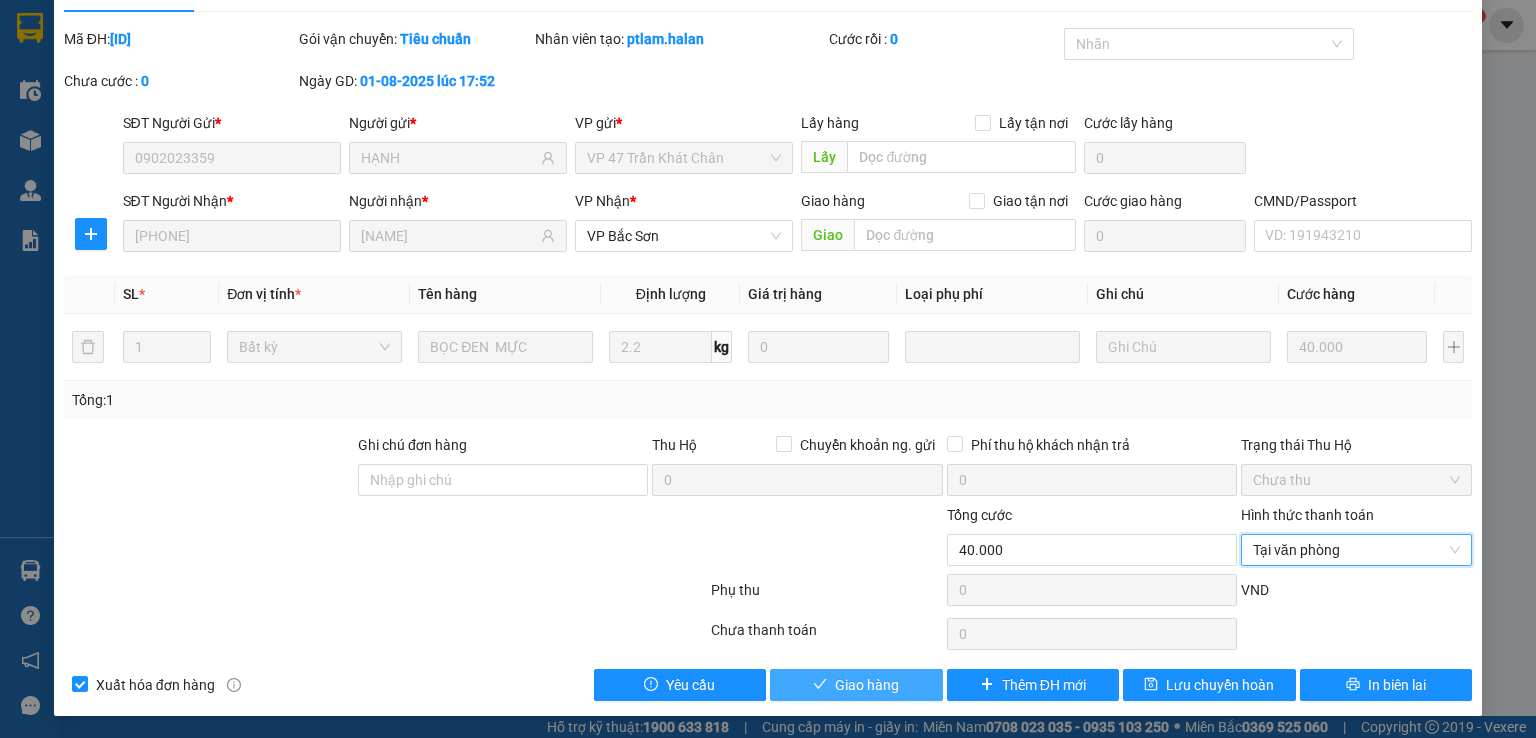 click on "Giao hàng" at bounding box center (867, 685) 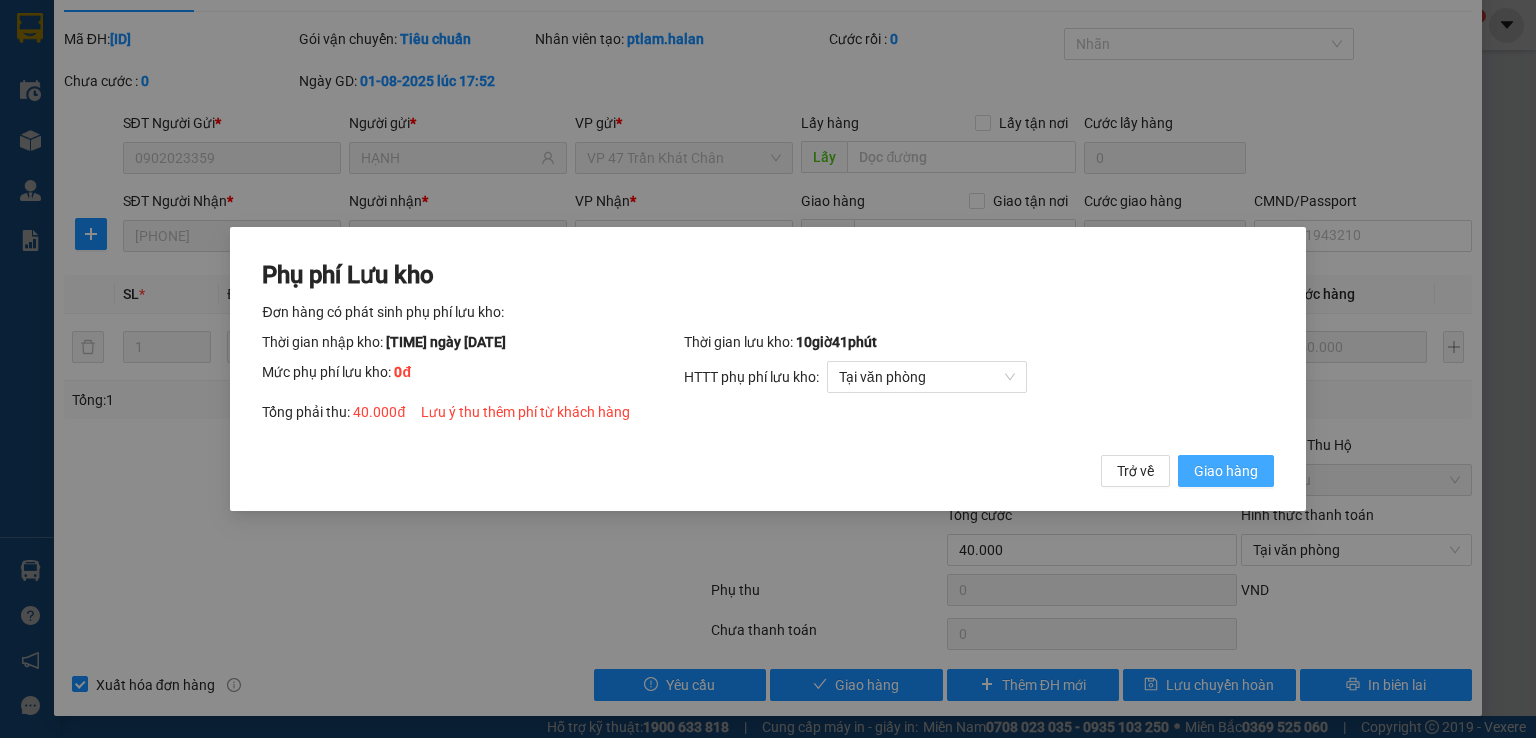 click on "Giao hàng" at bounding box center (1226, 471) 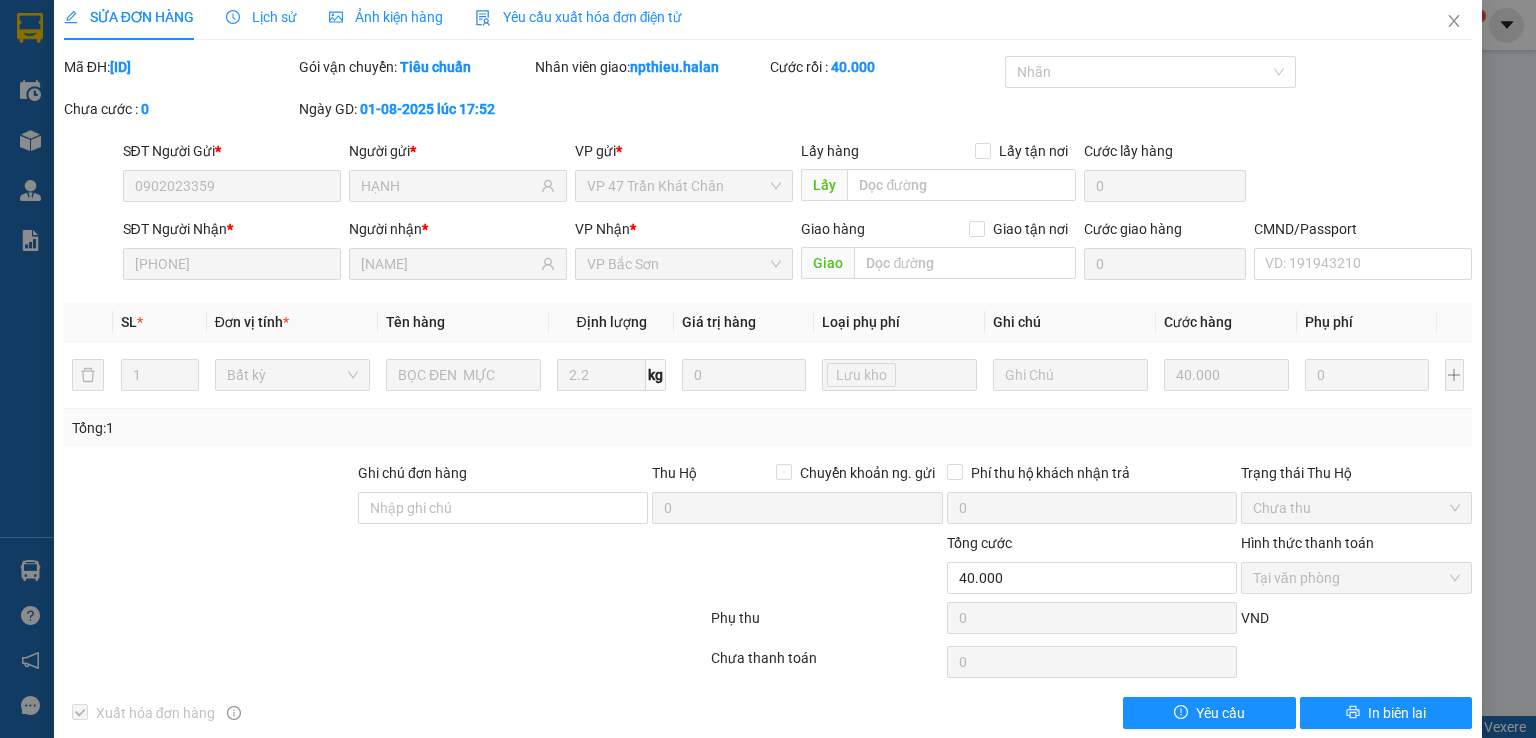scroll, scrollTop: 0, scrollLeft: 0, axis: both 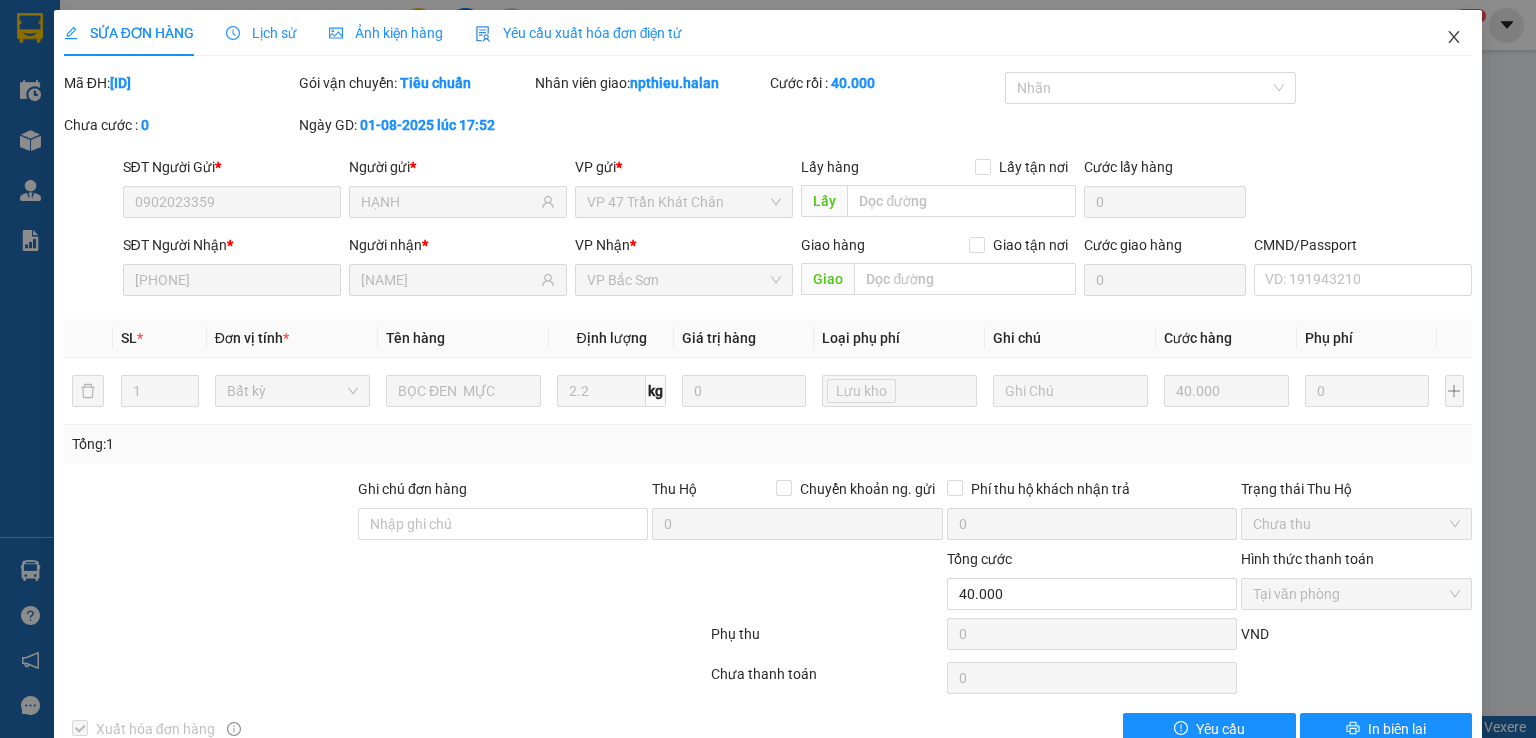 click 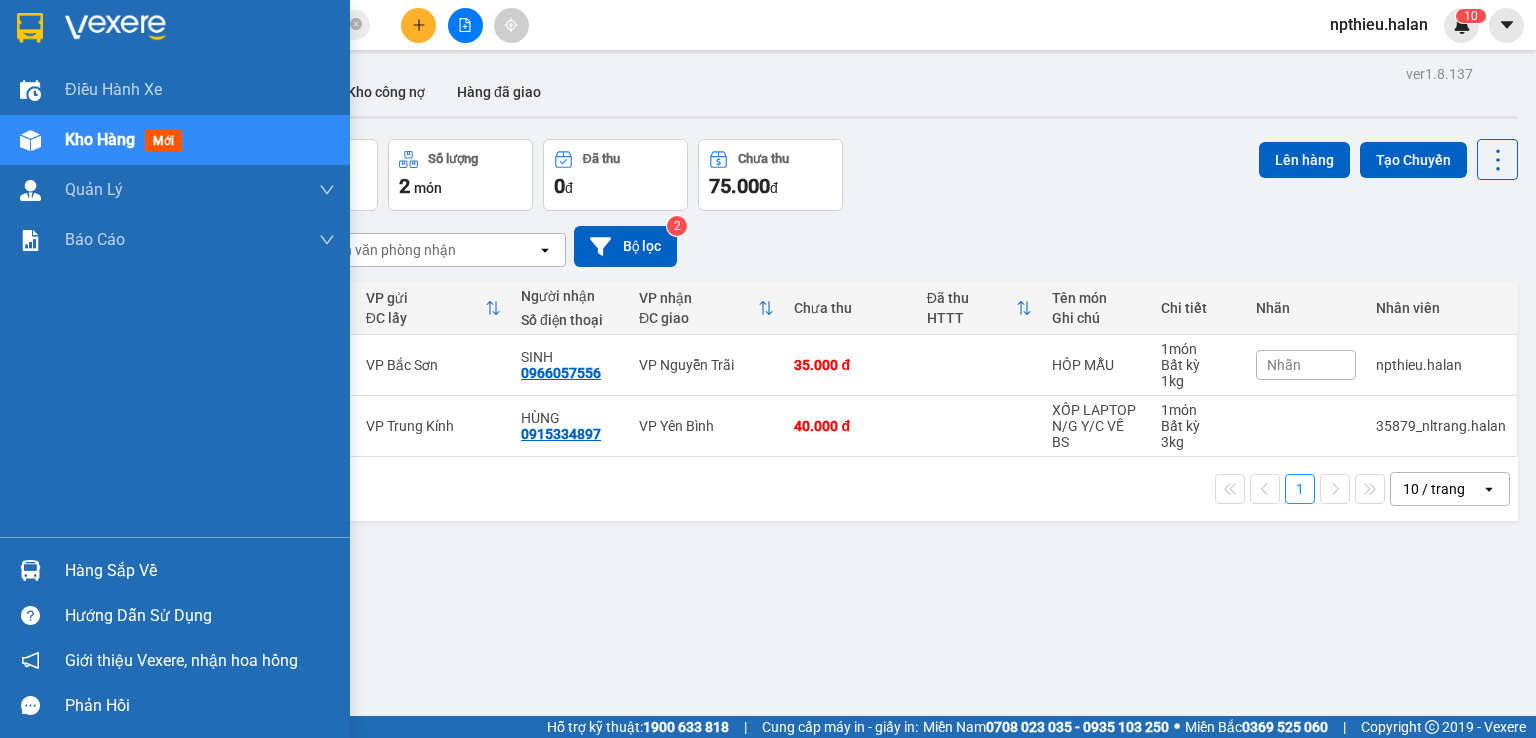 click on "Hàng sắp về" at bounding box center (200, 571) 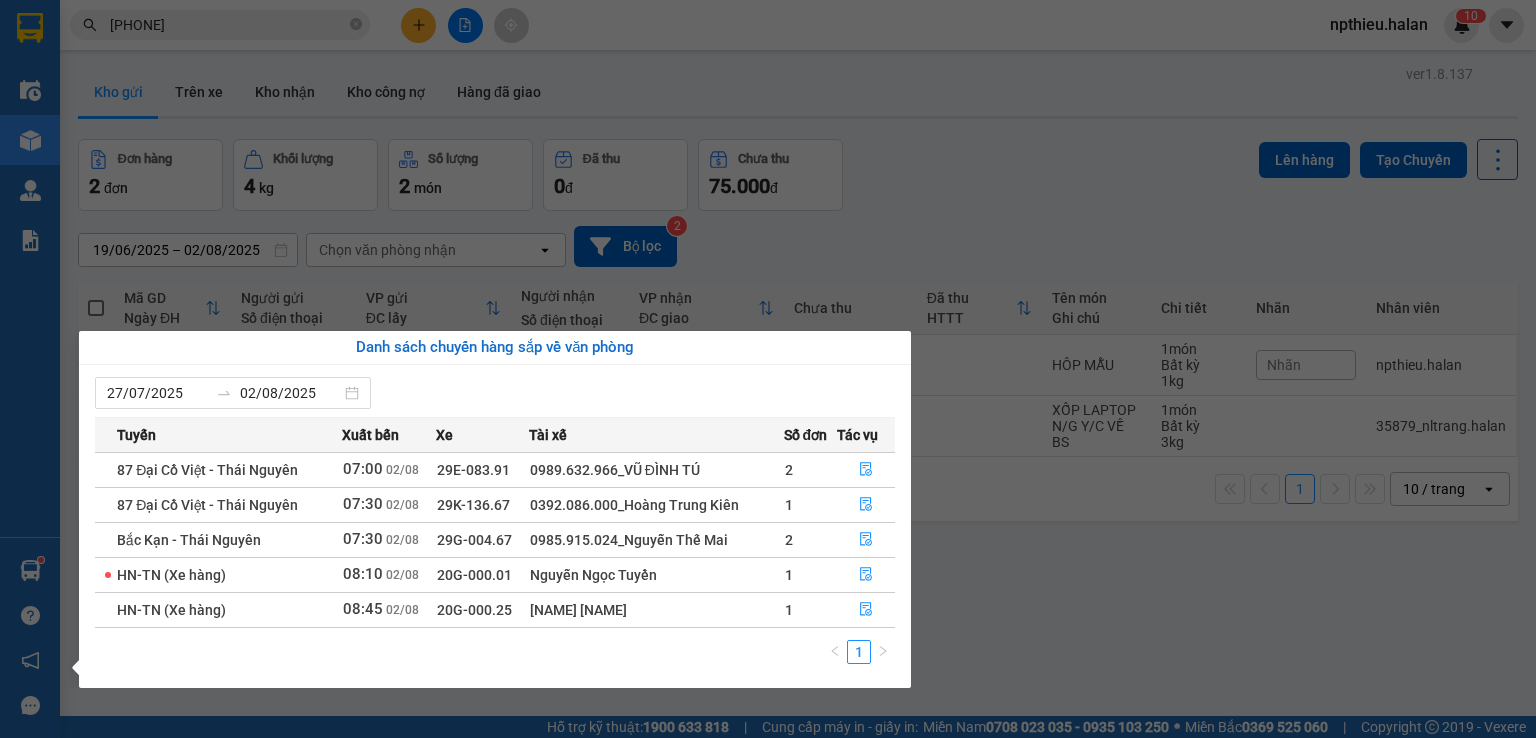click on "Kết quả tìm kiếm ( 156 )  Bộ lọc  Mã ĐH Trạng thái Món hàng Thu hộ Tổng cước Chưa cước Nhãn Người gửi VP Gửi Người nhận VP Nhận TKC0108252100 17:52 - 01/08 VP Nhận   20G-000.35 21:34 - 01/08 BỌC ĐEN  MỰC SL:  1 40.000 40.000 0902023359 HẠNH  VP 47 Trần Khát Chân 0987 519680 VÂN TUẤN VP Bắc Sơn DC2107250671 10:45 - 21/07 Đã giao   15:03 - 21/07 BỌC HỘP LINH KIỆN SL:  1 40.000 0836027999 KHANG AN VP Đại Cồ Việt 0987 519680 VÂN TUẤN VP Bắc Sơn HT2306250137 08:22 - 23/06 Đã giao   18:16 - 23/06 BỌC LK MT SL:  1 40.000 0987 519680 VÂN TUẤN VP Hoàng Văn Thụ 0362715641 SINH VP Đại Cồ Việt DC2206250791 14:43 - 22/06 Đã giao   08:13 - 23/06 HỘP THUỐC SL:  1 35.000 0842211348 BẢO ĐẠI ĐƯỜNG VP Đại Cồ Việt 0987 519680 VÂN TUẤN VP Hoàng Văn Thụ HT1306250889 11:48 - 13/06 Đã giao   17:33 - 13/06 HÔP LINH KIỆN SL:  1 40.000 0987 519680 VÂN TUẤN VP Hoàng Văn Thụ 0362715641 SINH   SL:" at bounding box center [768, 369] 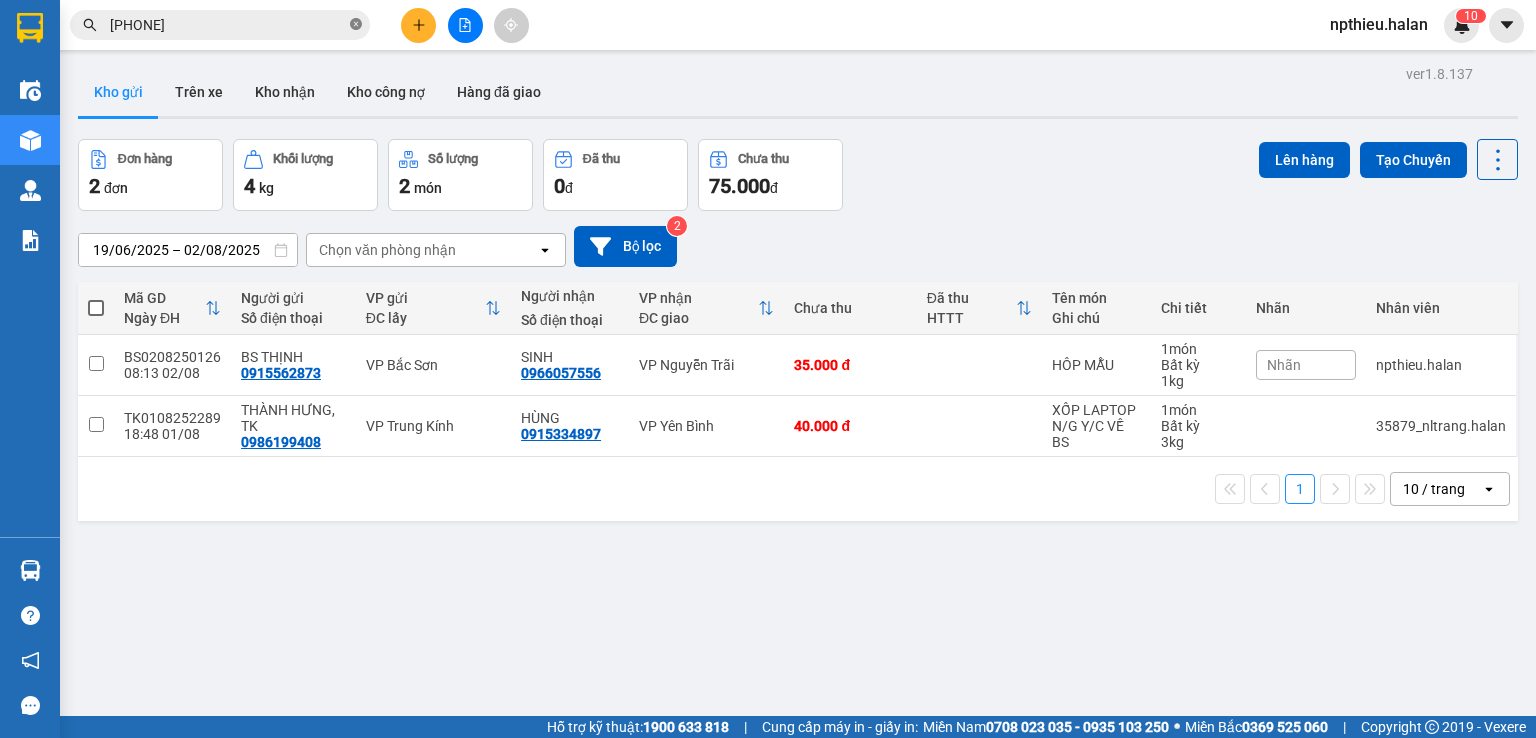 click 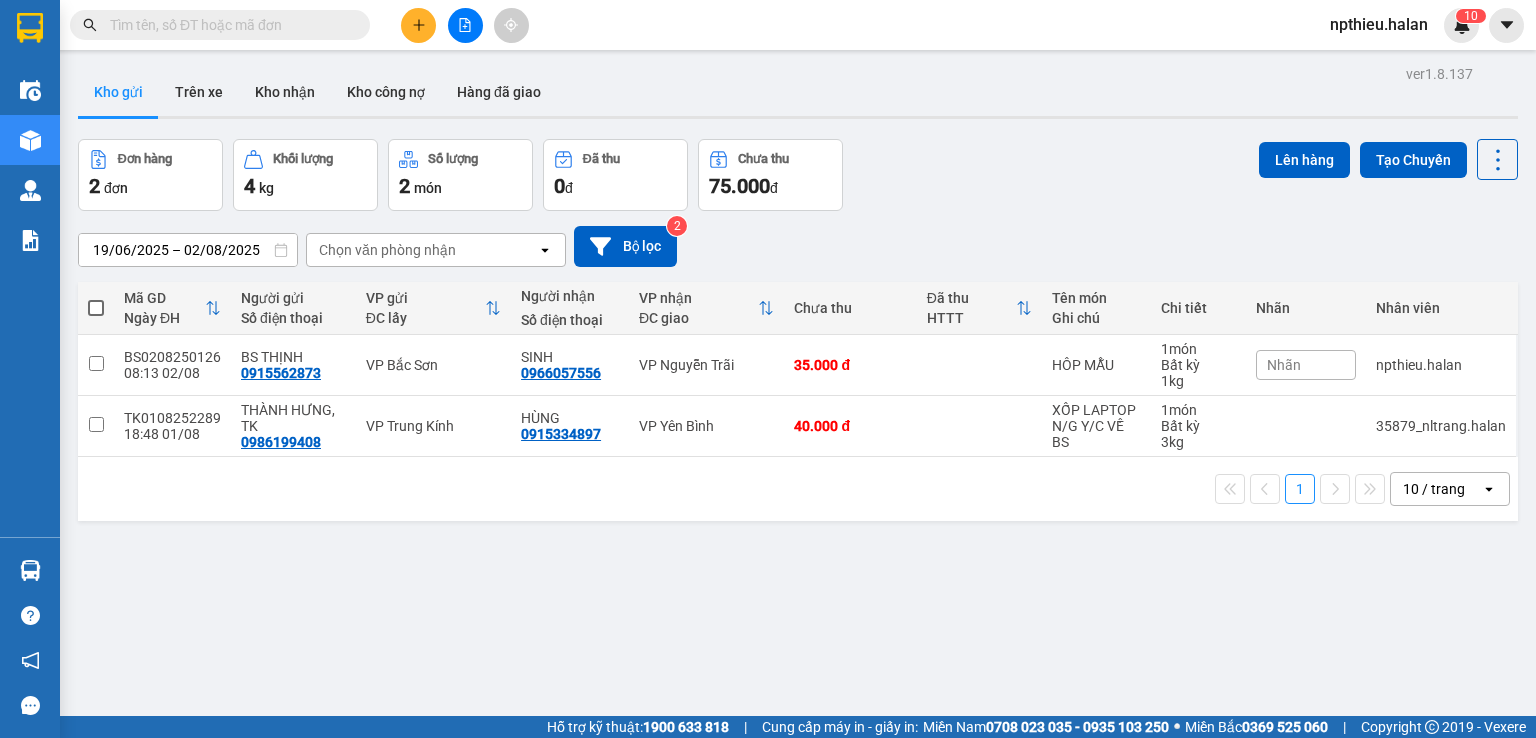 click at bounding box center [228, 25] 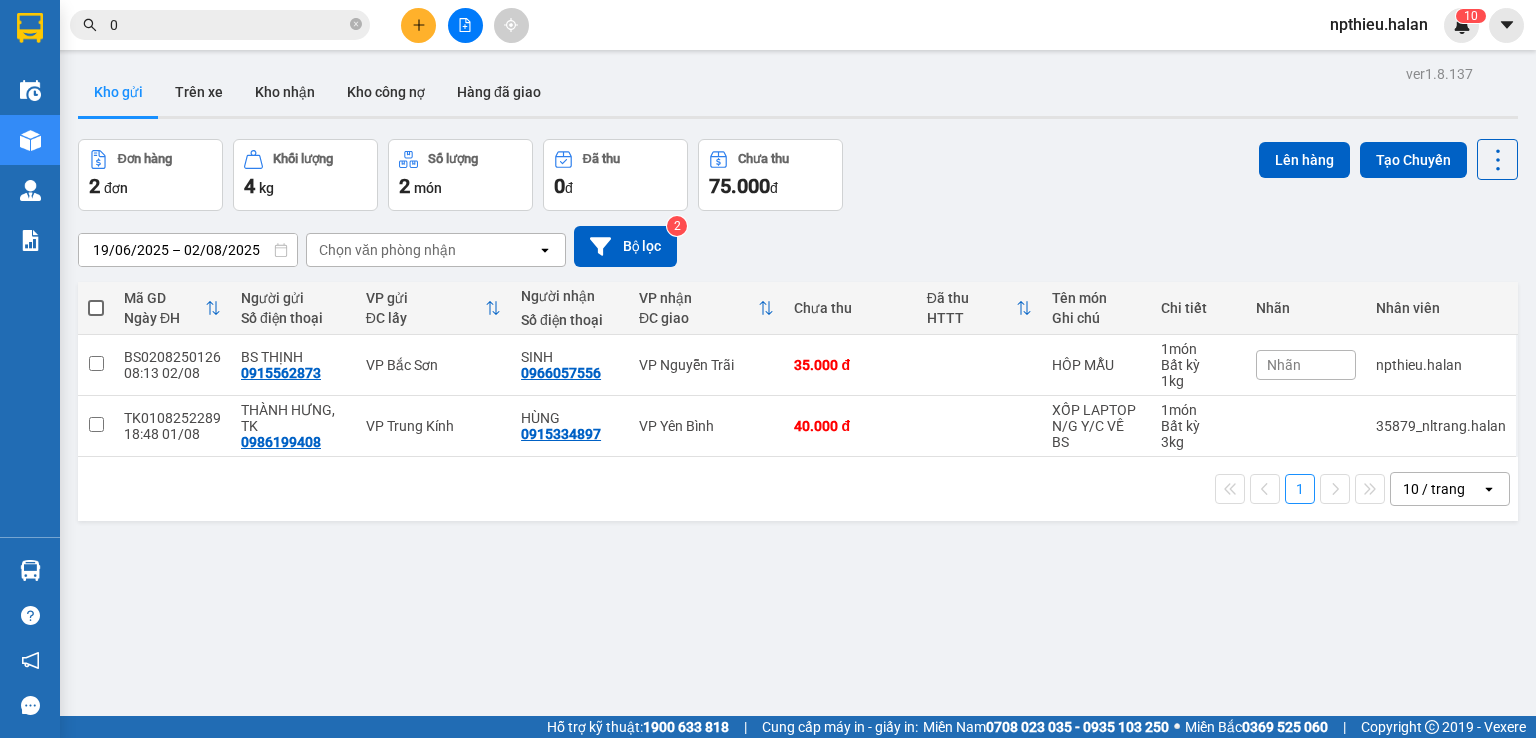 click on "0" at bounding box center (228, 25) 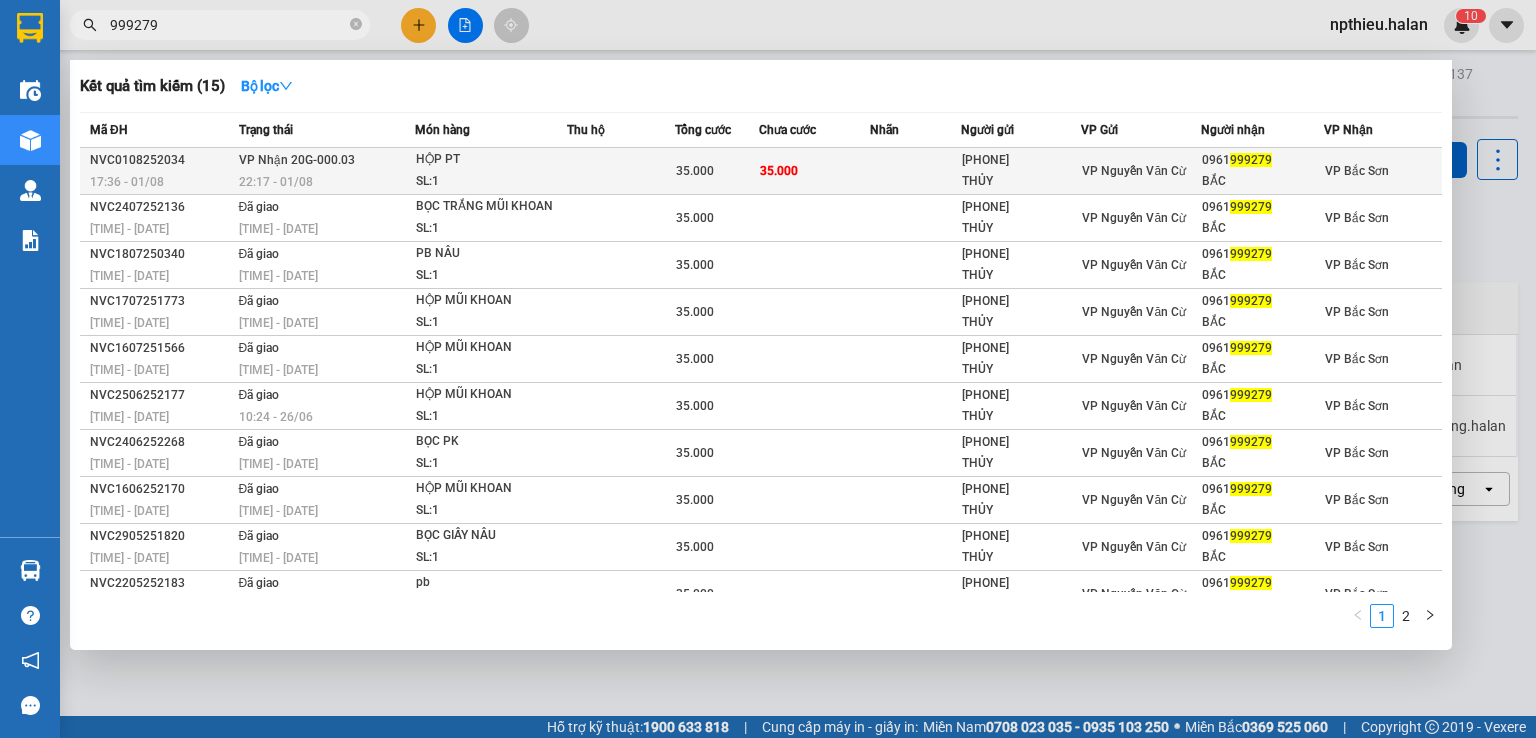 type on "999279" 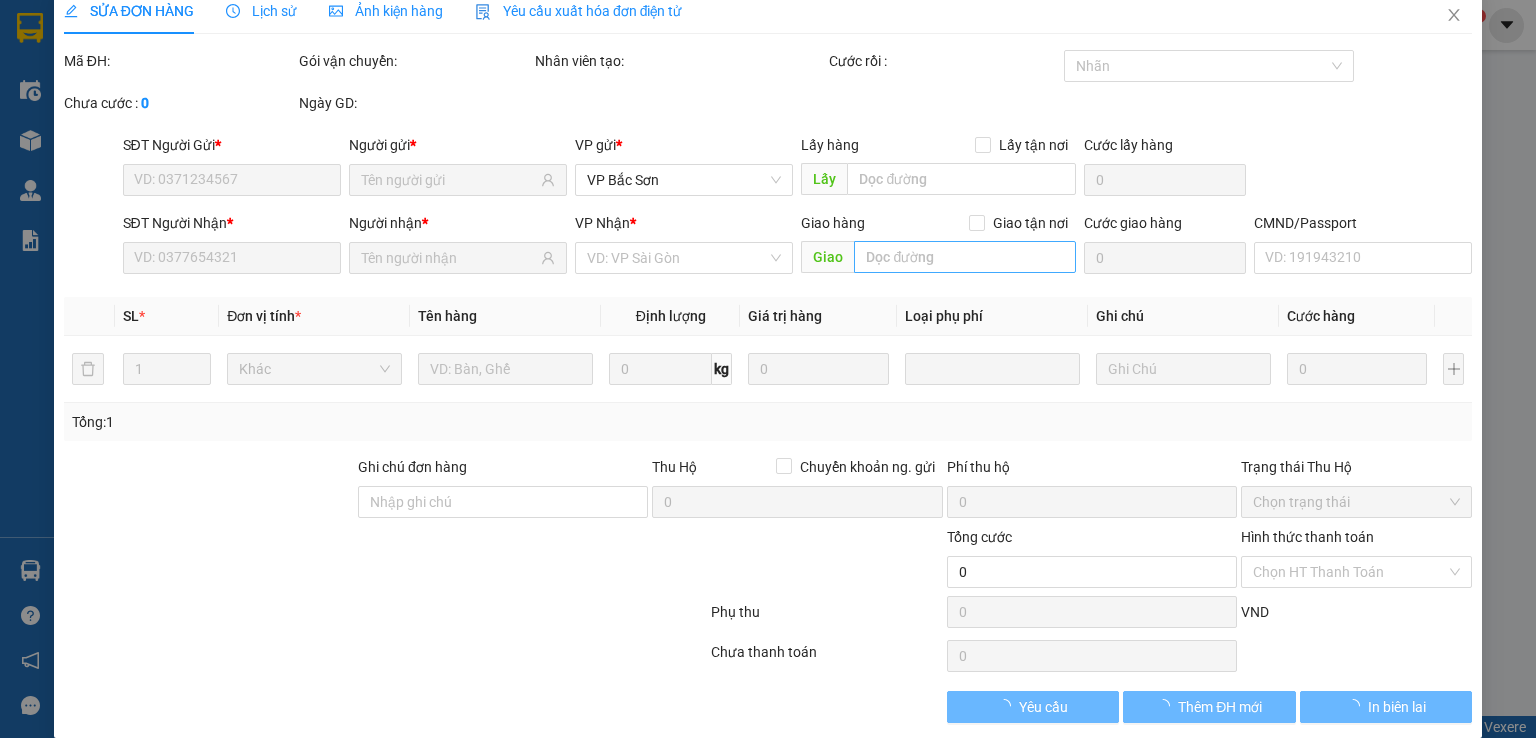 type on "0987059843" 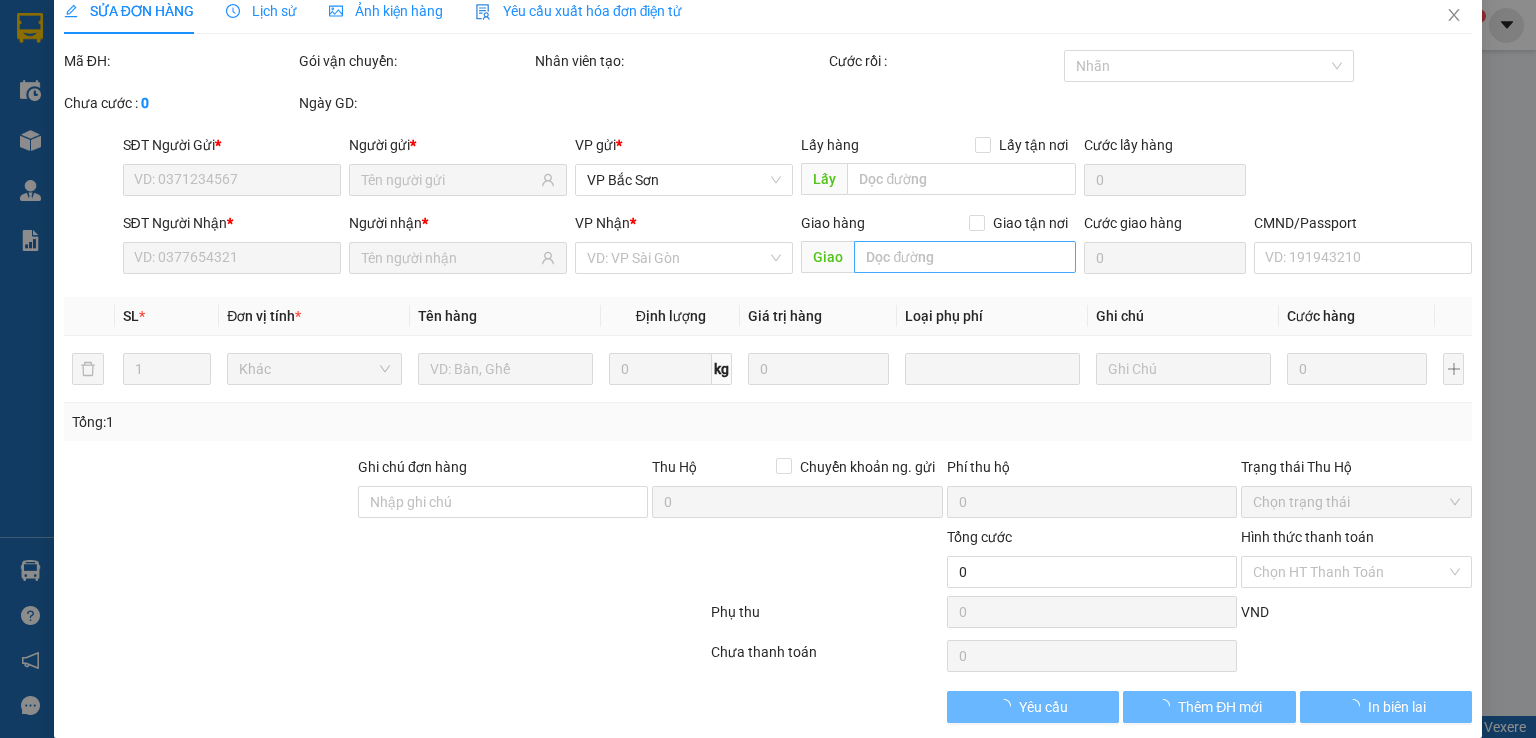 type on "THỦY" 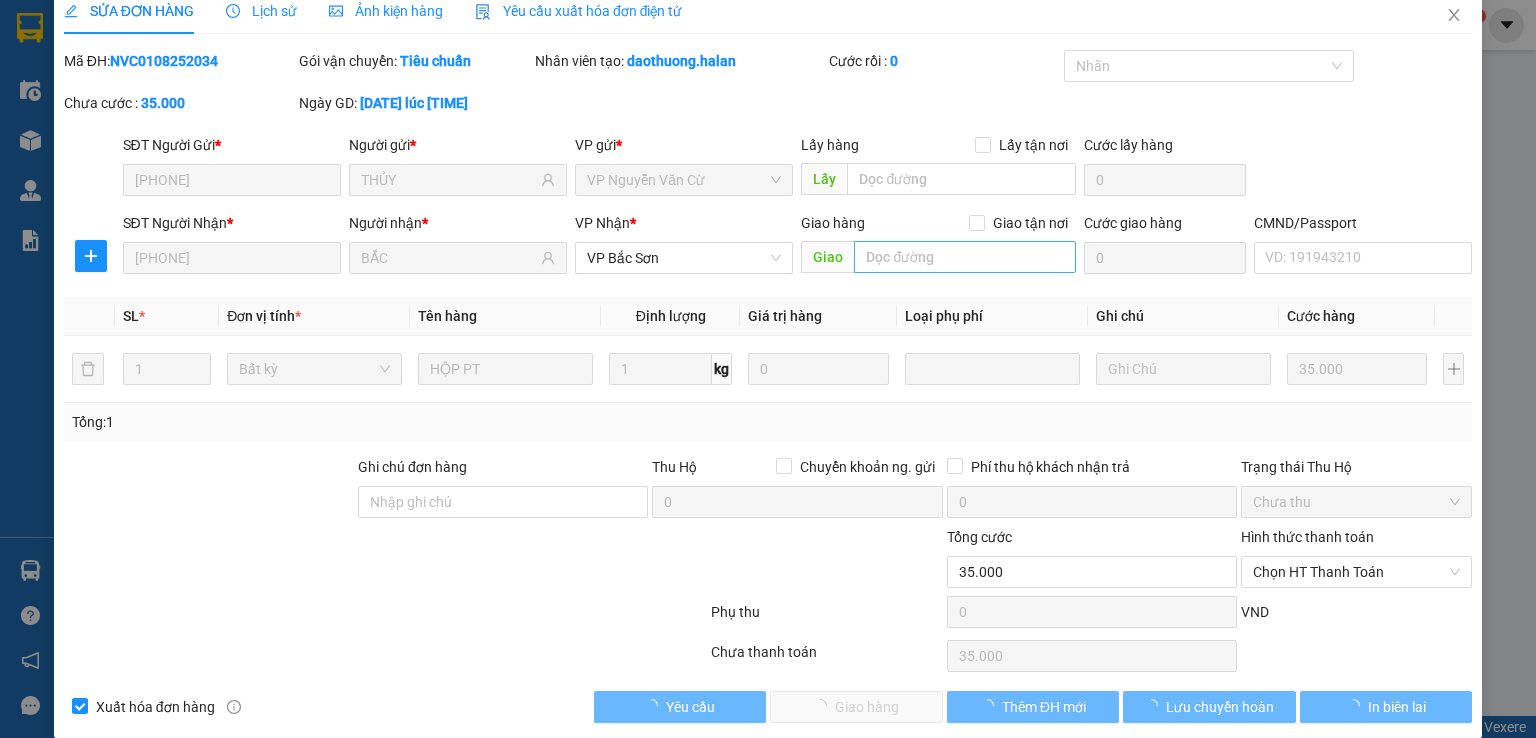 scroll, scrollTop: 44, scrollLeft: 0, axis: vertical 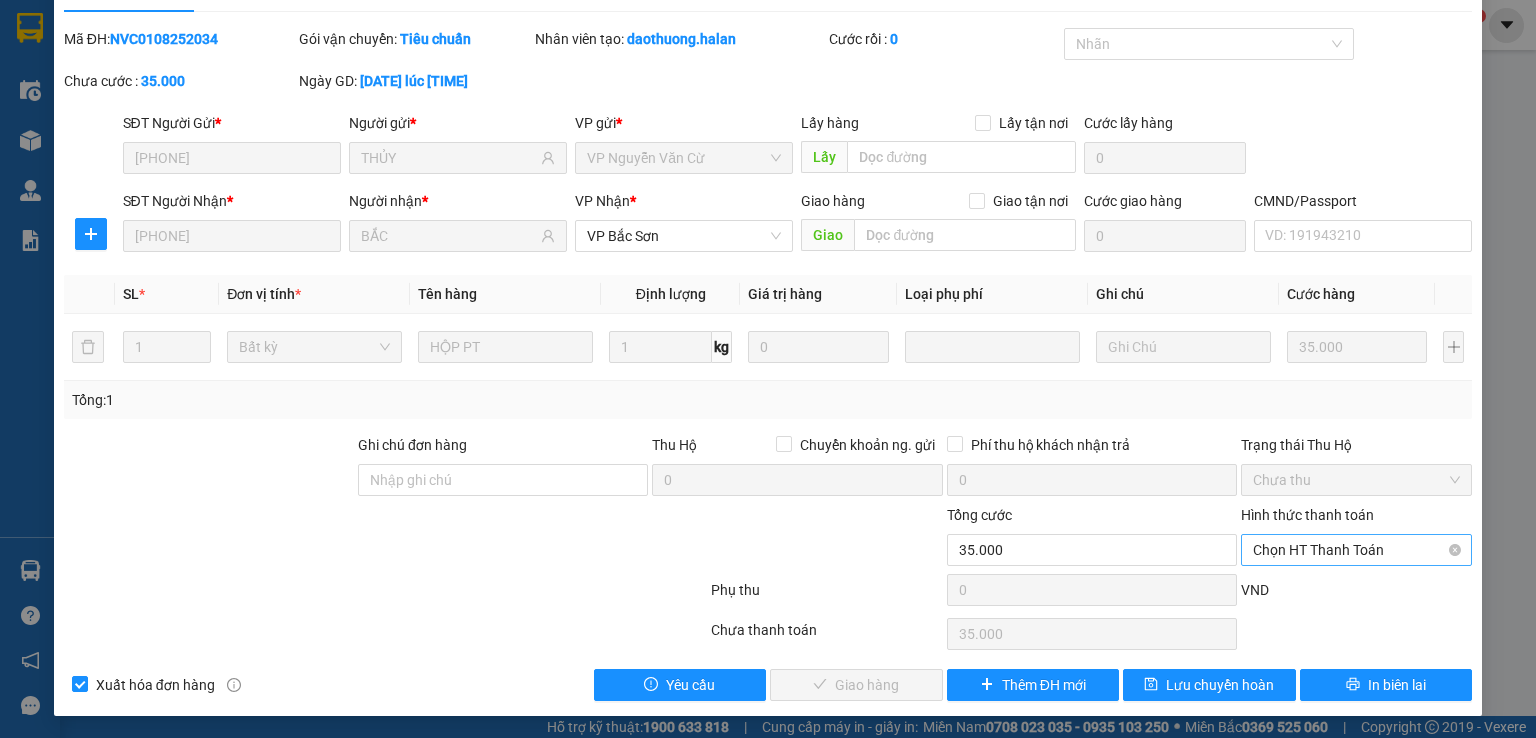 click on "Chọn HT Thanh Toán" at bounding box center (1356, 550) 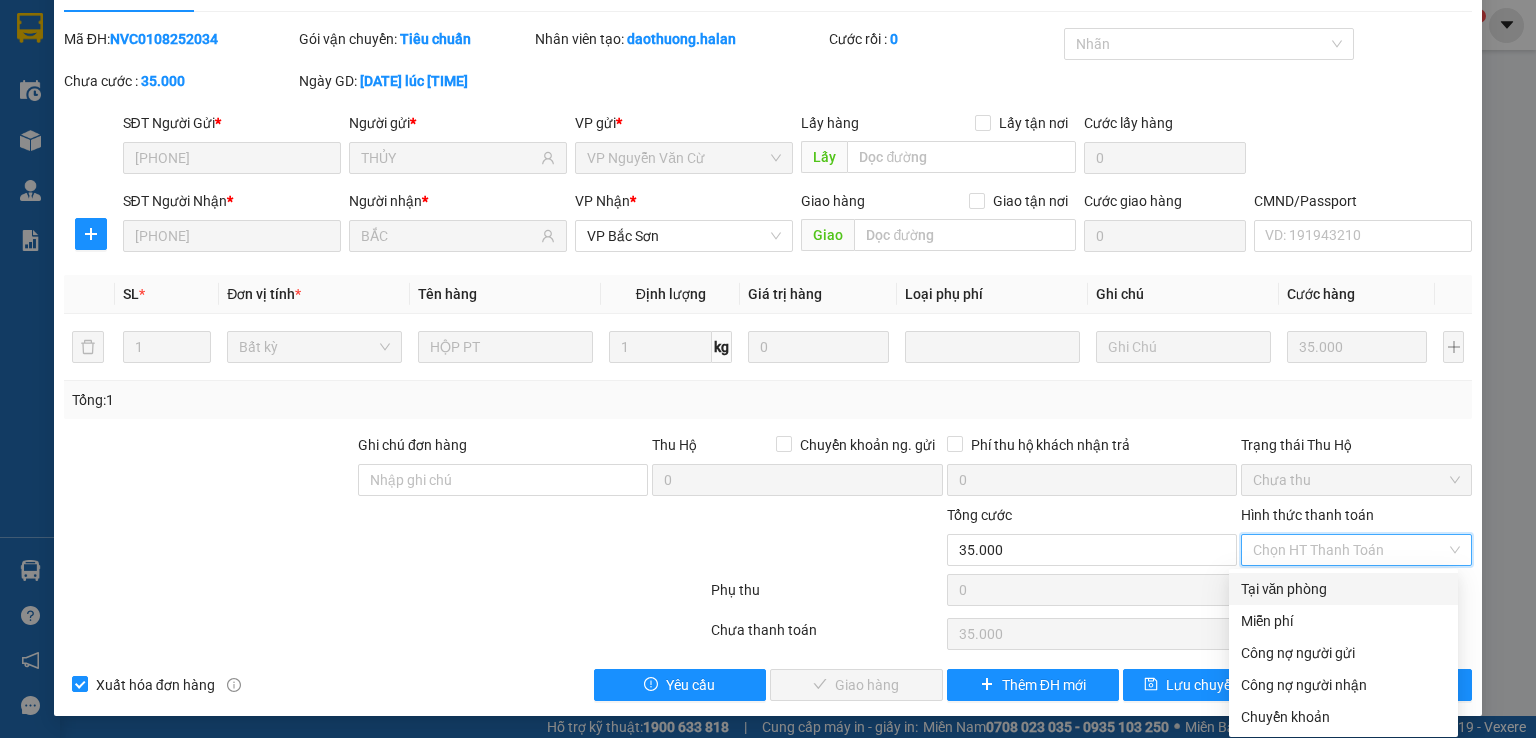 click on "Tại văn phòng" at bounding box center [1343, 589] 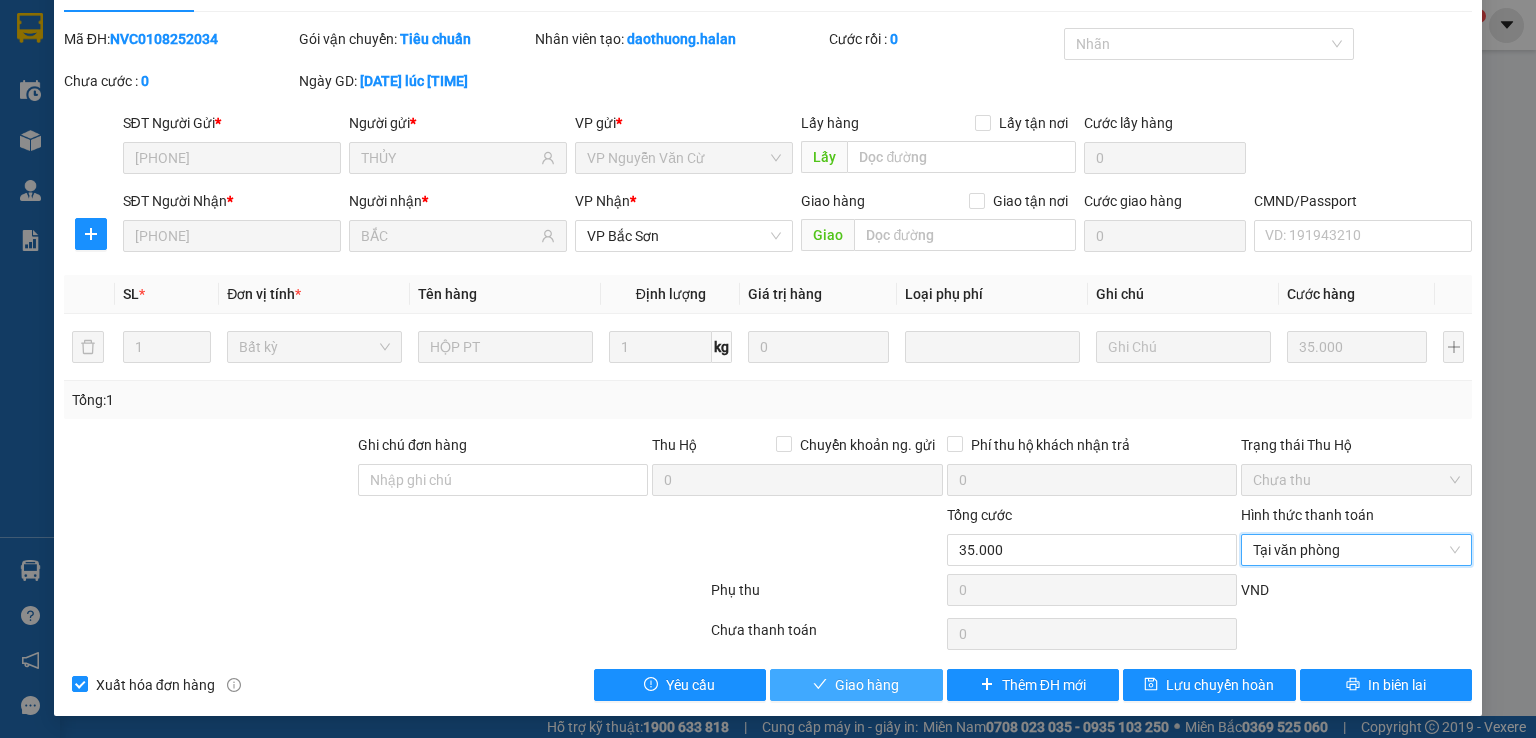 click on "Giao hàng" at bounding box center [856, 685] 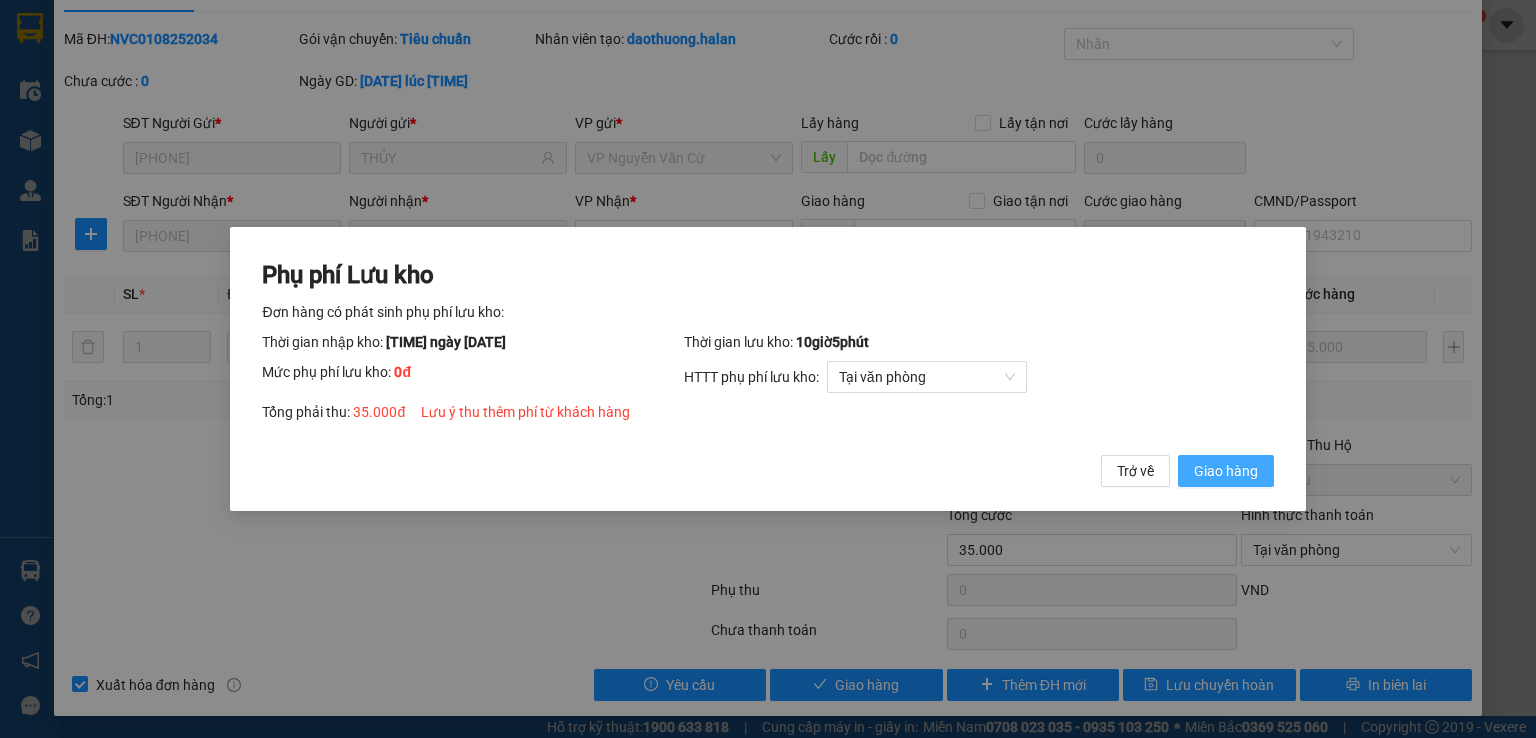 click on "Giao hàng" at bounding box center [1226, 471] 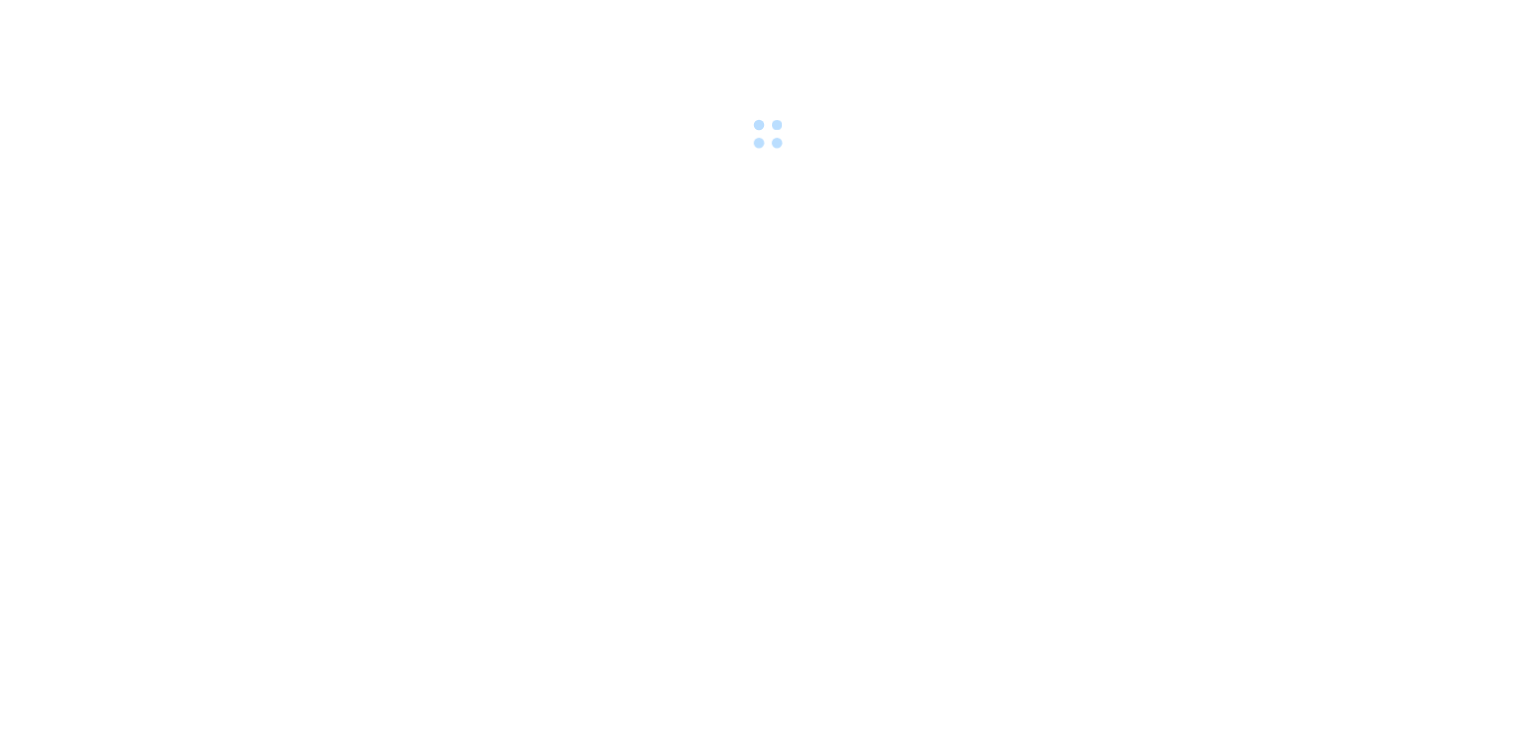 scroll, scrollTop: 0, scrollLeft: 0, axis: both 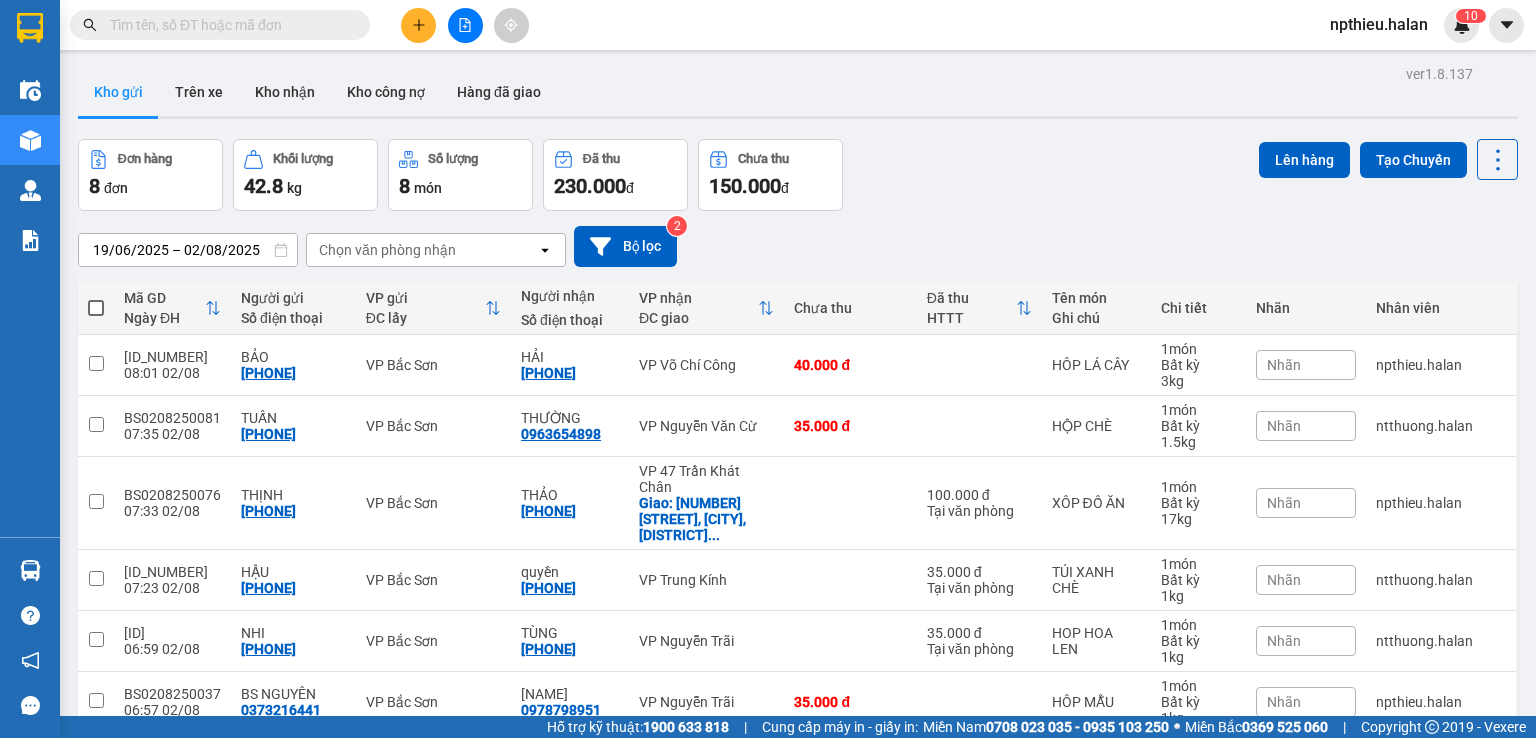 click at bounding box center [418, 25] 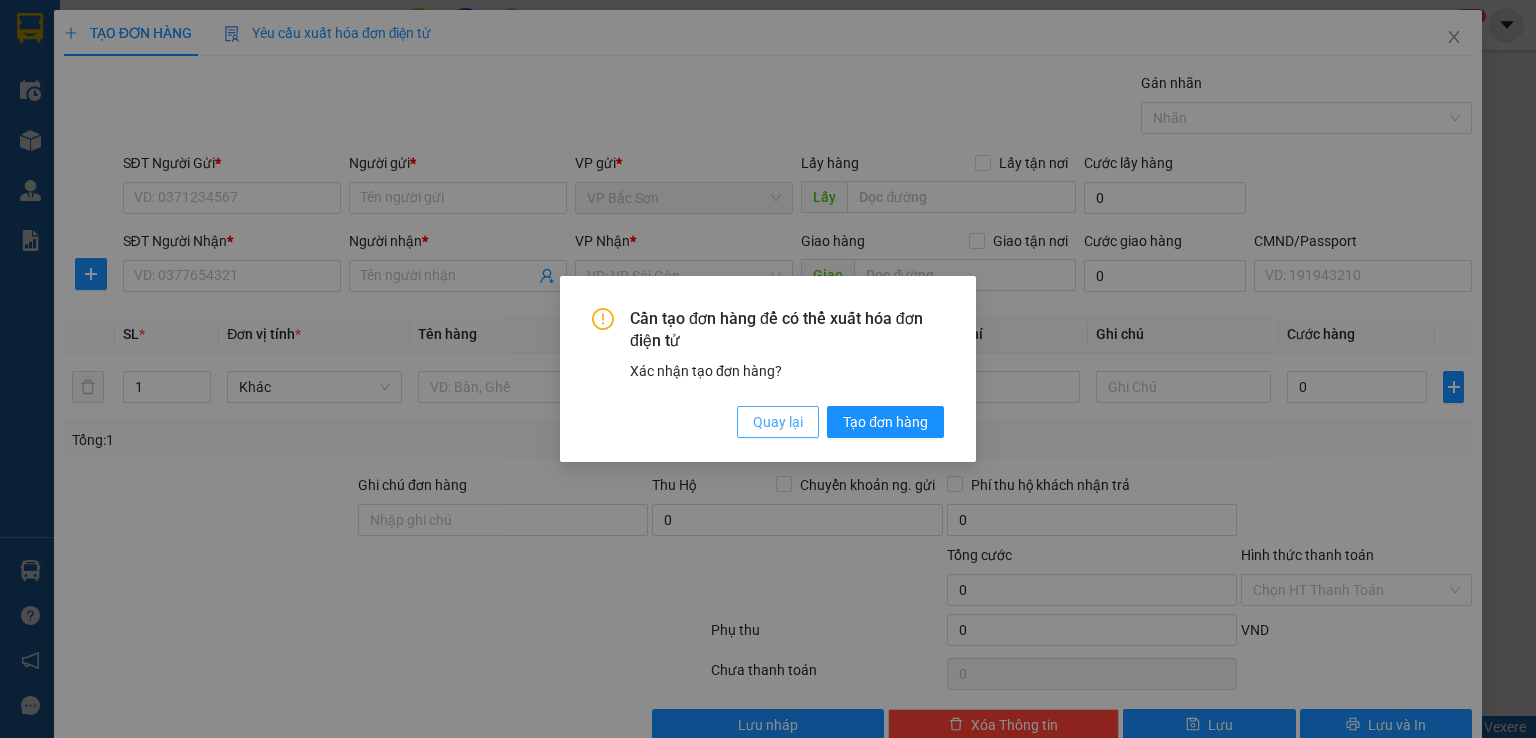 click on "Quay lại" at bounding box center (778, 422) 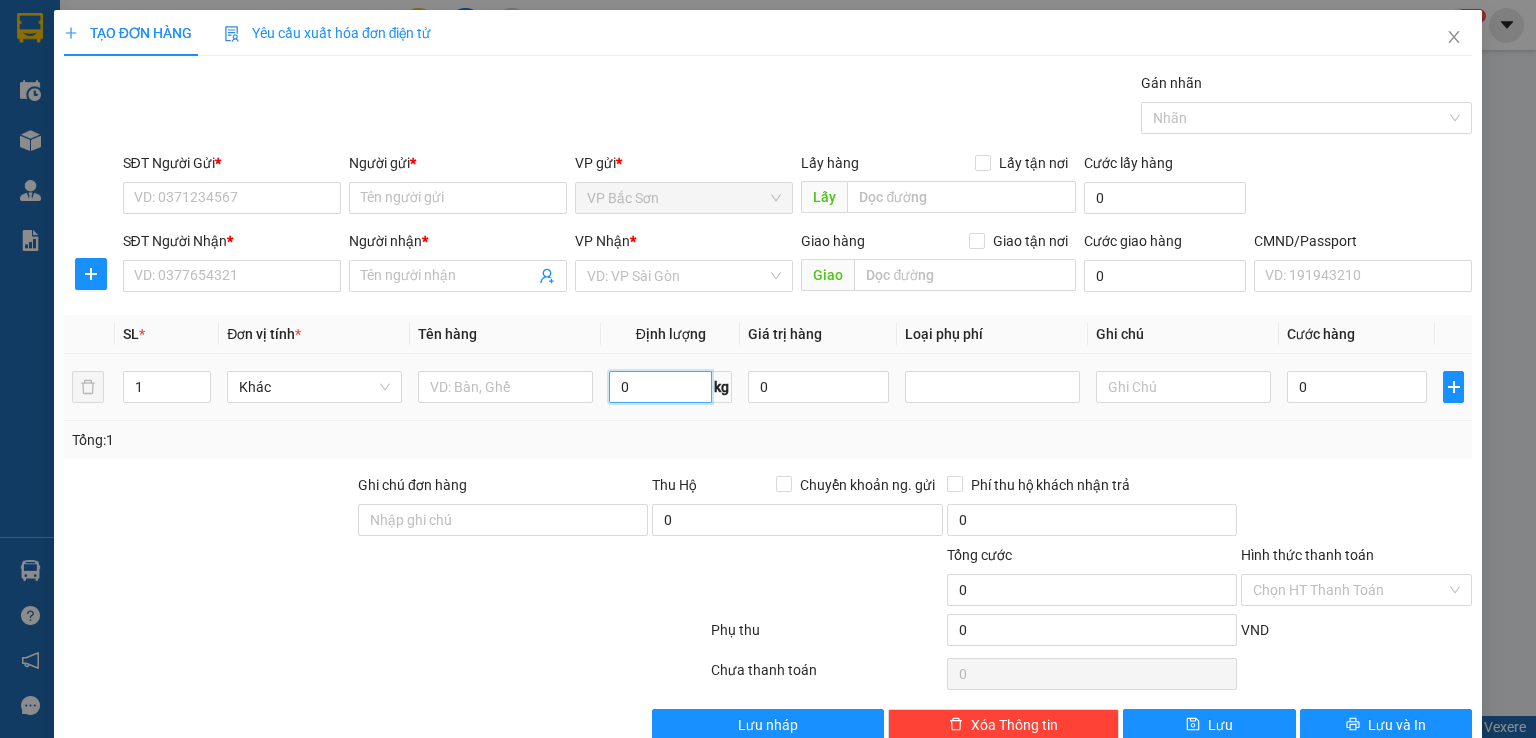 click on "0" at bounding box center (660, 387) 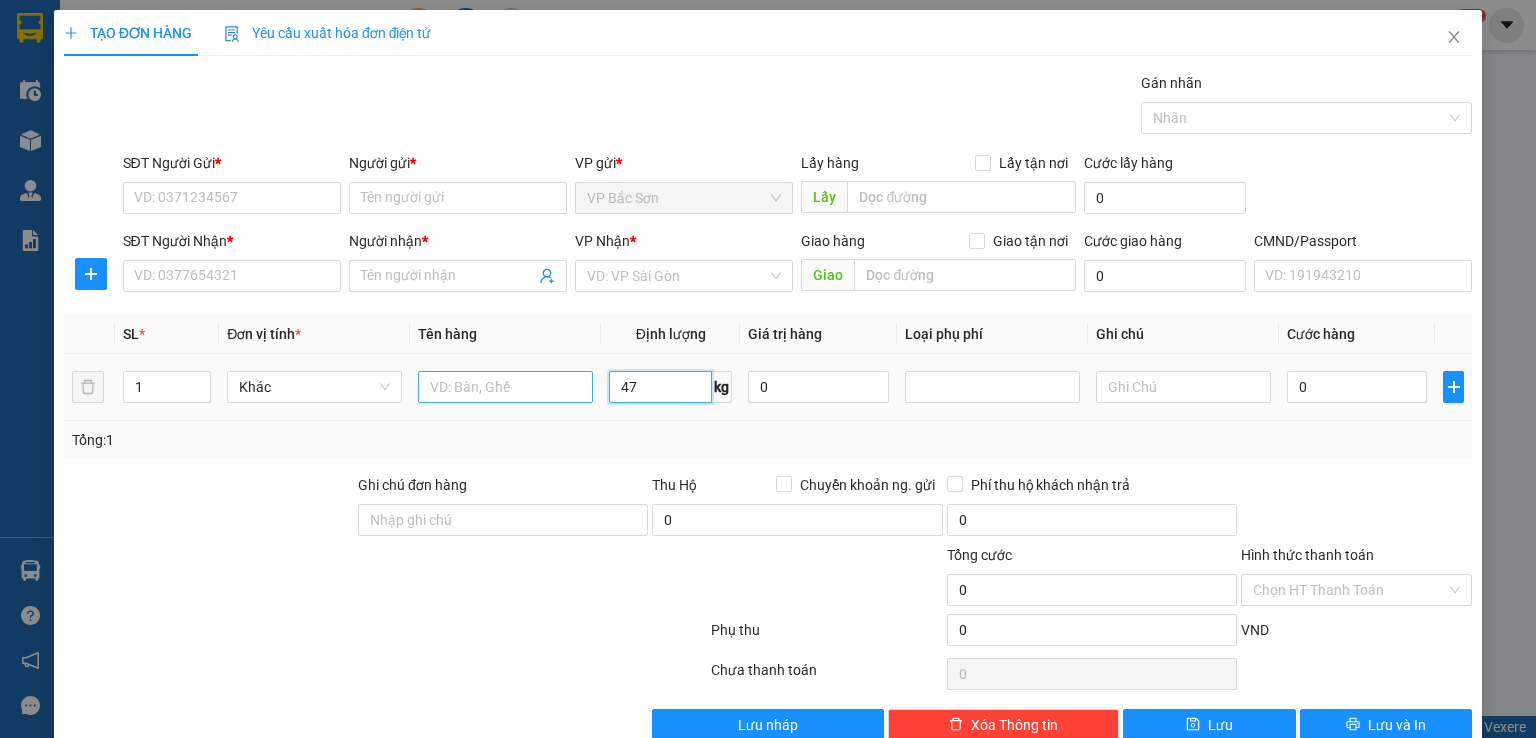 type on "47" 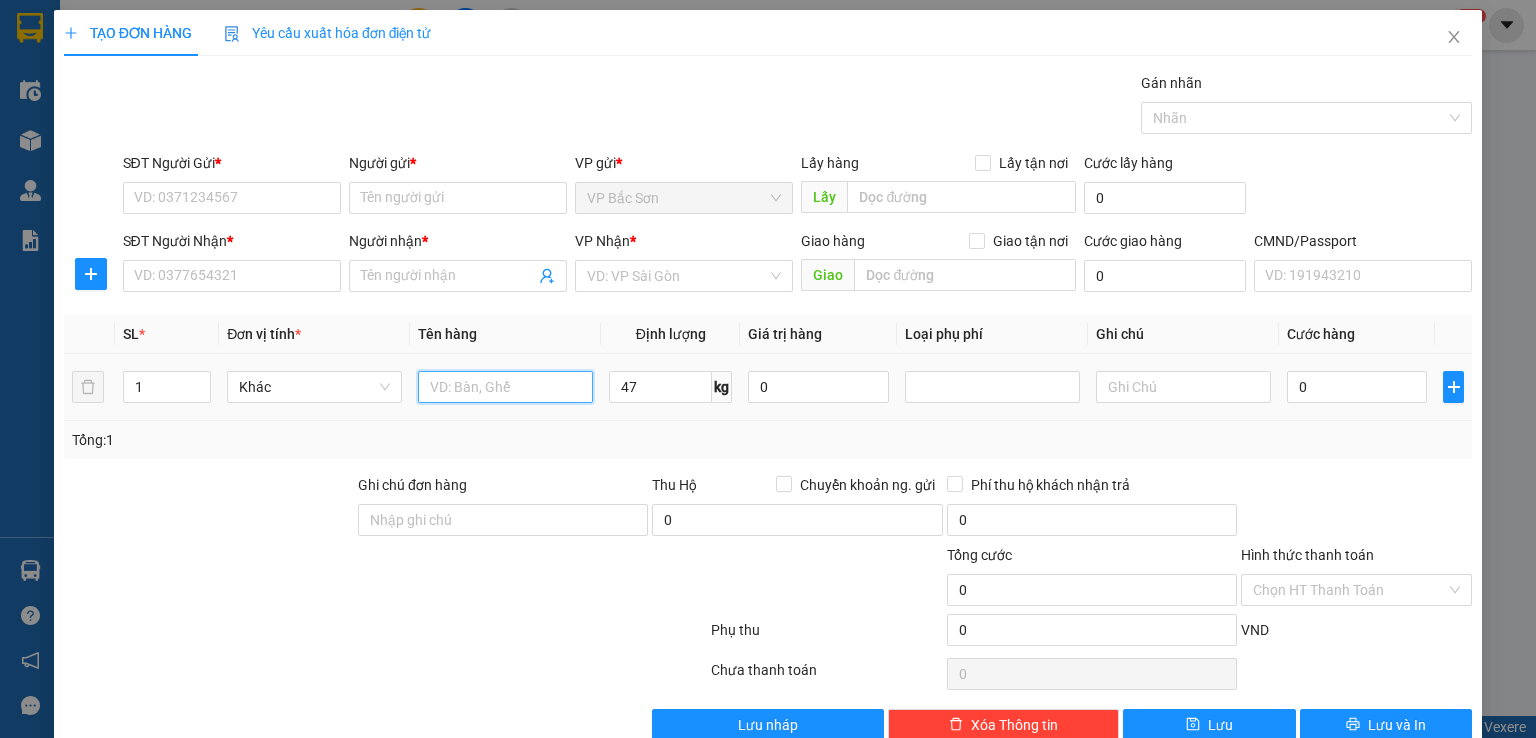 click at bounding box center [505, 387] 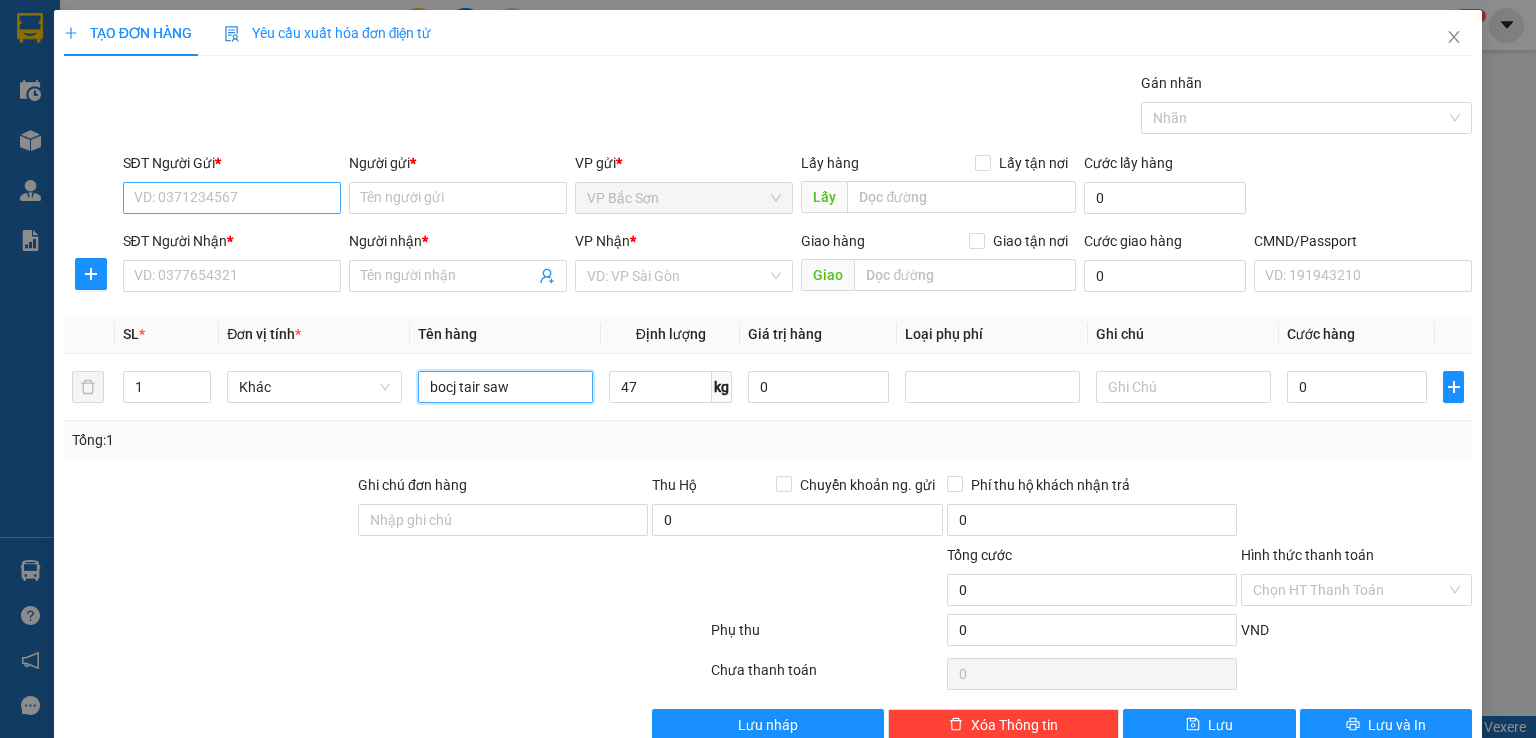 type on "bocj tair saw" 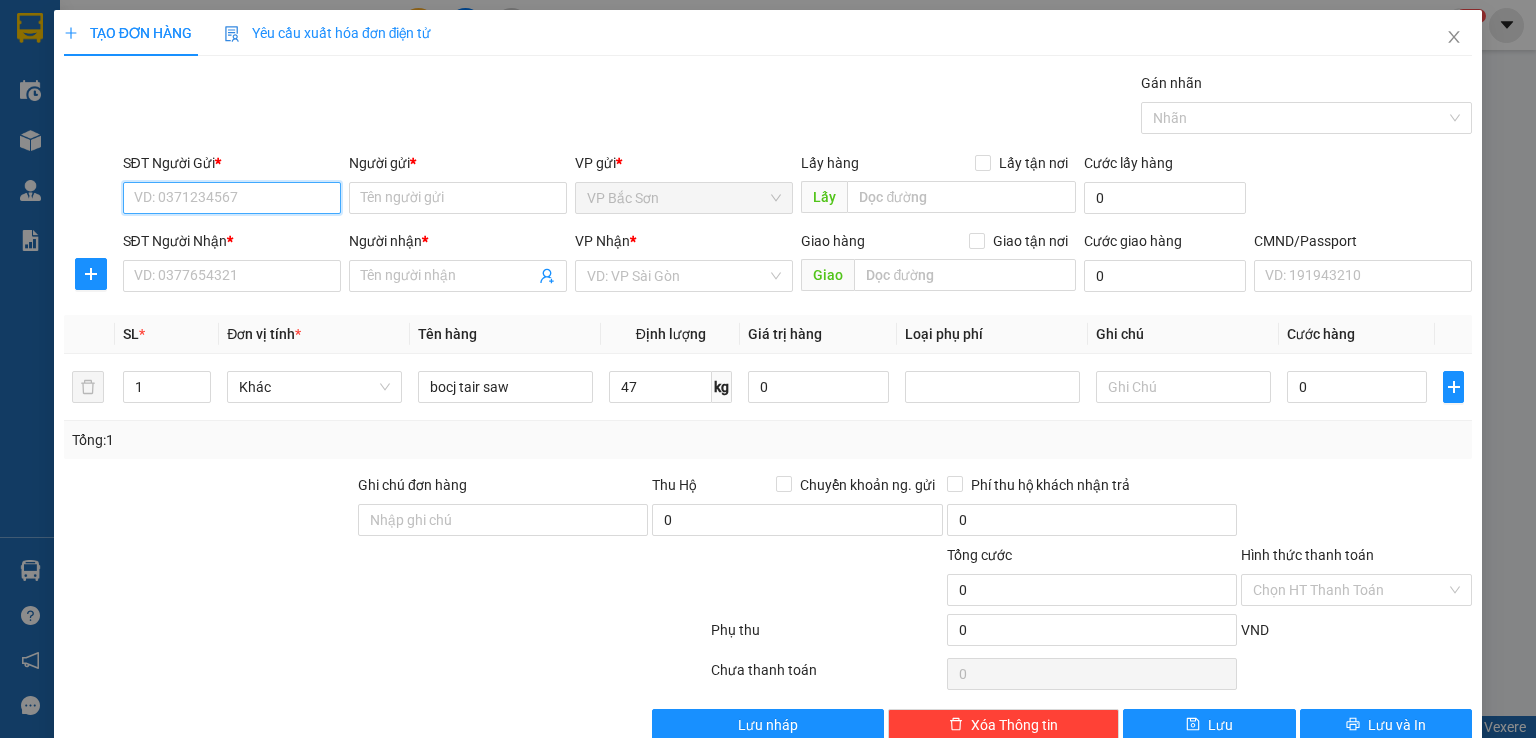 click on "SĐT Người Gửi  *" at bounding box center (232, 198) 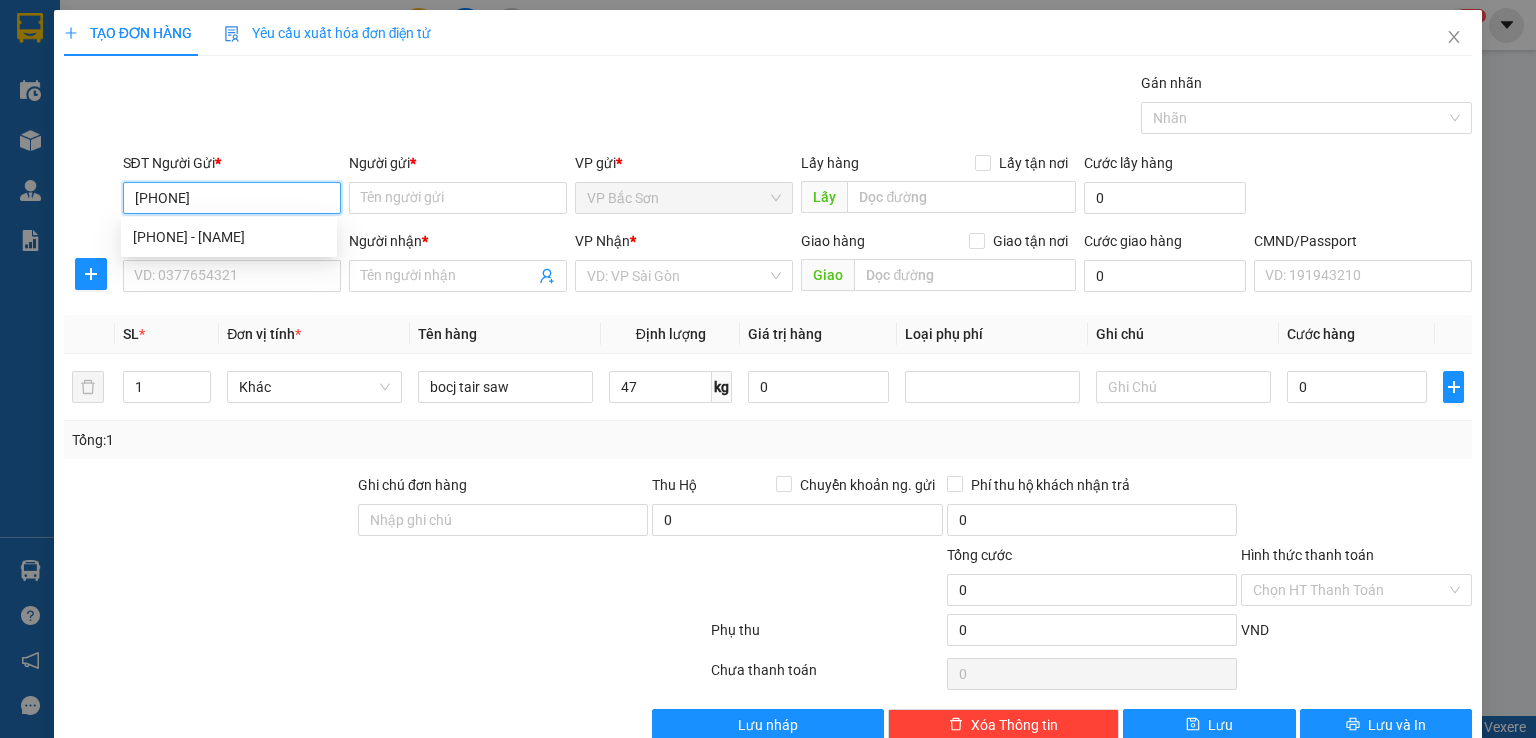 type on "[PHONE]" 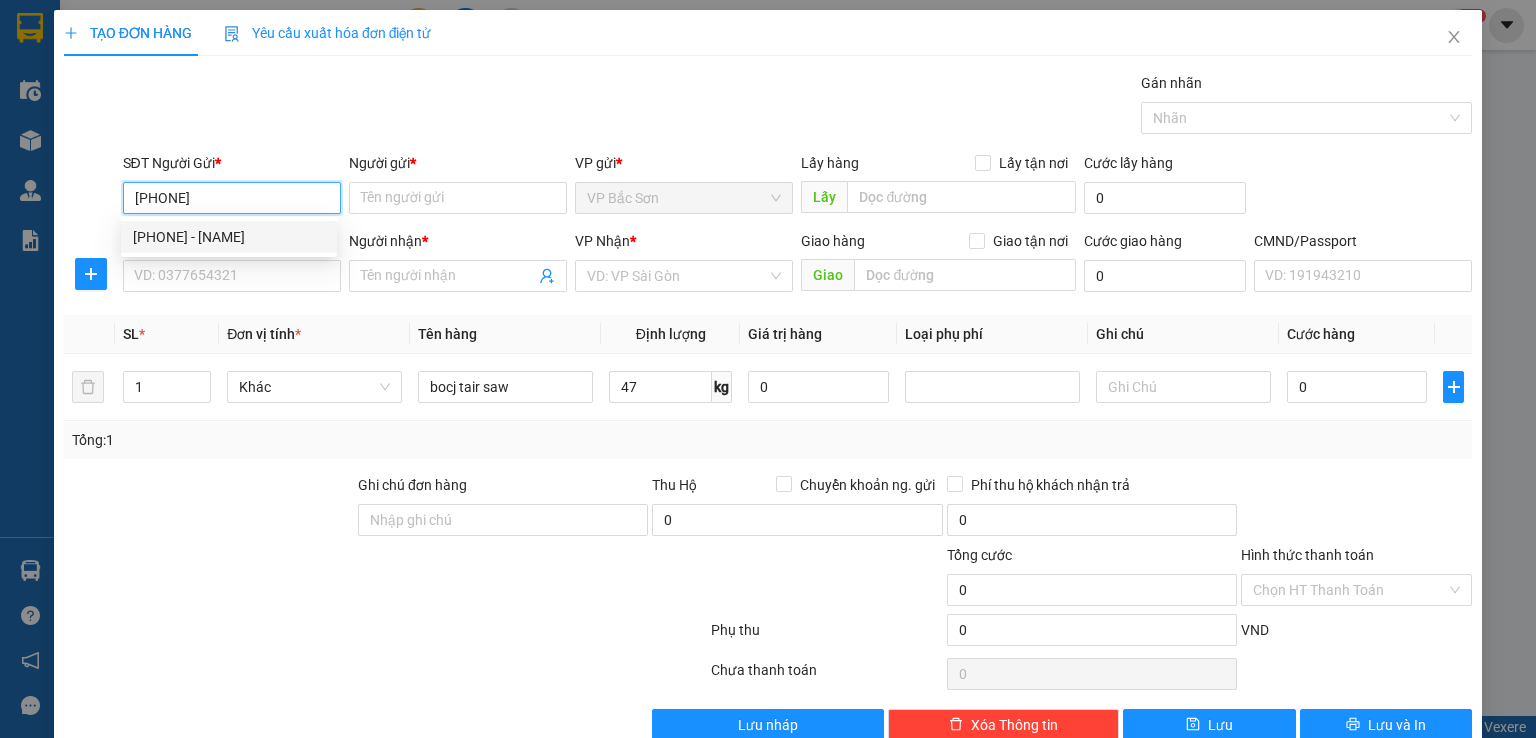 click on "[PHONE] - [NAME]" at bounding box center (229, 237) 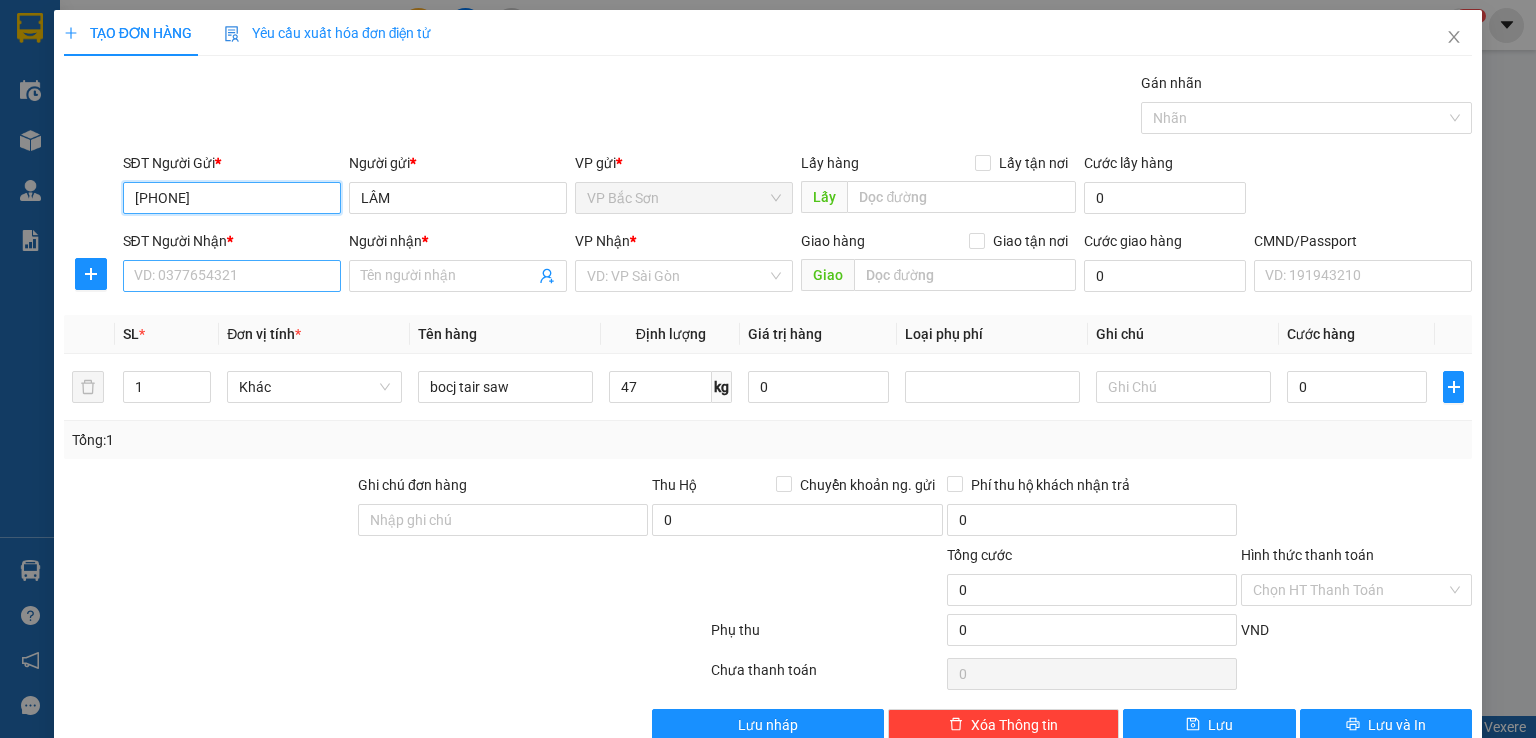 type on "[PHONE]" 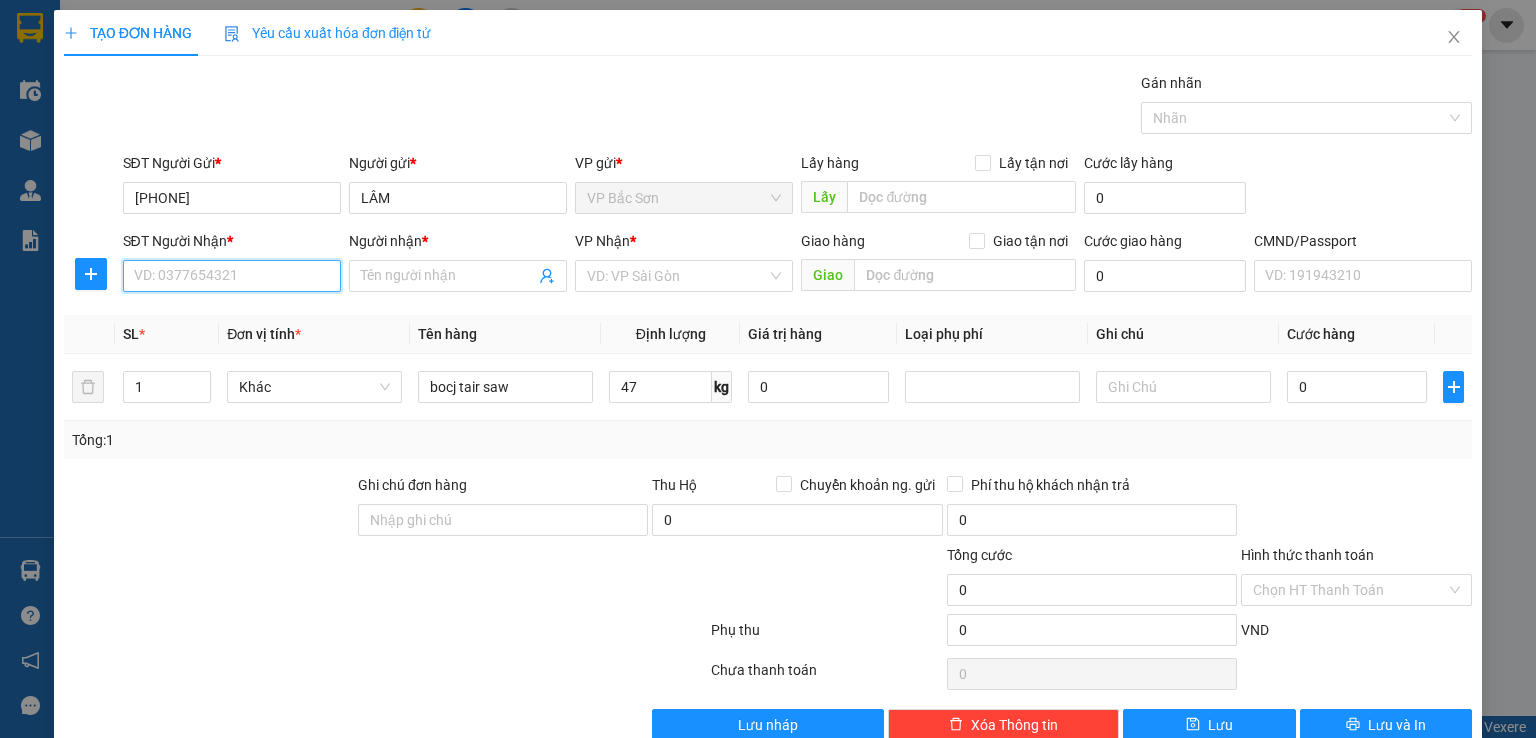 click on "SĐT Người Nhận  *" at bounding box center [232, 276] 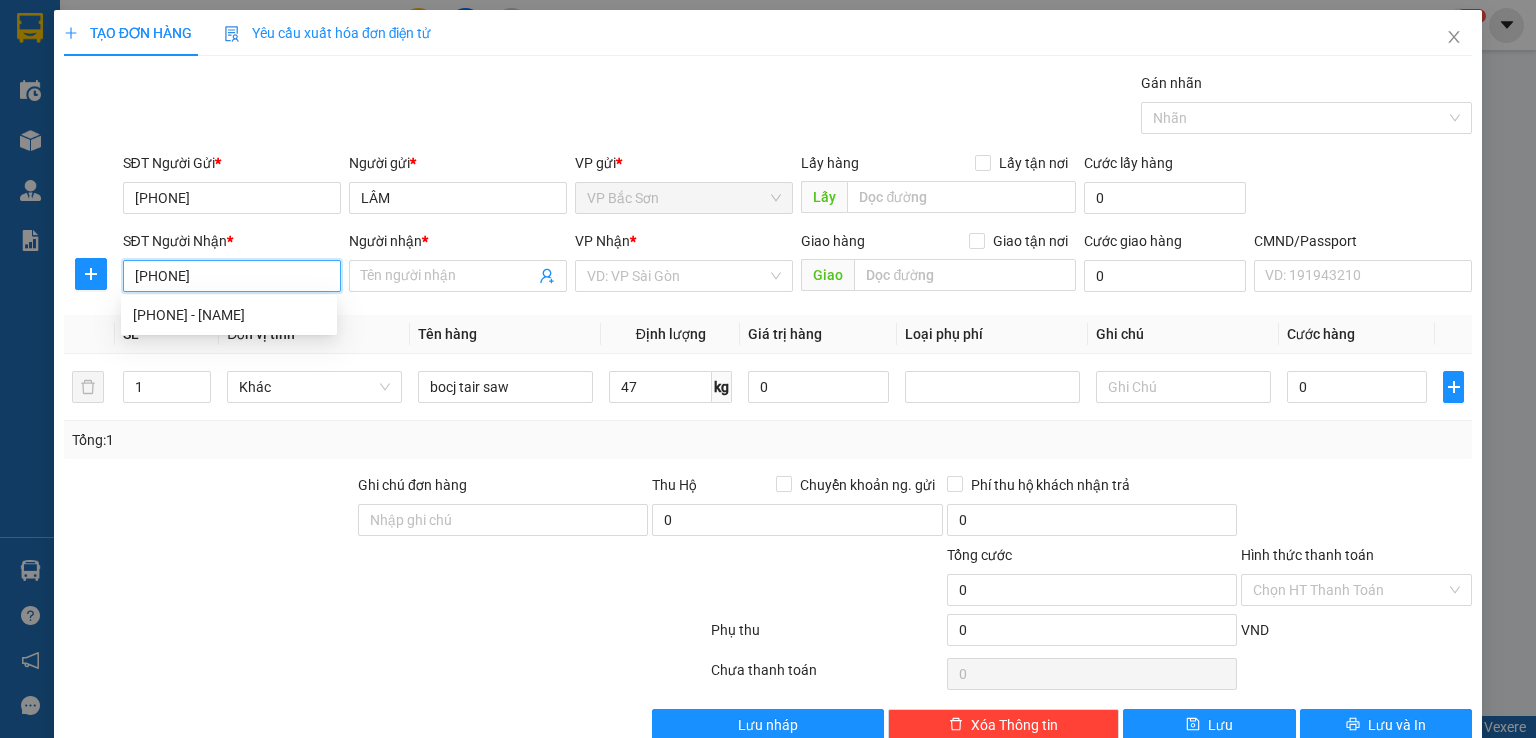 type on "[PHONE]" 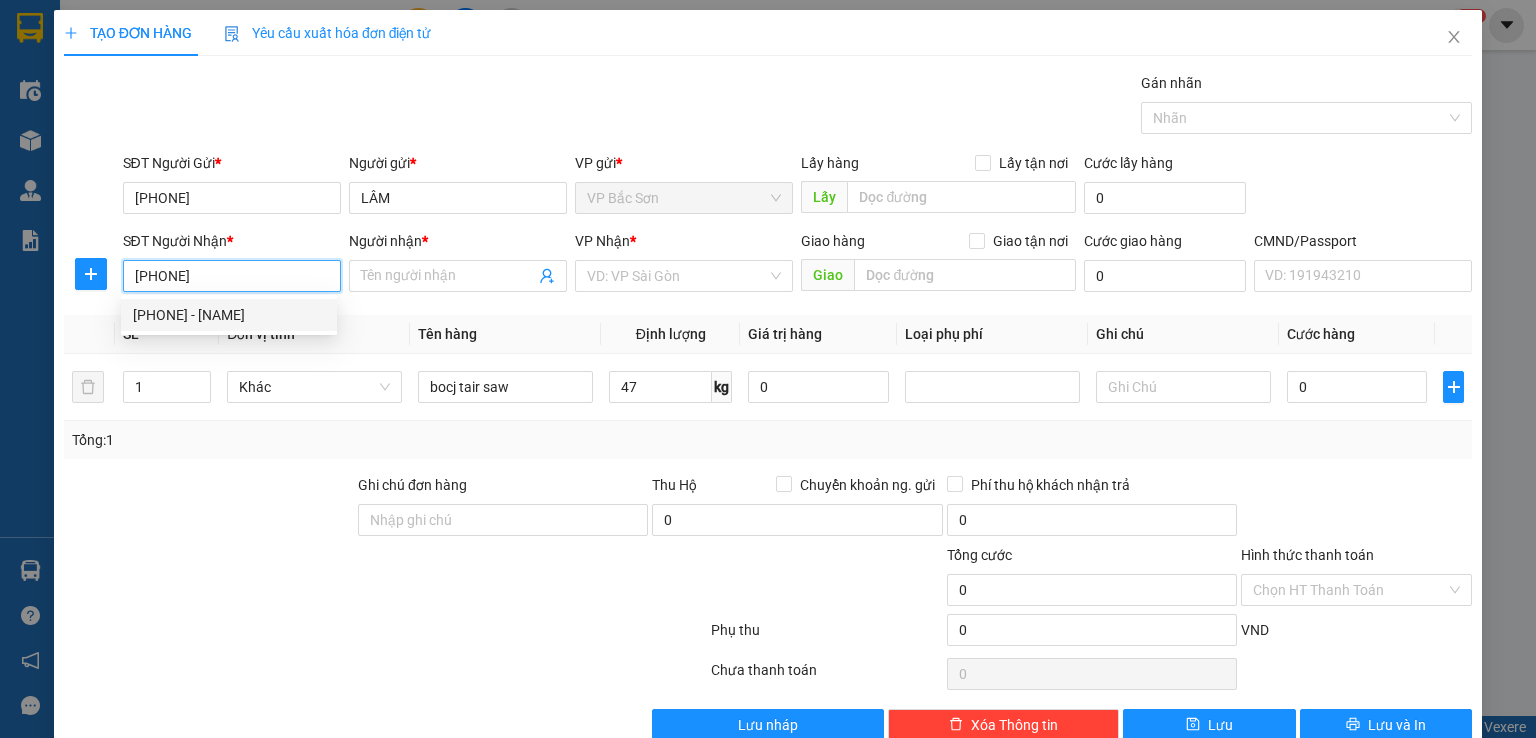 click on "[PHONE] - [NAME]" at bounding box center (229, 315) 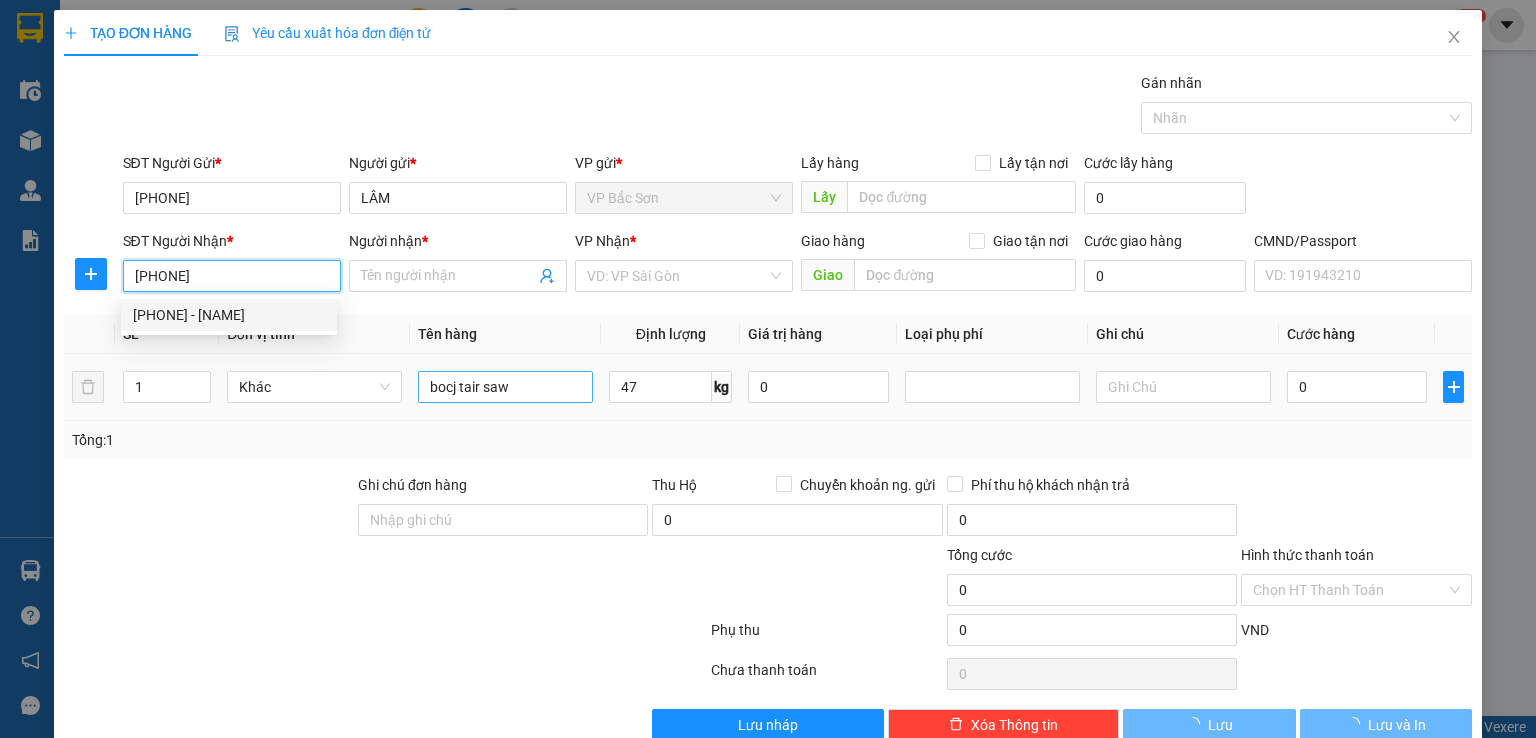 type on "THỰC." 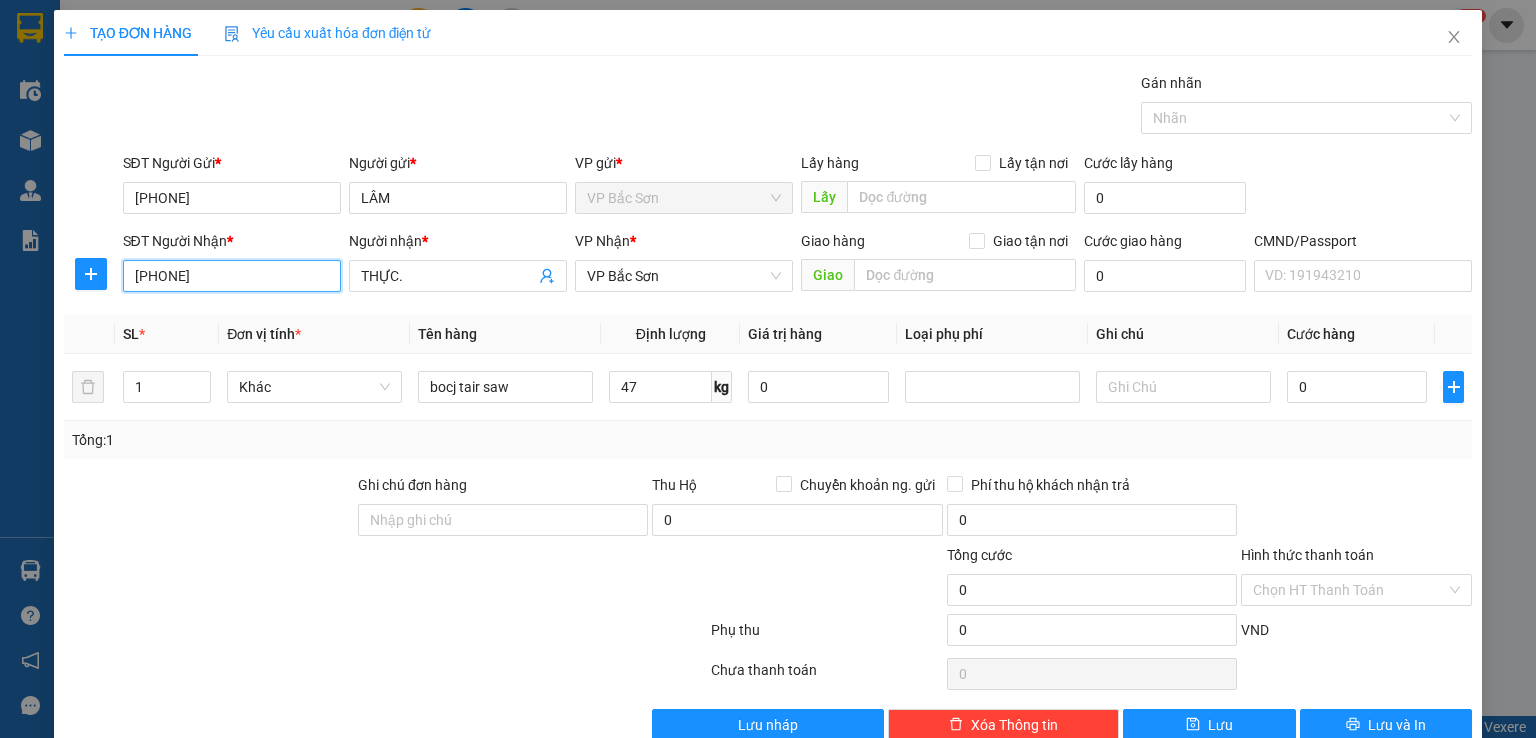 type on "[PHONE]" 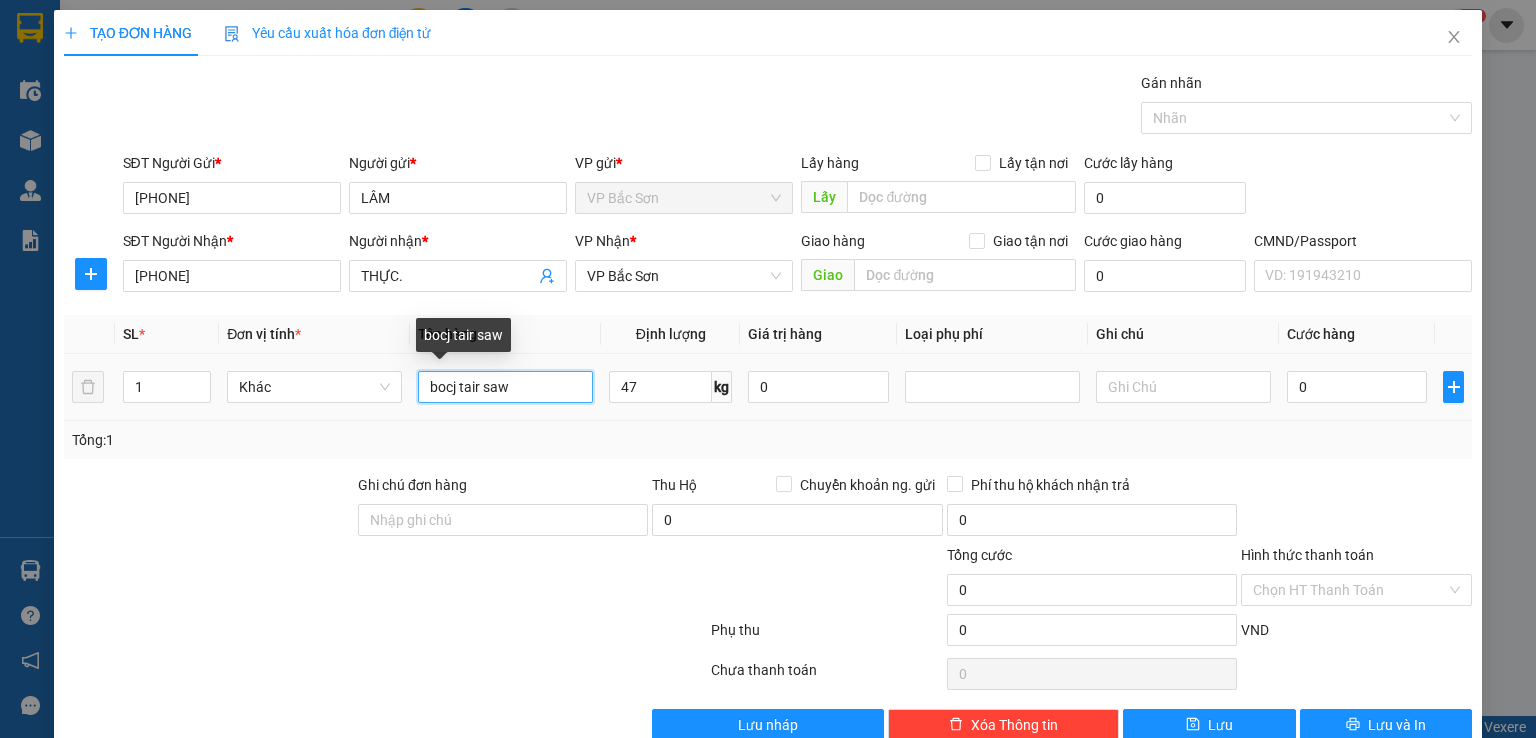 click on "bocj tair saw" at bounding box center [505, 387] 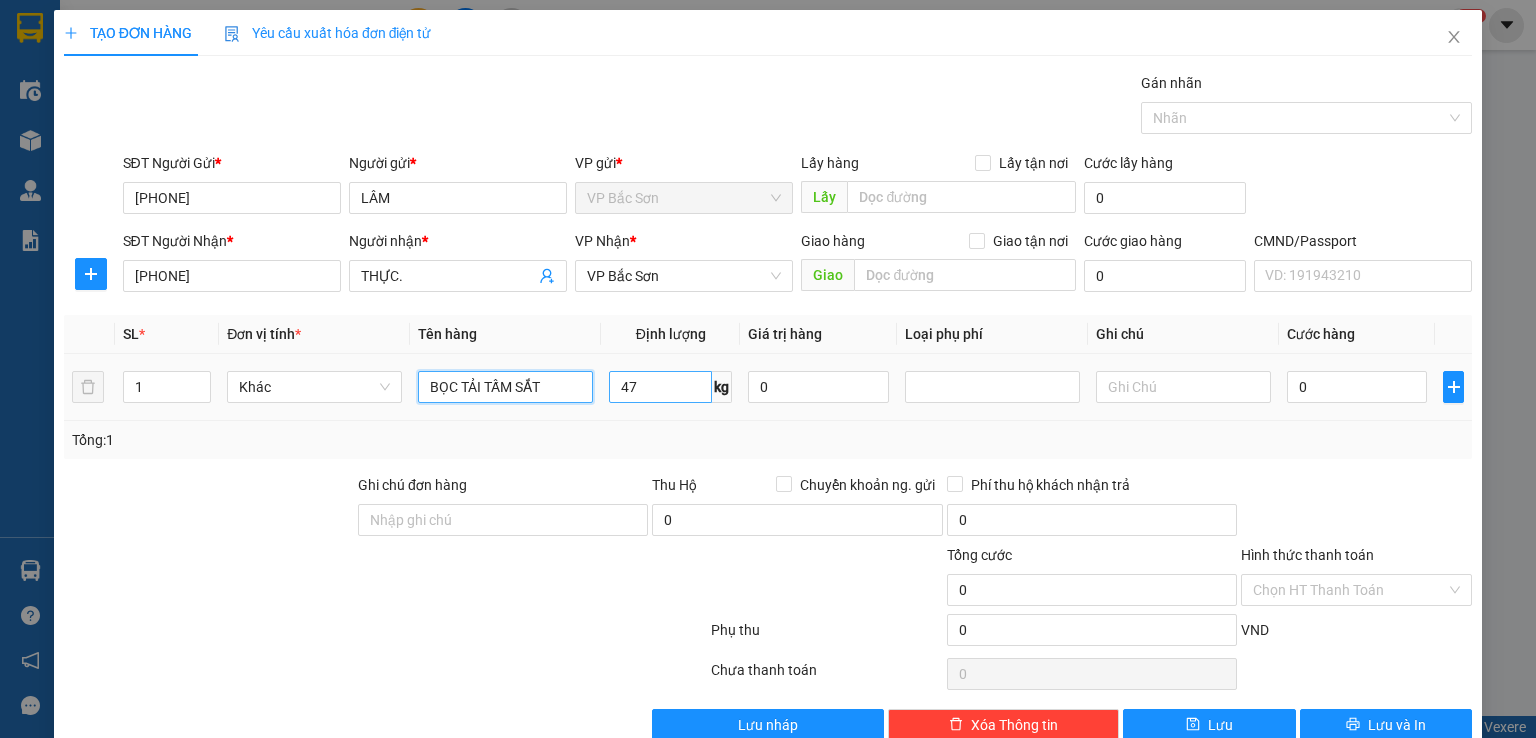 type on "BỌC TẢI TẤM SẮT" 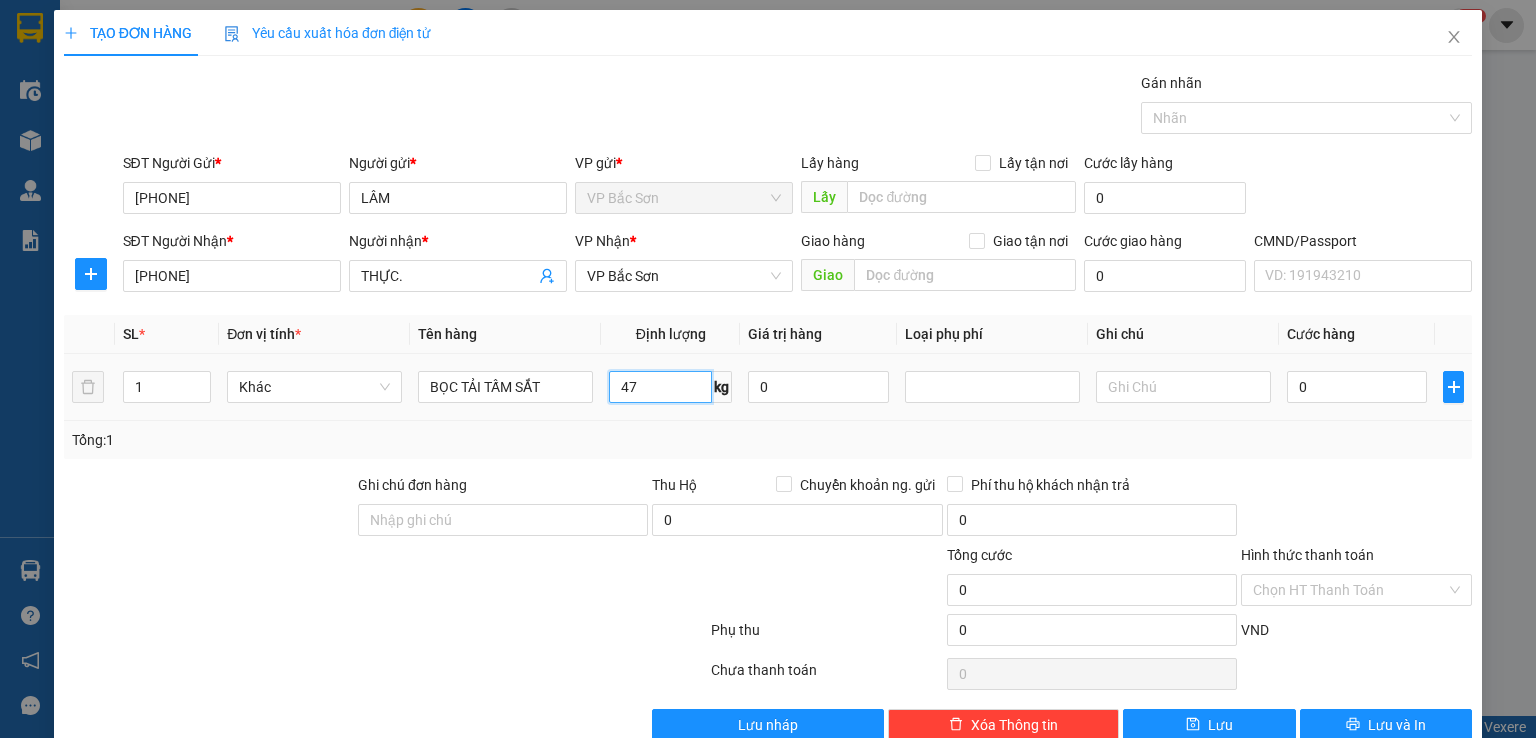 click on "47" at bounding box center (660, 387) 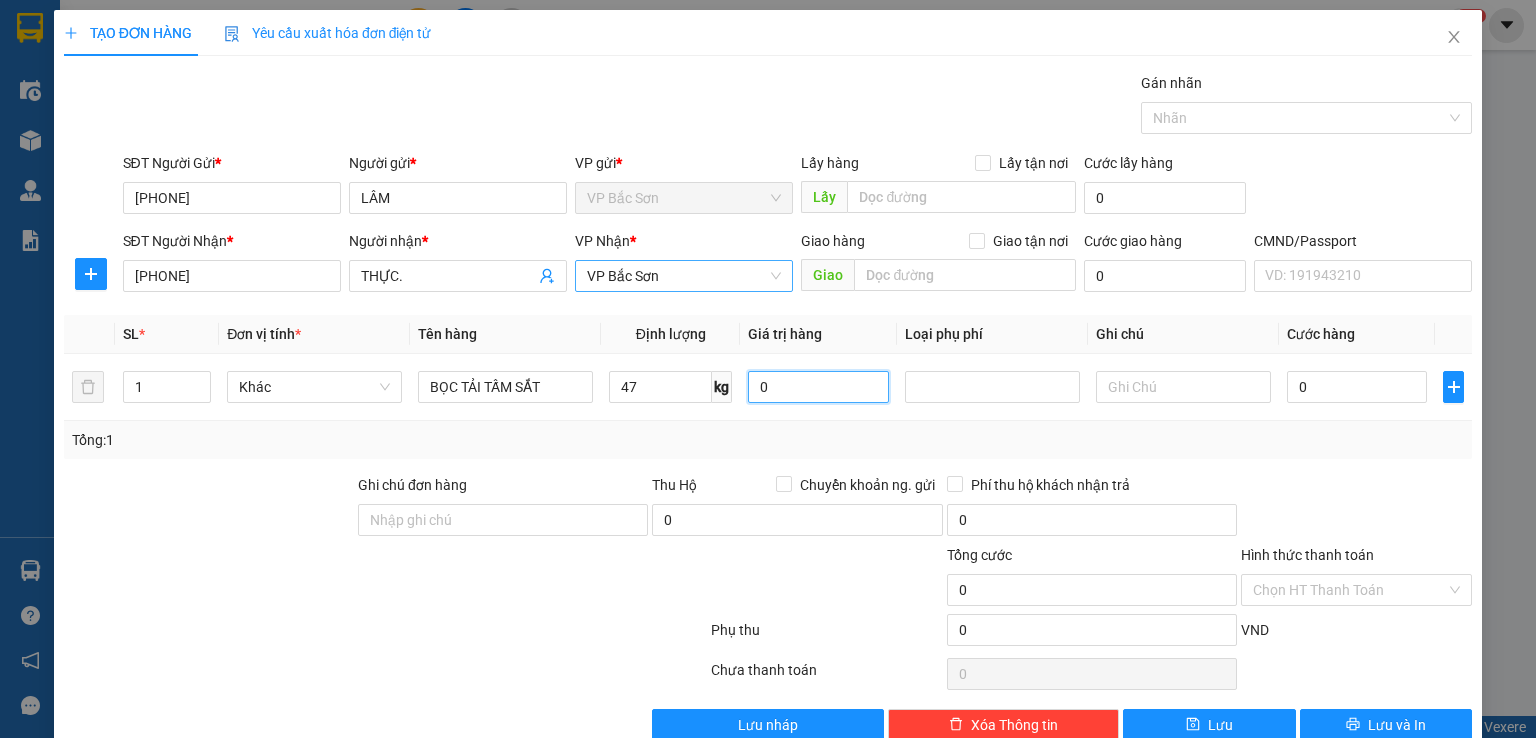 click on "VP Bắc Sơn" at bounding box center [684, 276] 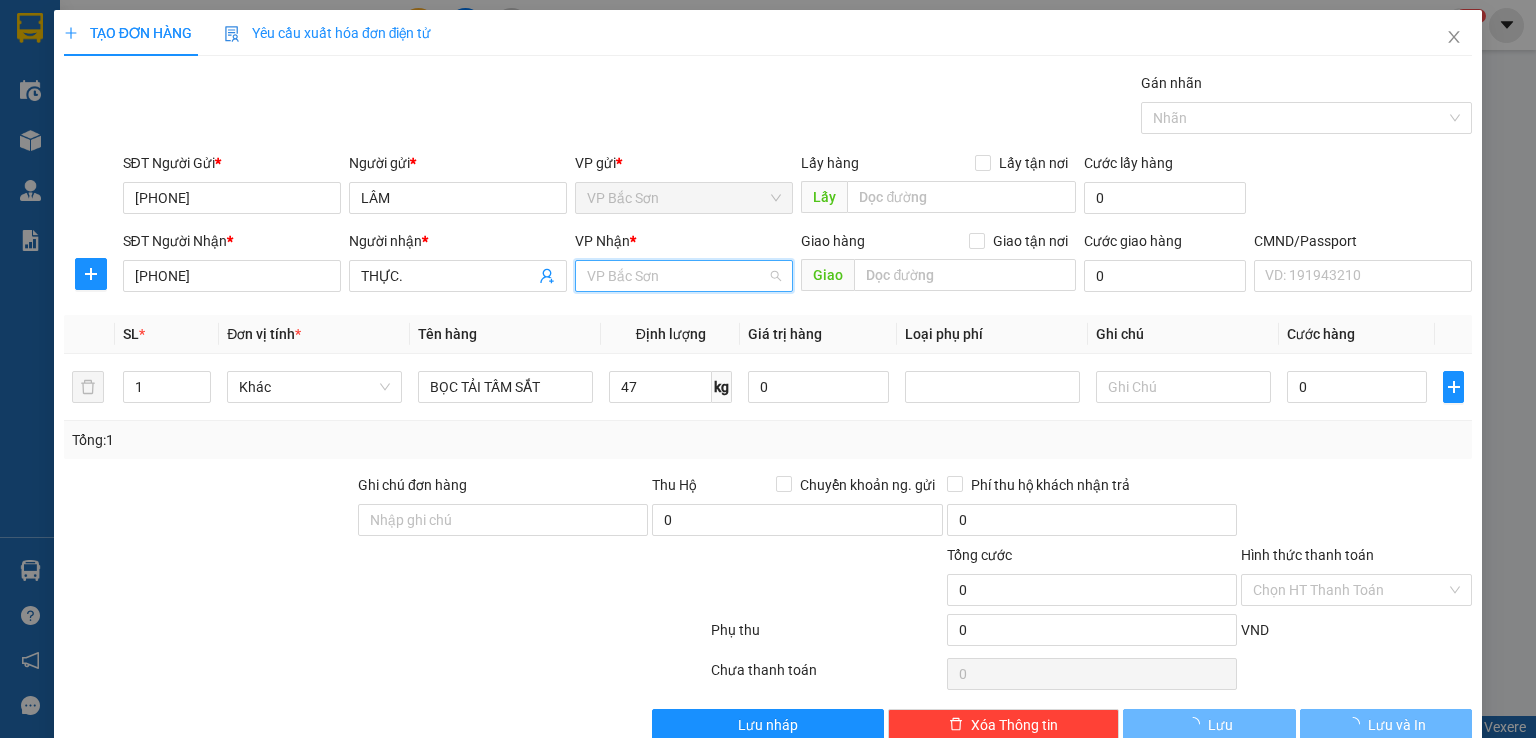 click on "VP Bắc Sơn" at bounding box center (684, 276) 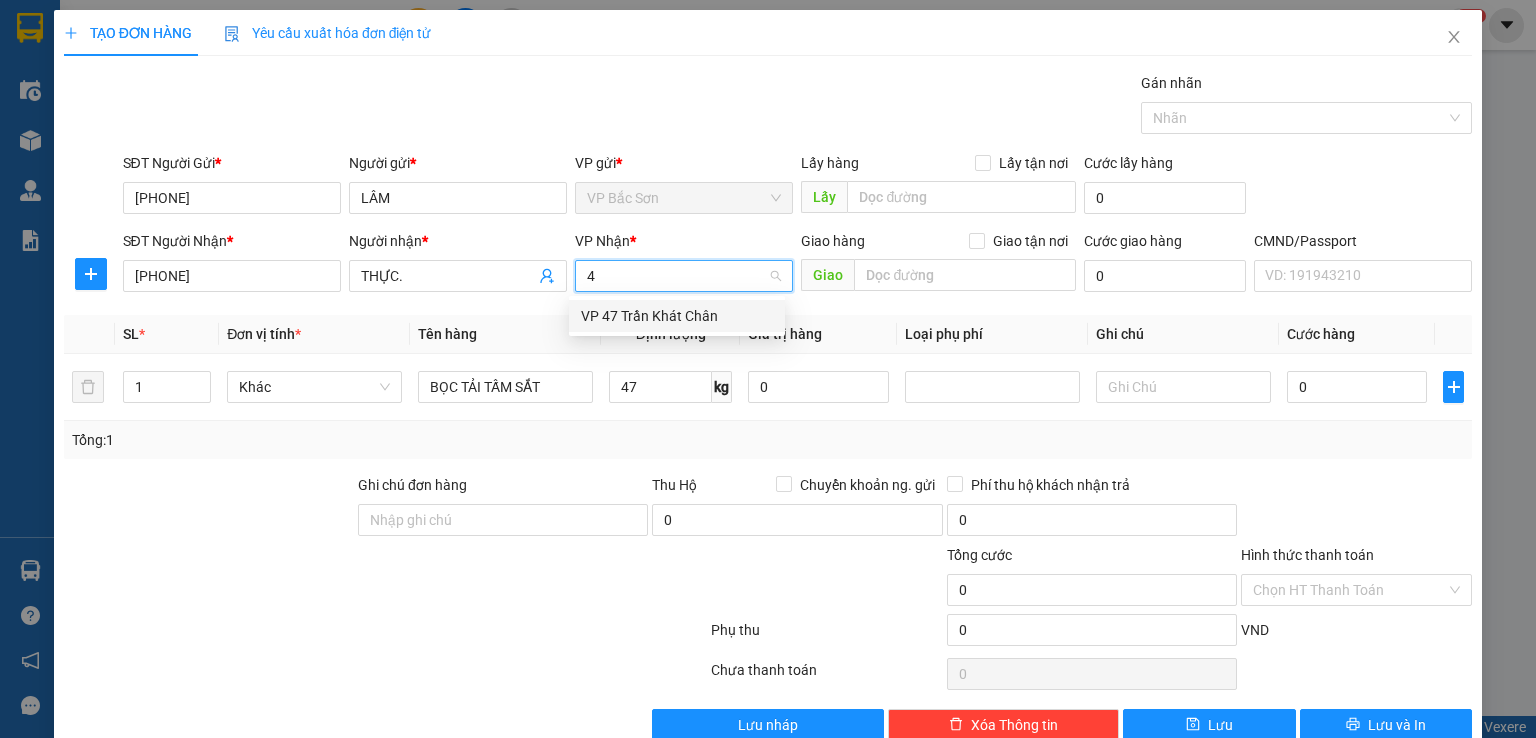 type on "47" 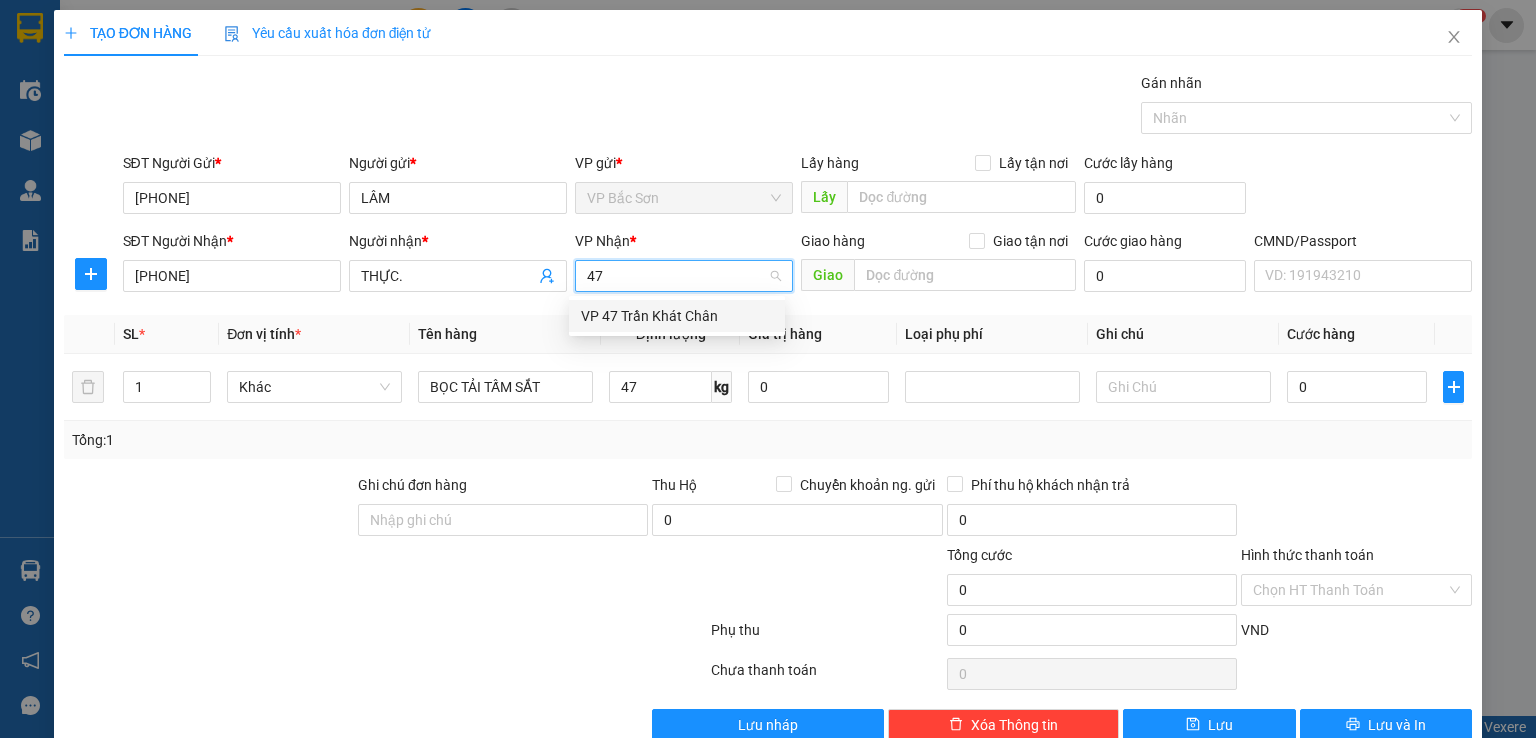 click on "VP 47 Trần Khát Chân" at bounding box center (677, 316) 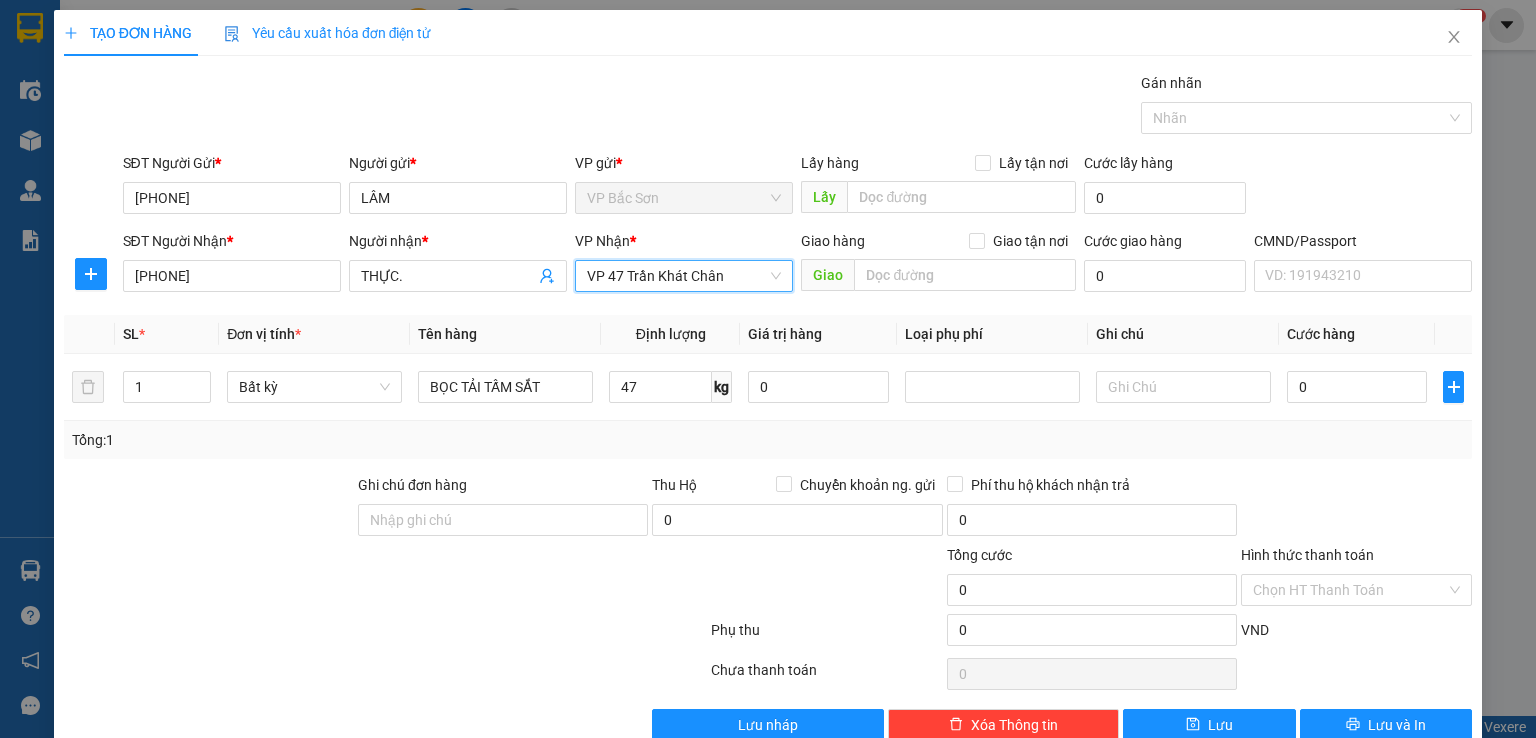 click on "VP 47 Trần Khát Chân" at bounding box center [684, 276] 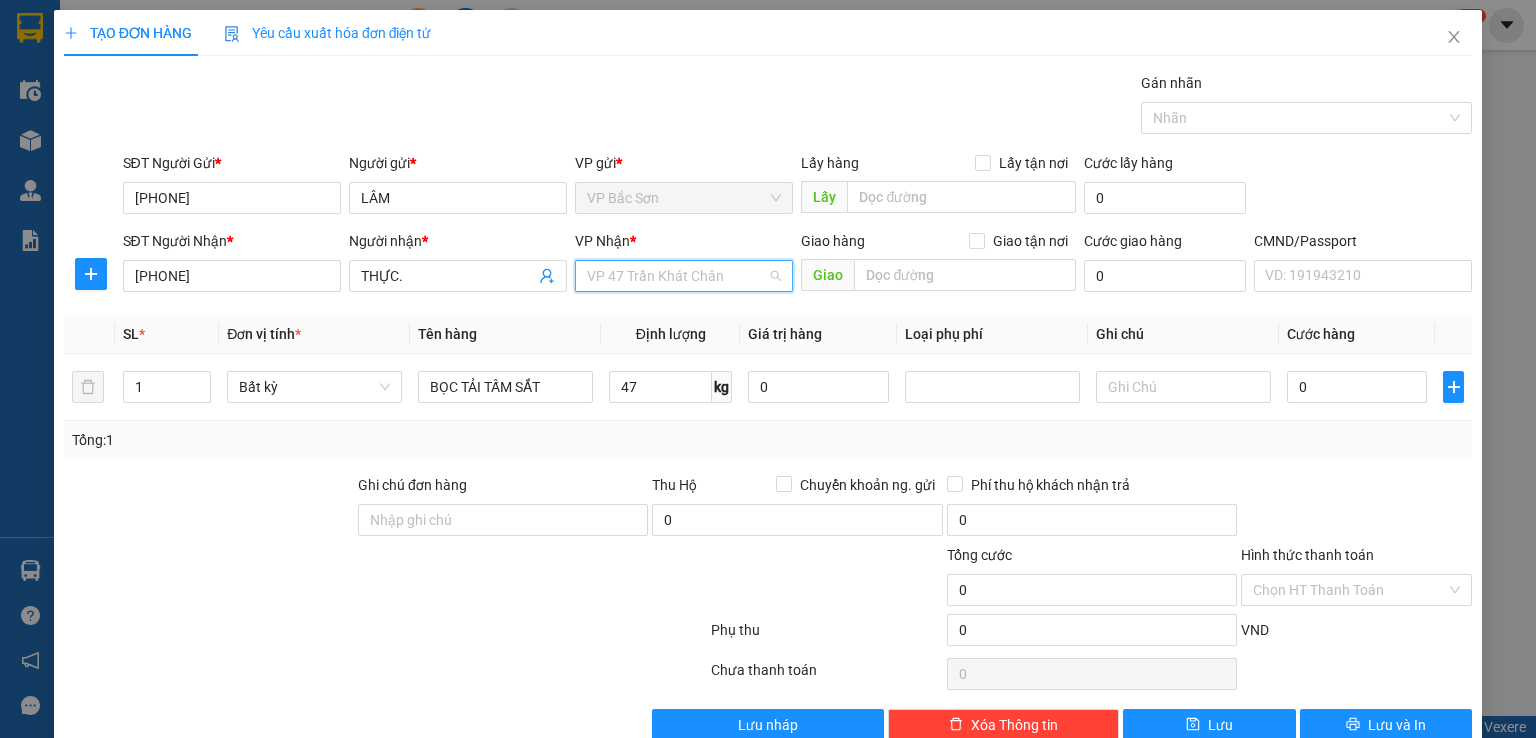 scroll, scrollTop: 552, scrollLeft: 0, axis: vertical 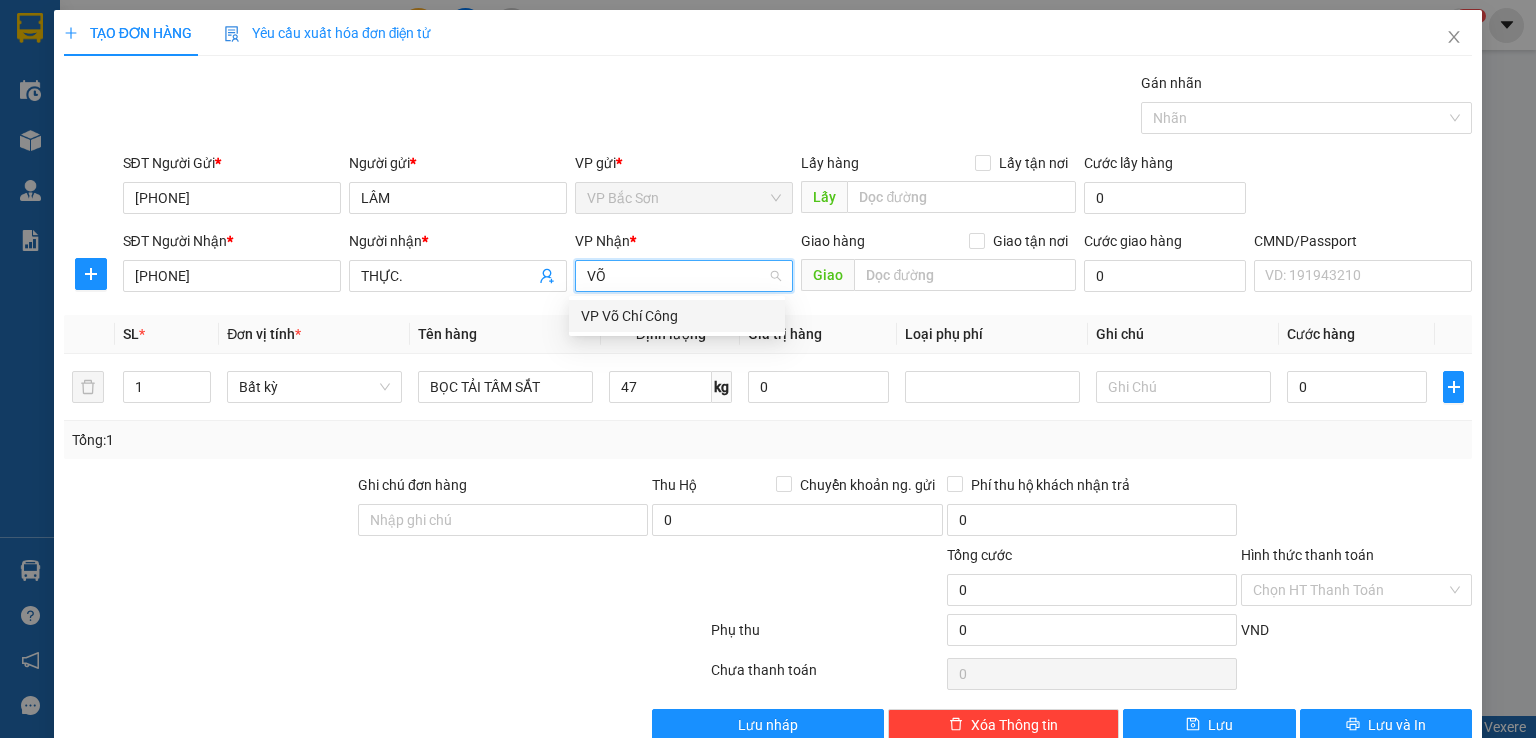 type on "VÕ" 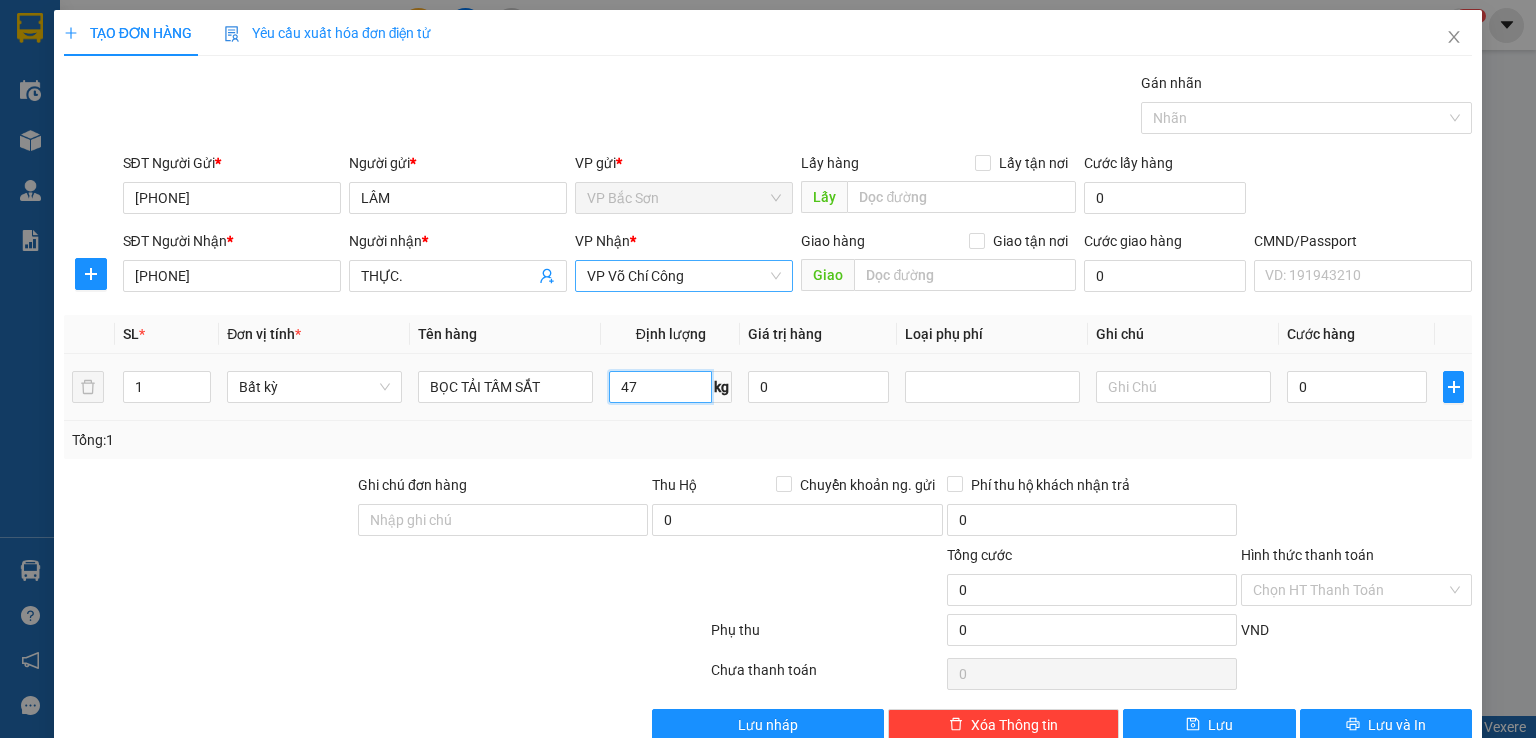 click on "47" at bounding box center (660, 387) 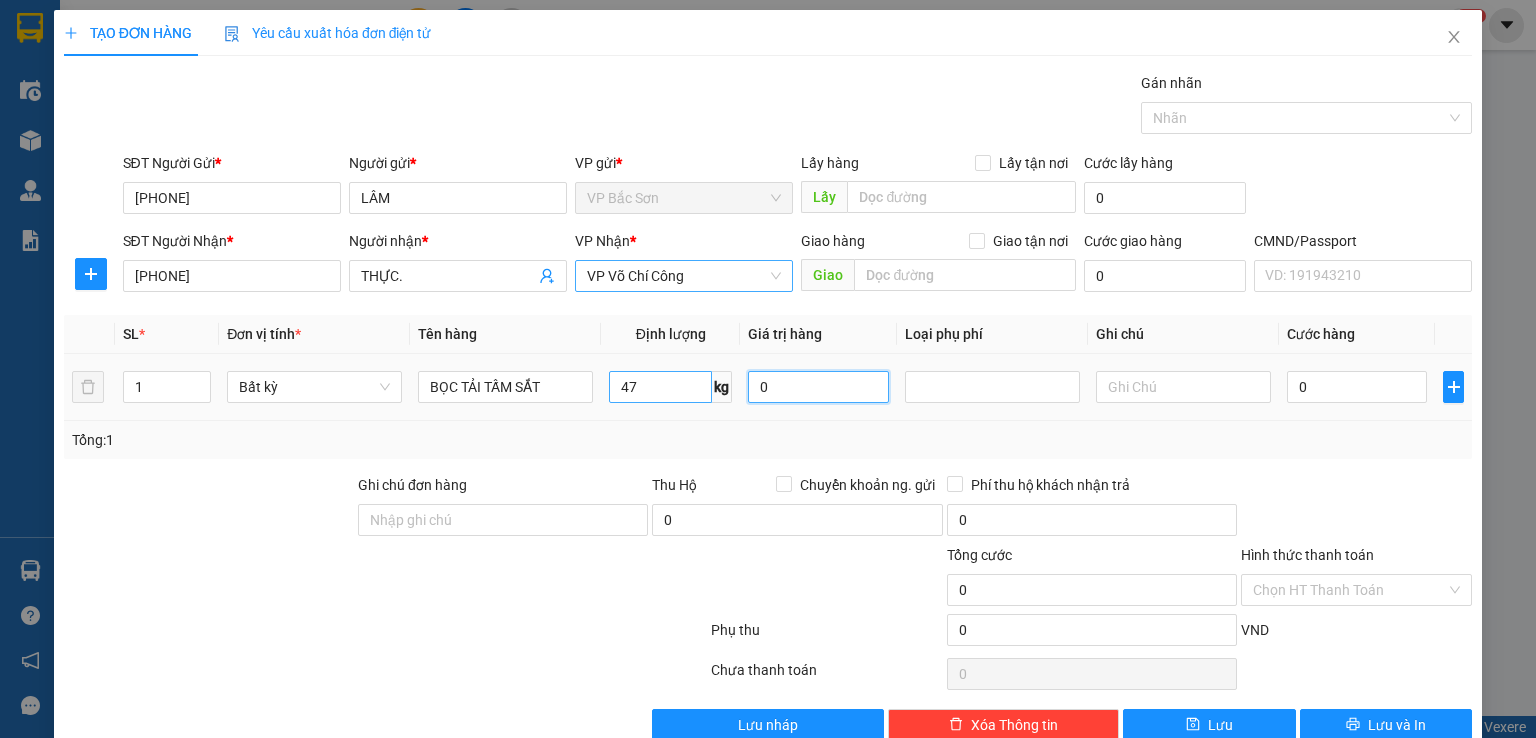 type on "85.000" 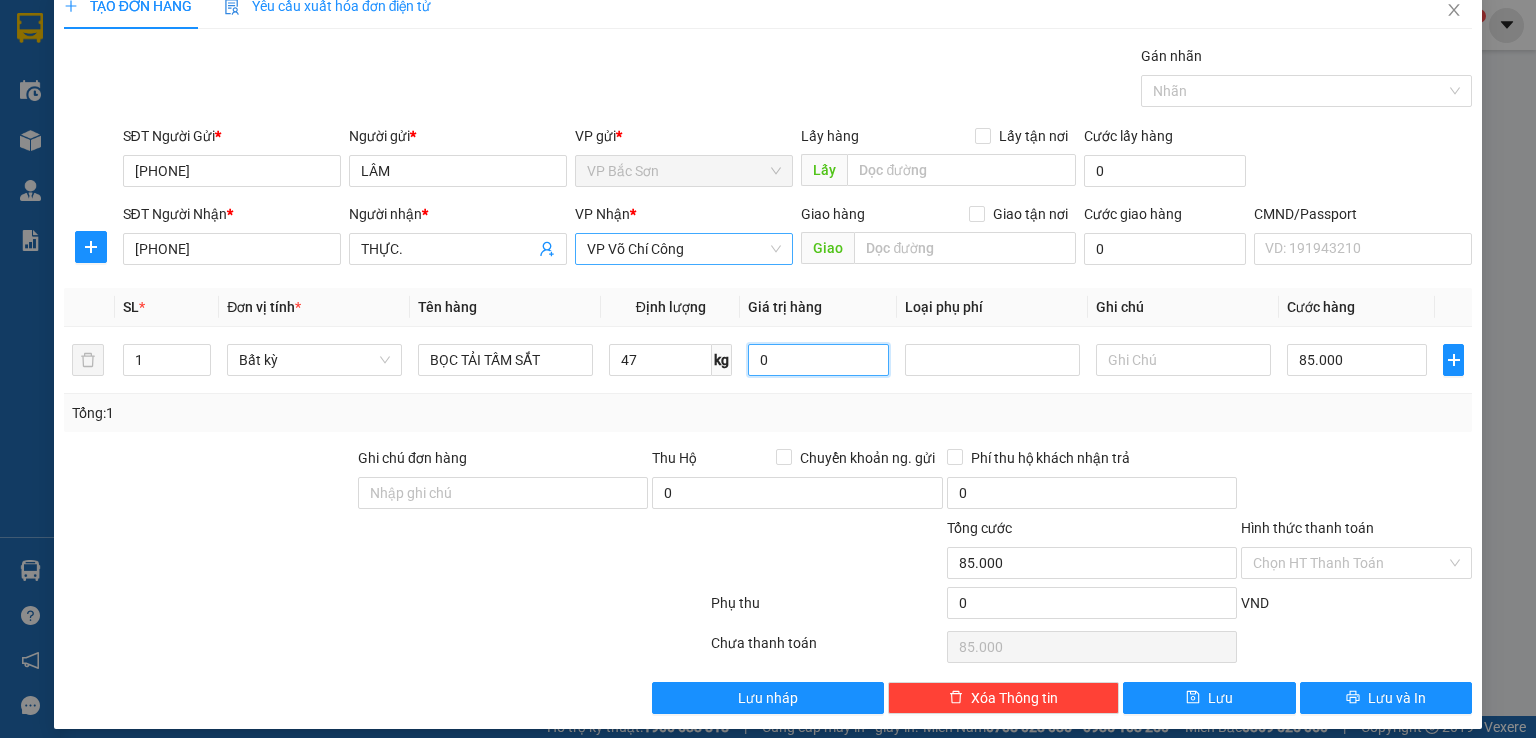 scroll, scrollTop: 40, scrollLeft: 0, axis: vertical 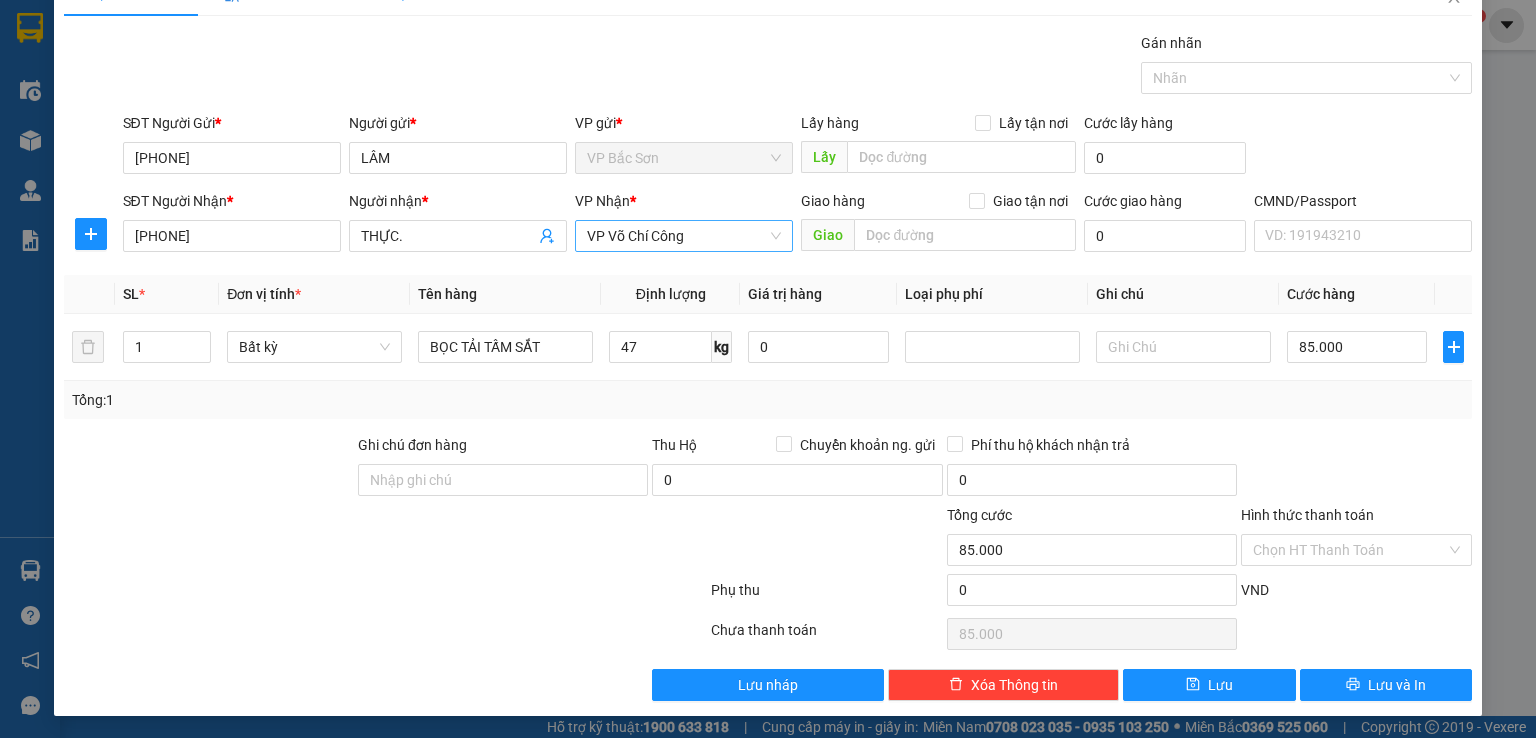 click on "Hình thức thanh toán" at bounding box center [1307, 515] 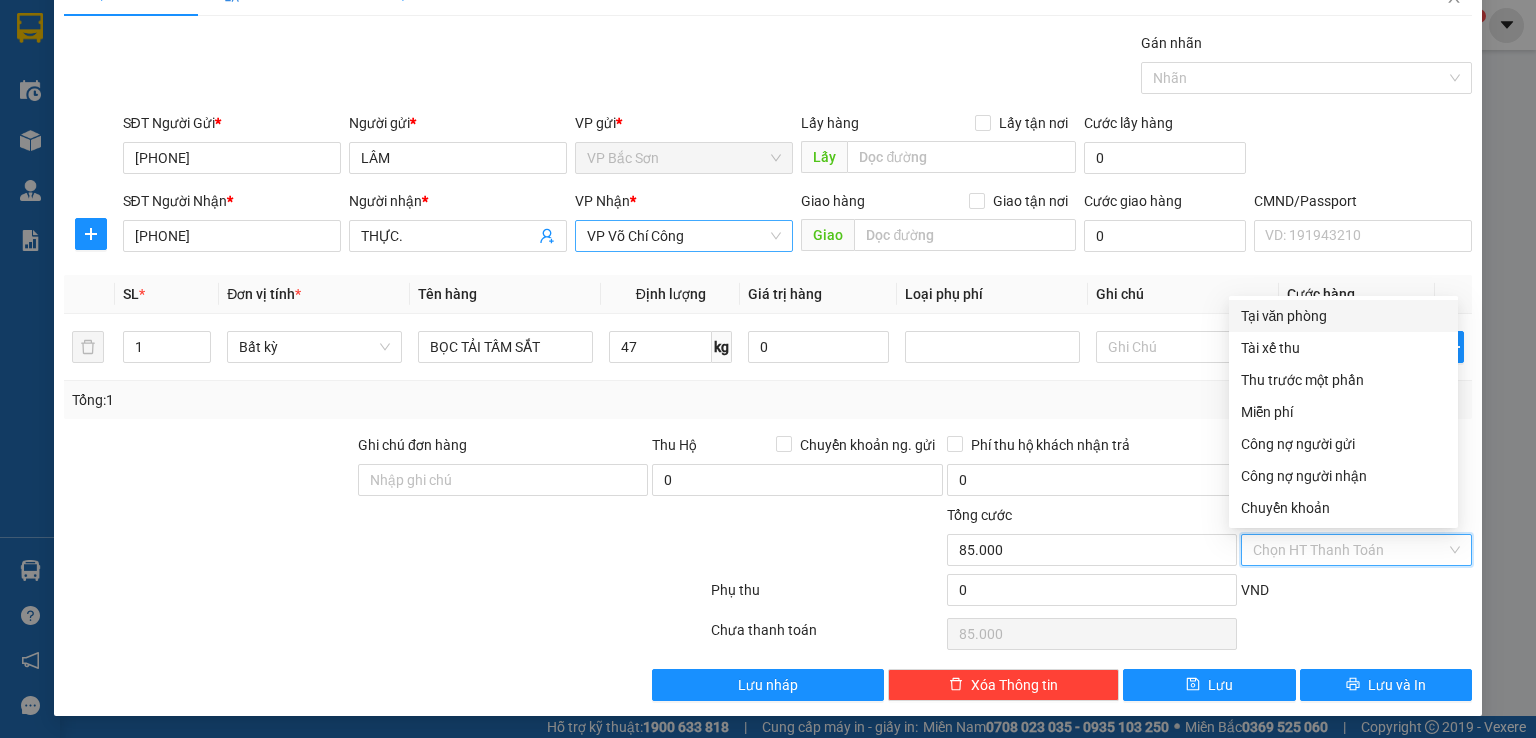 click on "Tại văn phòng" at bounding box center [1343, 316] 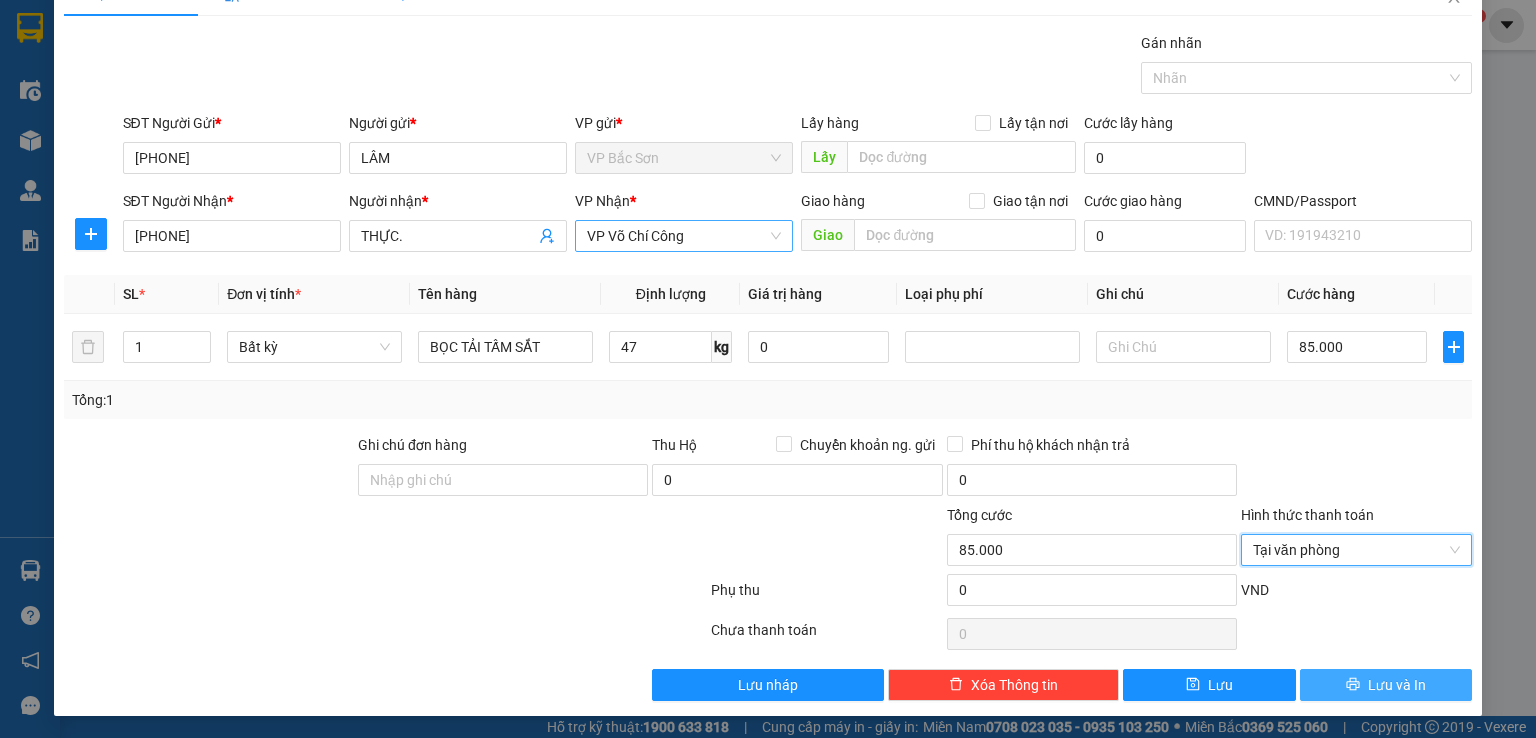 click on "Lưu và In" at bounding box center (1386, 685) 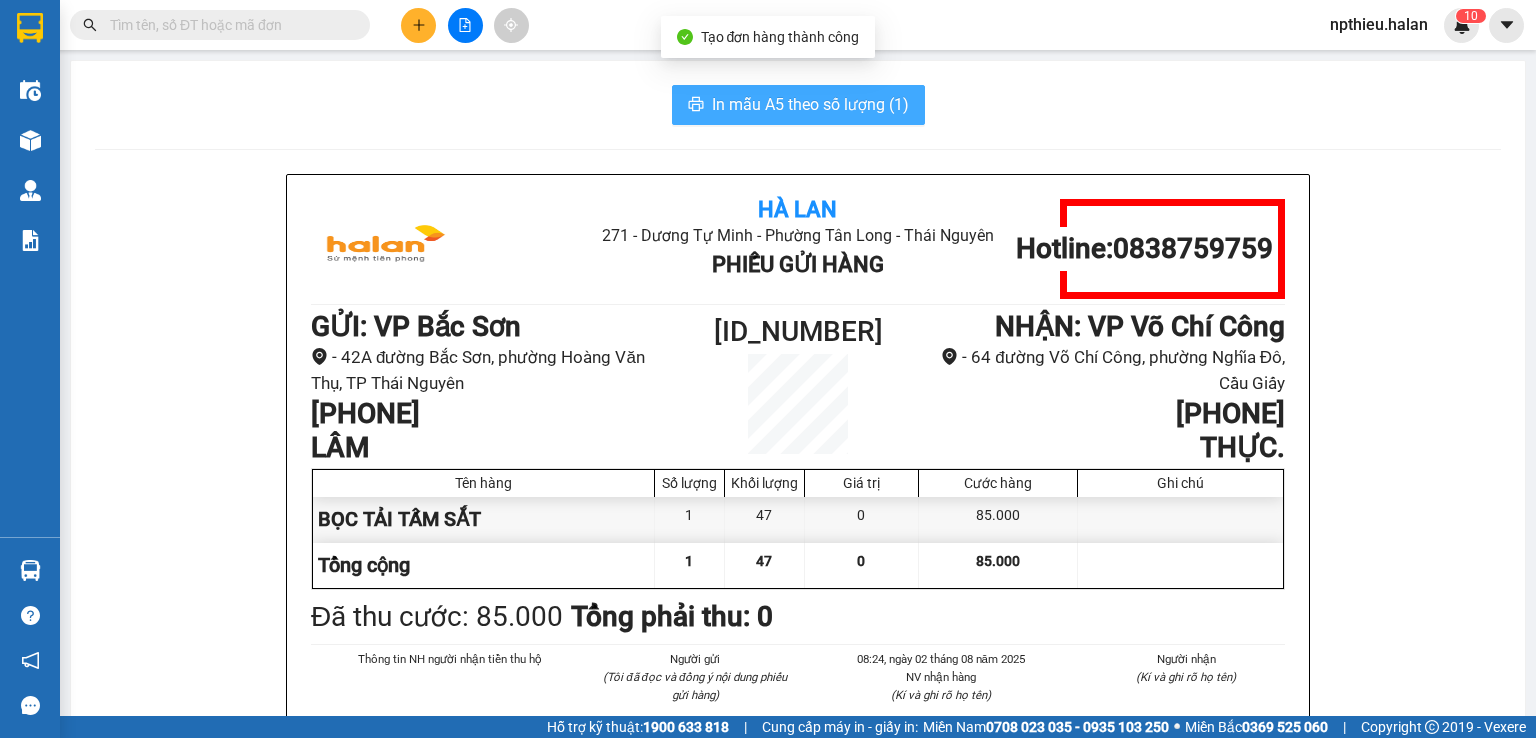 click on "In mẫu A5 theo số lượng
(1)" at bounding box center (798, 105) 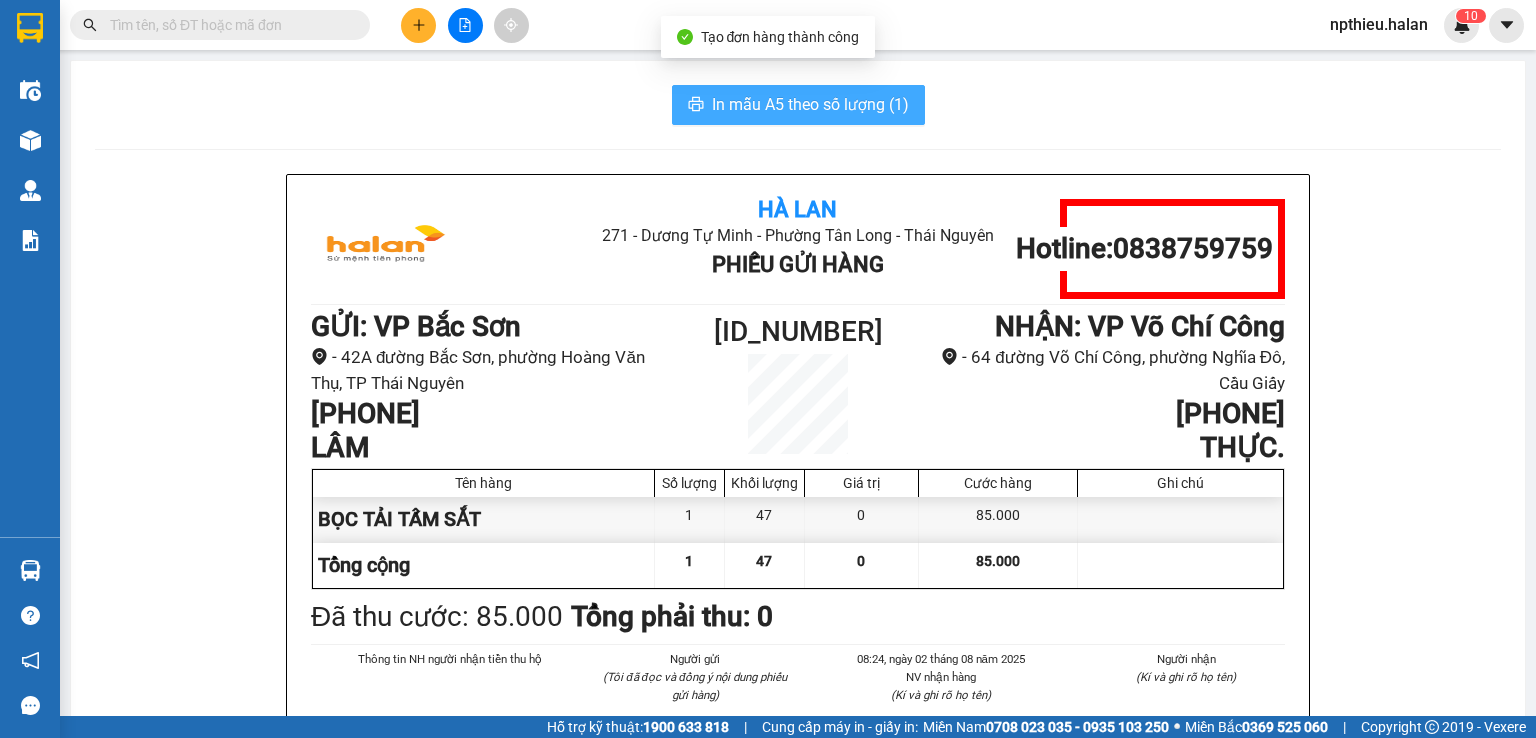 scroll, scrollTop: 0, scrollLeft: 0, axis: both 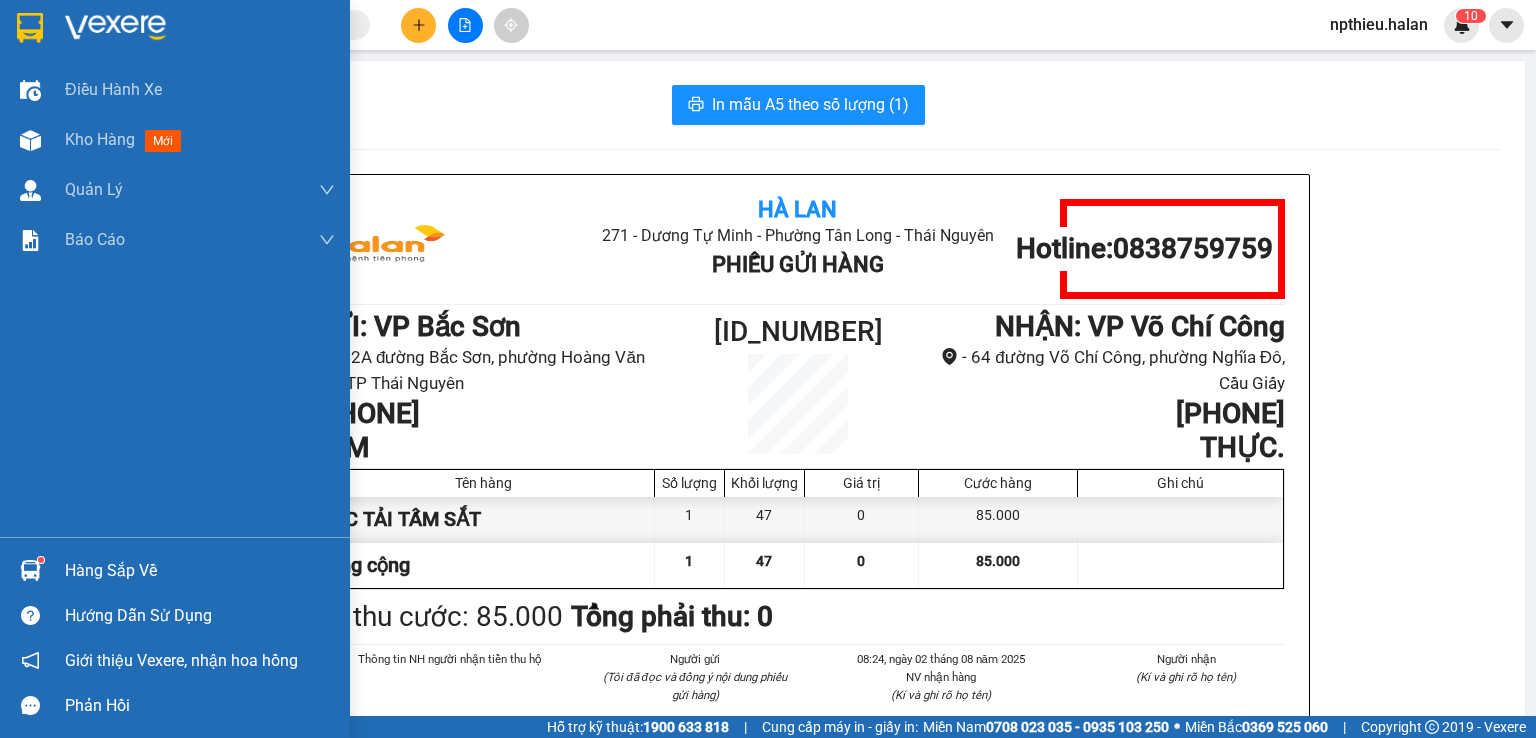 click on "Hàng sắp về" at bounding box center [200, 571] 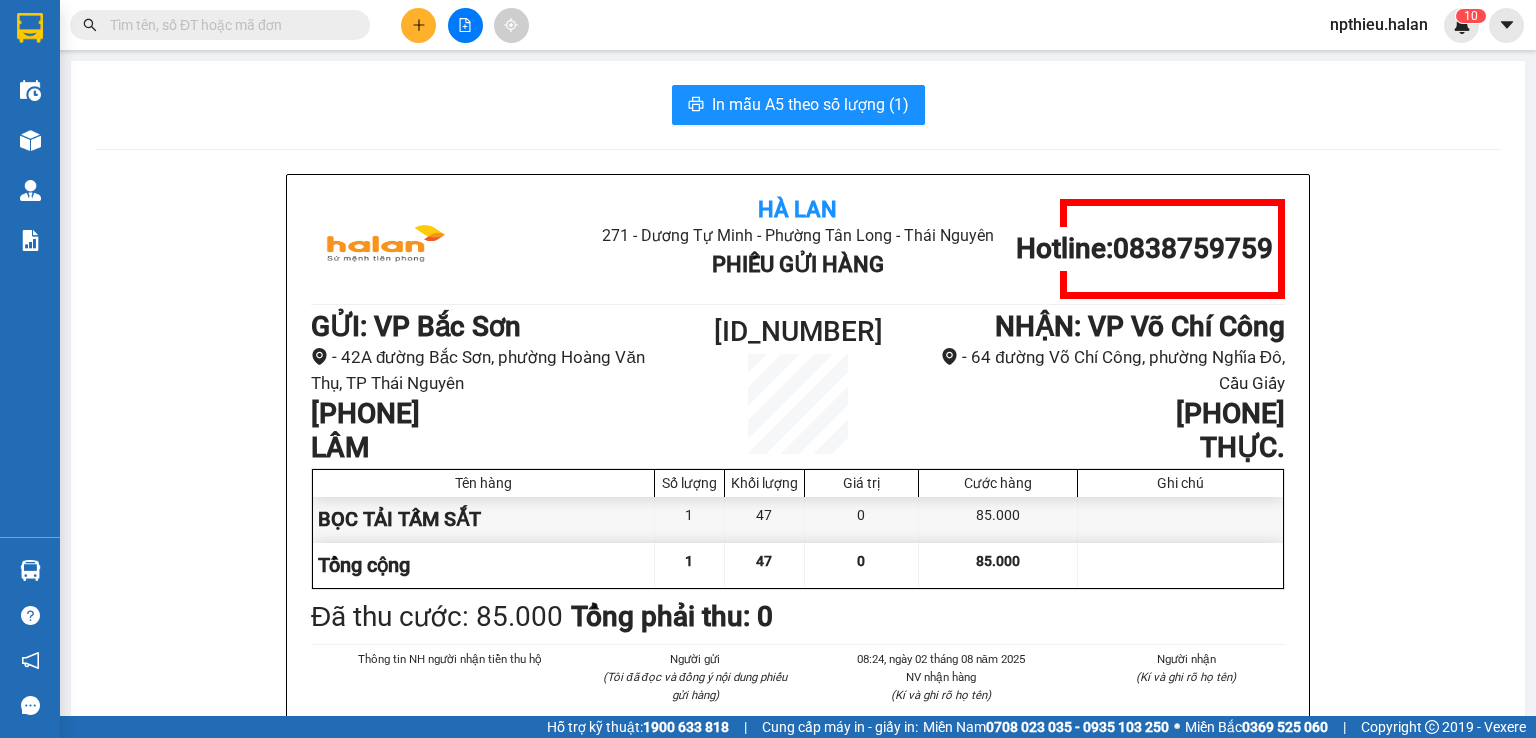 click on "SĐT Người Gửi  * [PHONE] Người gửi  * [NAME] VP gửi  * VP Bắc Sơn Lấy hàng Lấy tận nơi Lấy Cước lấy hàng 0 SĐT Người Nhận  * [PHONE] Người nhận  * [NAME] VP Nhận  * VP Võ Chí Công Giao hàng Giao tận nơi Giao Cước giao hàng 0 CMND/Passport VD: [ID_NUMBER] SL  * Đơn vị tính  * Tên hàng  Định lượng Giá trị hàng Loại phụ phí Ghi chú Cước hàng                     1 Bất kỳ BỌC TẢI TẤM SẮT 47 kg 0   85.000 Tổng:  1 Ghi chú đơn hàng Thu Hộ Chuyển khoản ng. gửi 0 Phí thu hộ khách nhận trả 0 Tổng cước 85.000 Hình thức thanh toán Chọn HT Thanh Toán Phụ thu 0 VND Số tiền thu trước 0 Chưa thanh toán 85.000 Chọn HT Thanh Toán Lưu nháp Xóa Thông tin Lưu Lưu và In BỌC TẢI TẤM SẮT" at bounding box center (768, 369) 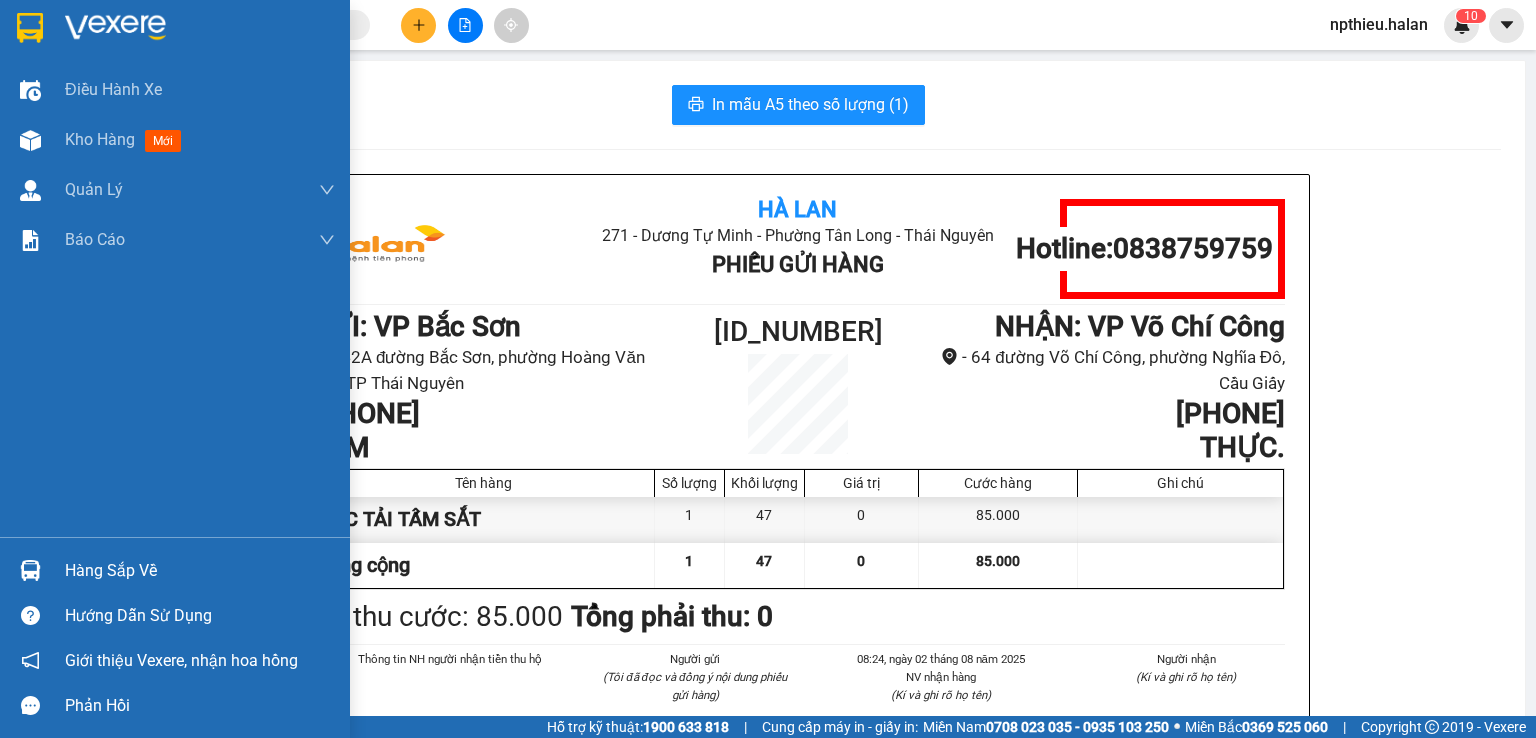 click on "Hàng sắp về" at bounding box center (200, 571) 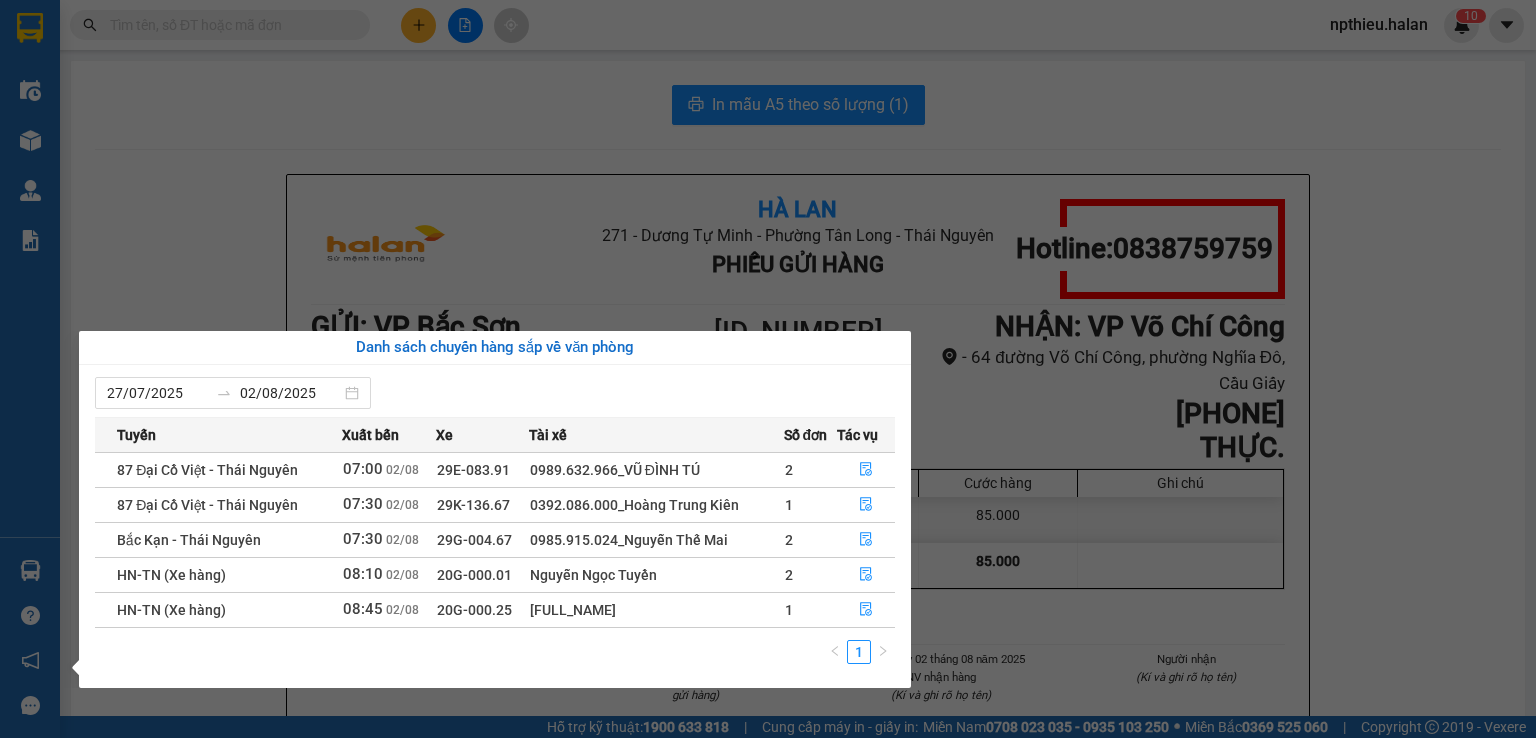 click on "SĐT Người Gửi  * [PHONE] Người gửi  * [NAME] VP gửi  * VP Bắc Sơn Lấy hàng Lấy tận nơi Lấy Cước lấy hàng 0 SĐT Người Nhận  * [PHONE] Người nhận  * [NAME] VP Nhận  * VP Võ Chí Công Giao hàng Giao tận nơi Giao Cước giao hàng 0 CMND/Passport VD: [ID_NUMBER] SL  * Đơn vị tính  * Tên hàng  Định lượng Giá trị hàng Loại phụ phí Ghi chú Cước hàng                     1 Bất kỳ BỌC TẢI TẤM SẮT 47 kg 0   85.000 Tổng:  1 Ghi chú đơn hàng Thu Hộ Chuyển khoản ng. gửi 0 Phí thu hộ khách nhận trả 0 Tổng cước 85.000 Hình thức thanh toán Chọn HT Thanh Toán Phụ thu 0 VND Số tiền thu trước 0 Chưa thanh toán 85.000 Chọn HT Thanh Toán Lưu nháp Xóa Thông tin Lưu Lưu và In BỌC TẢI TẤM SẮT" at bounding box center (768, 369) 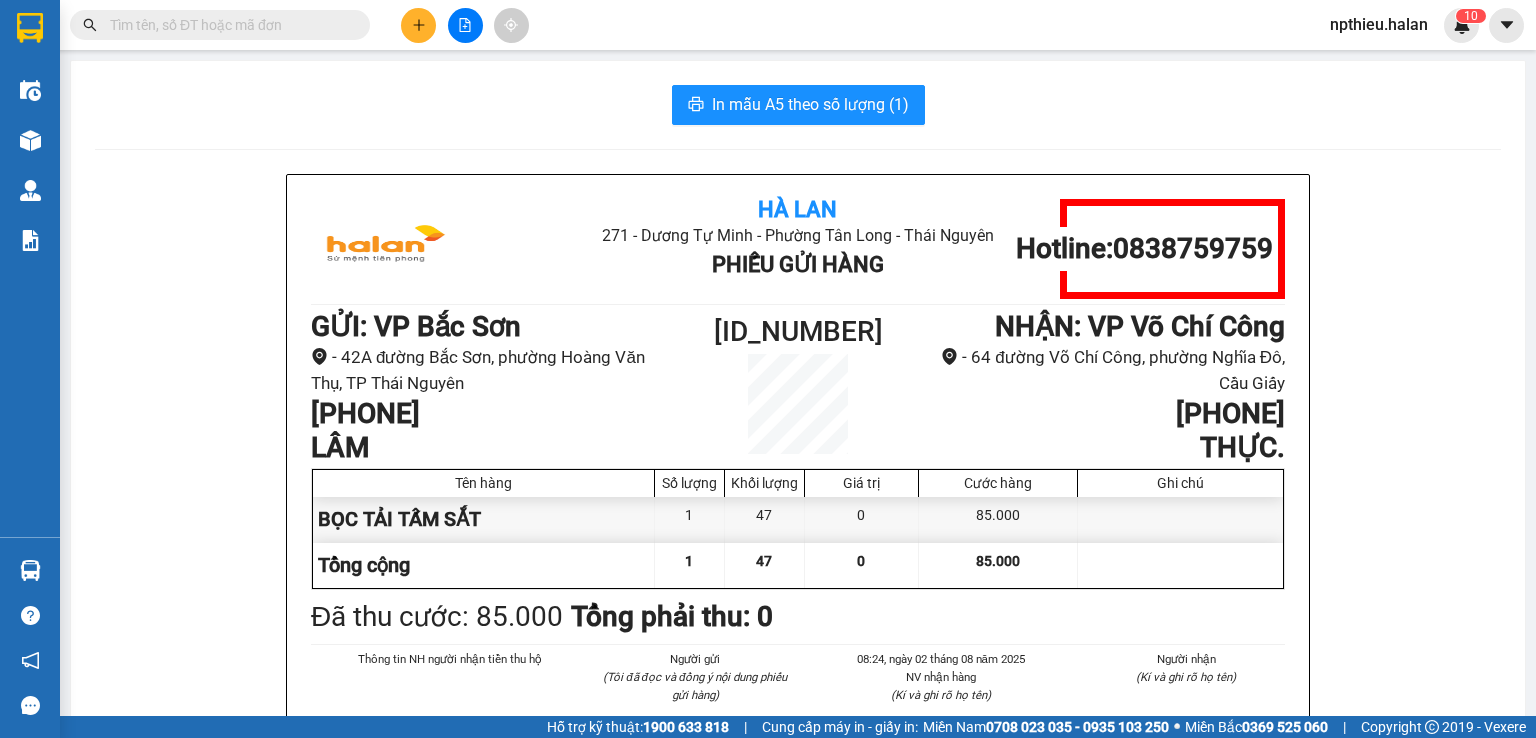 click at bounding box center [228, 25] 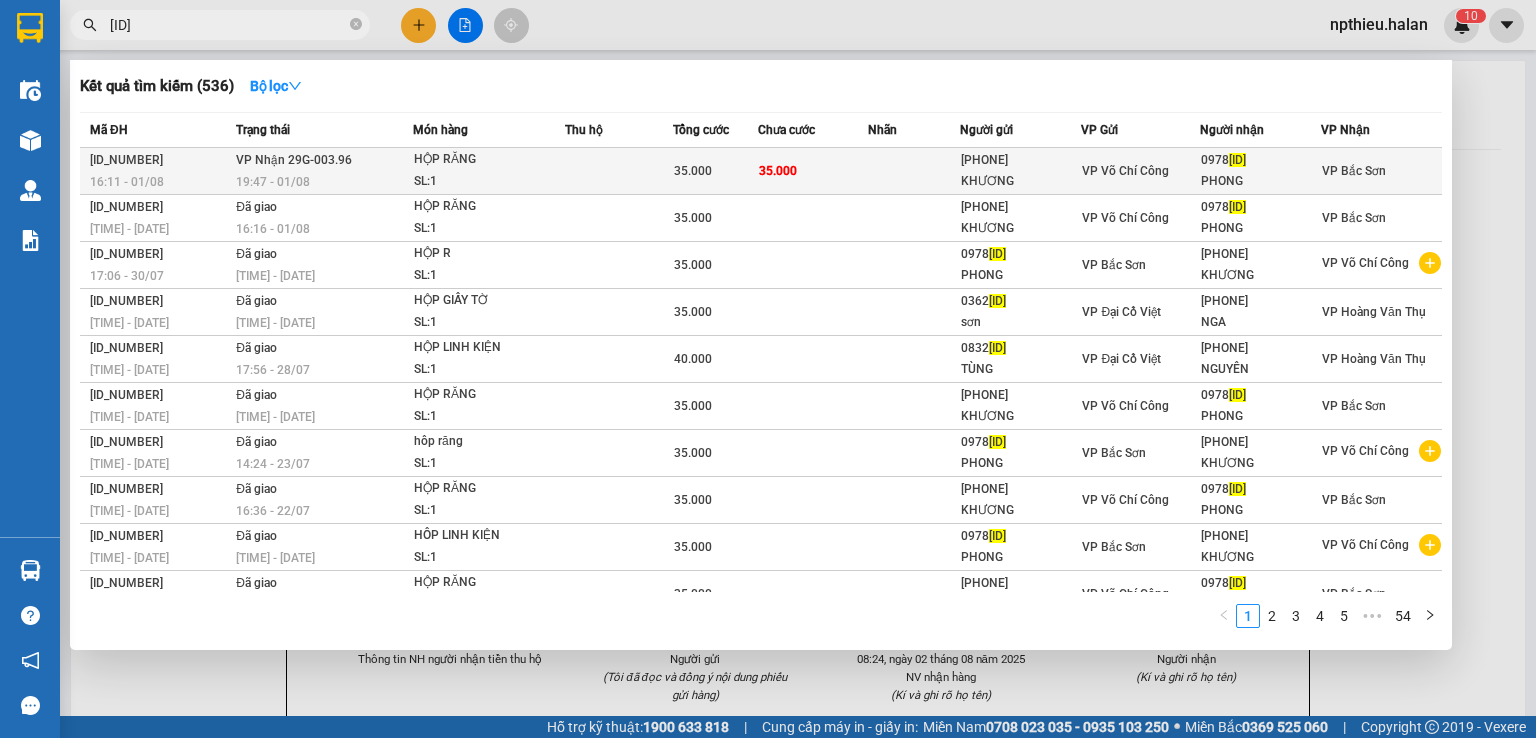type on "[ID]" 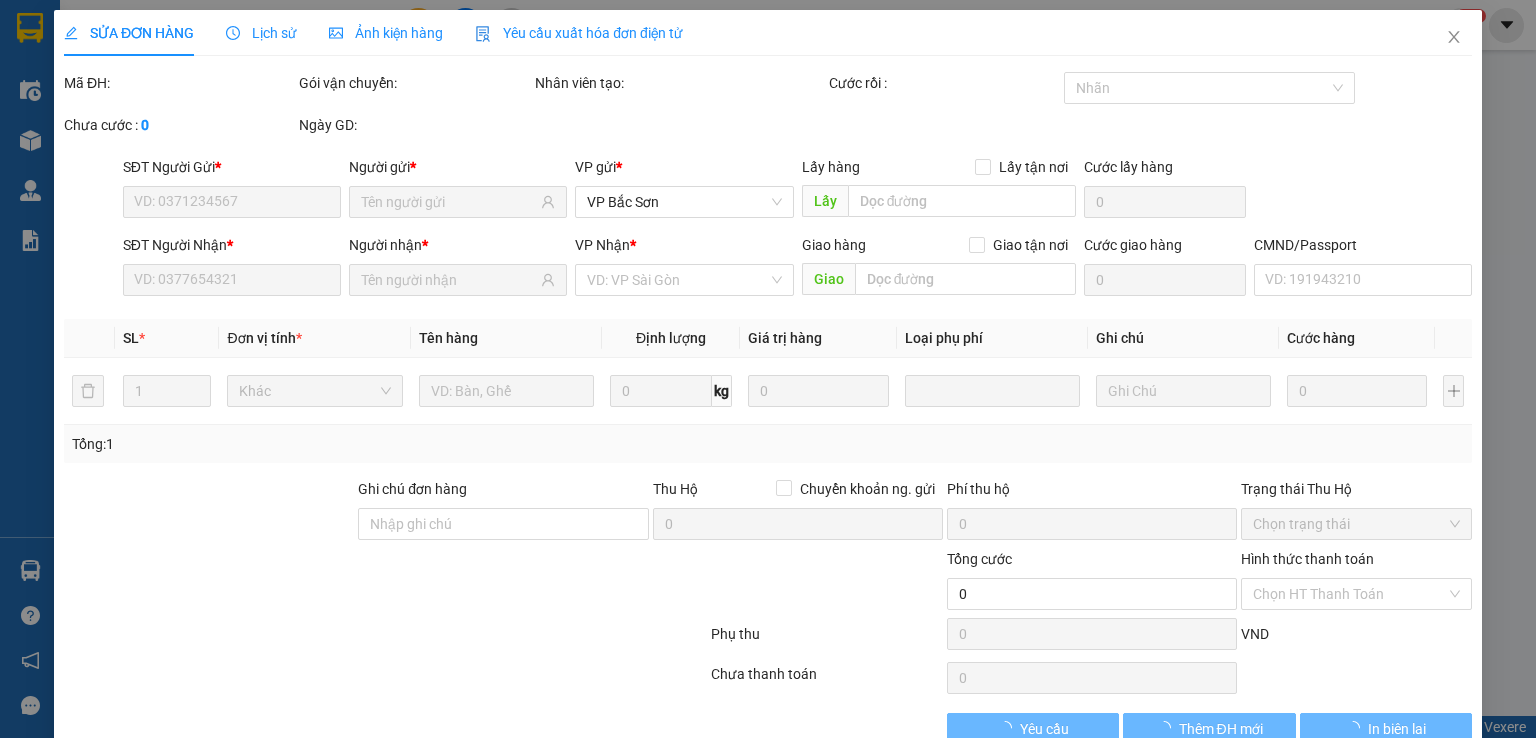 type on "[PHONE]" 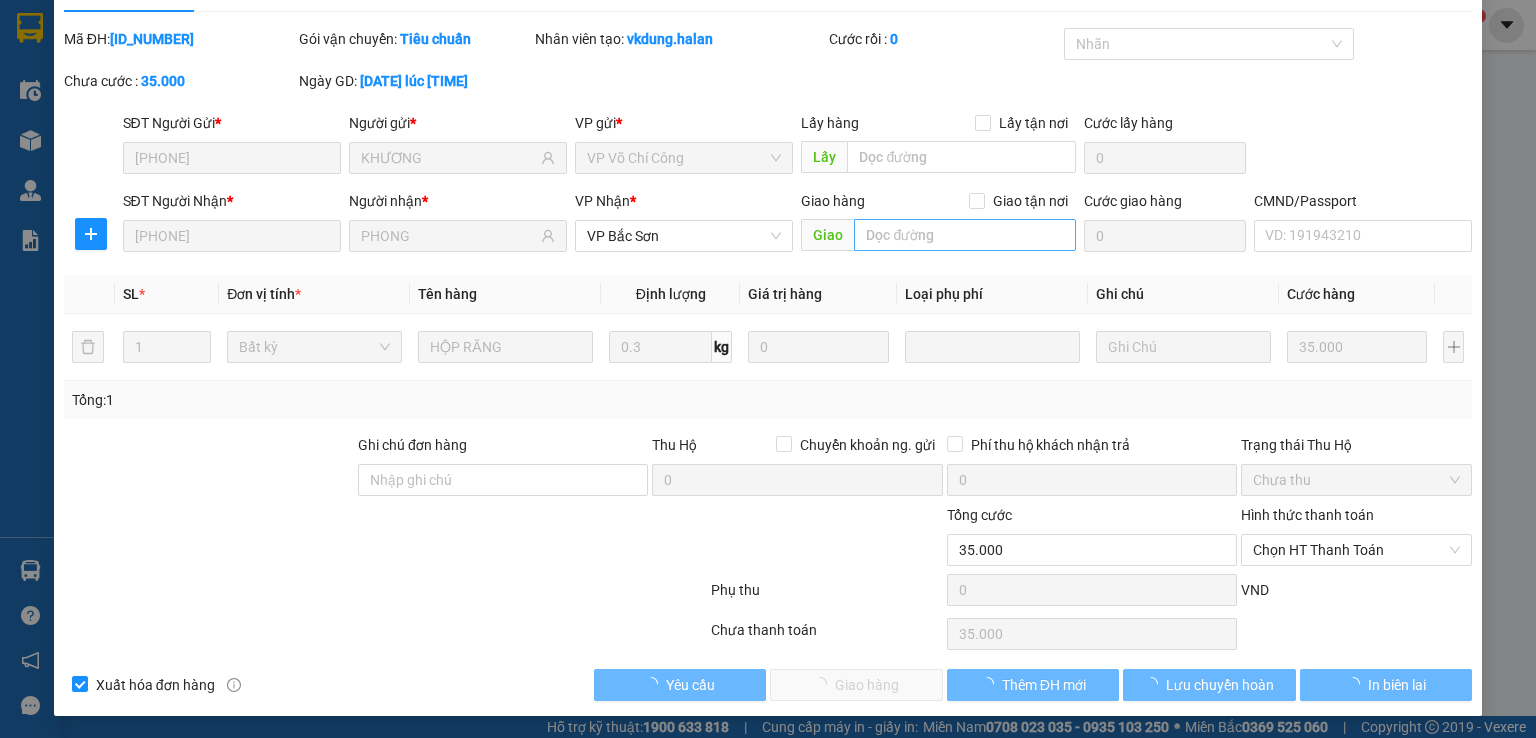 scroll, scrollTop: 44, scrollLeft: 0, axis: vertical 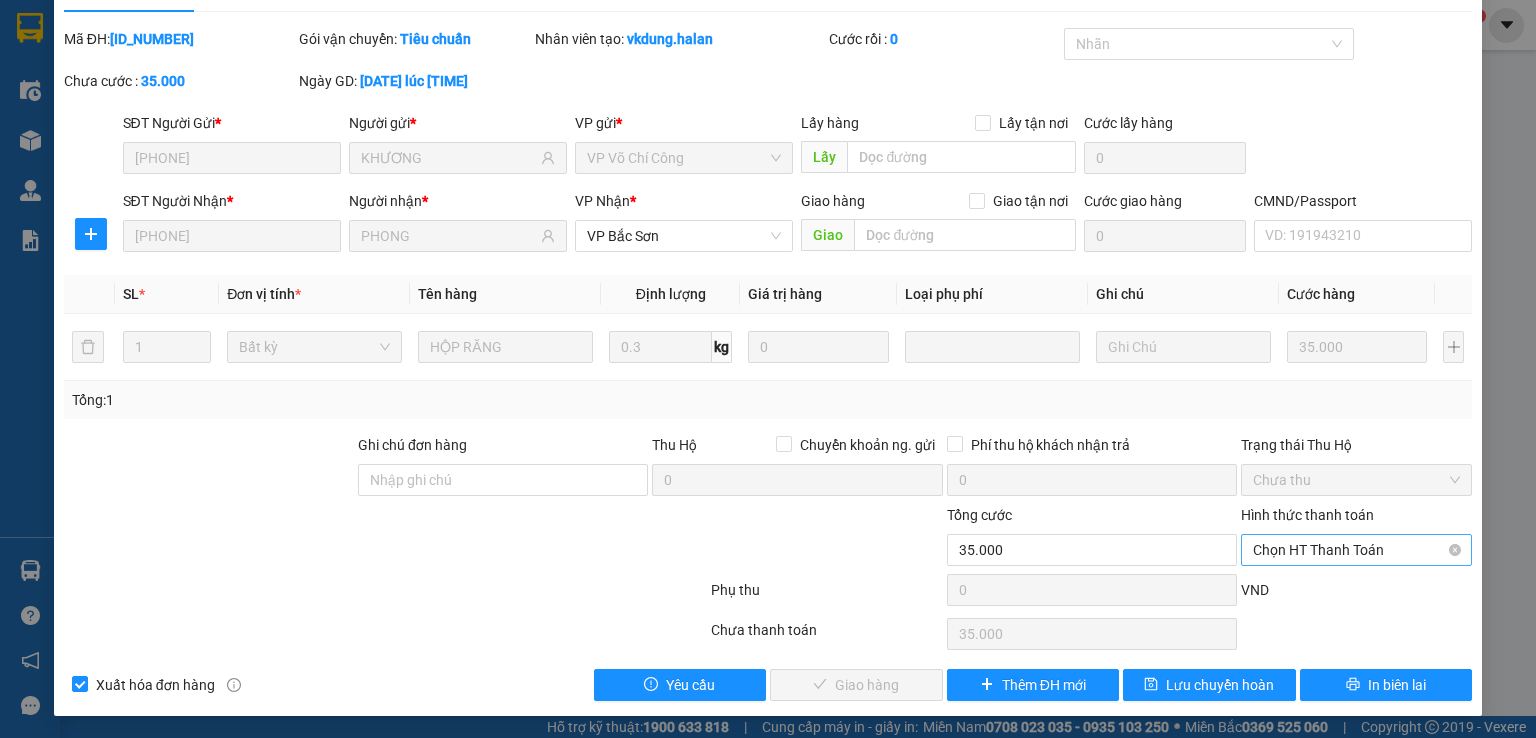 click on "Chọn HT Thanh Toán" at bounding box center (1356, 550) 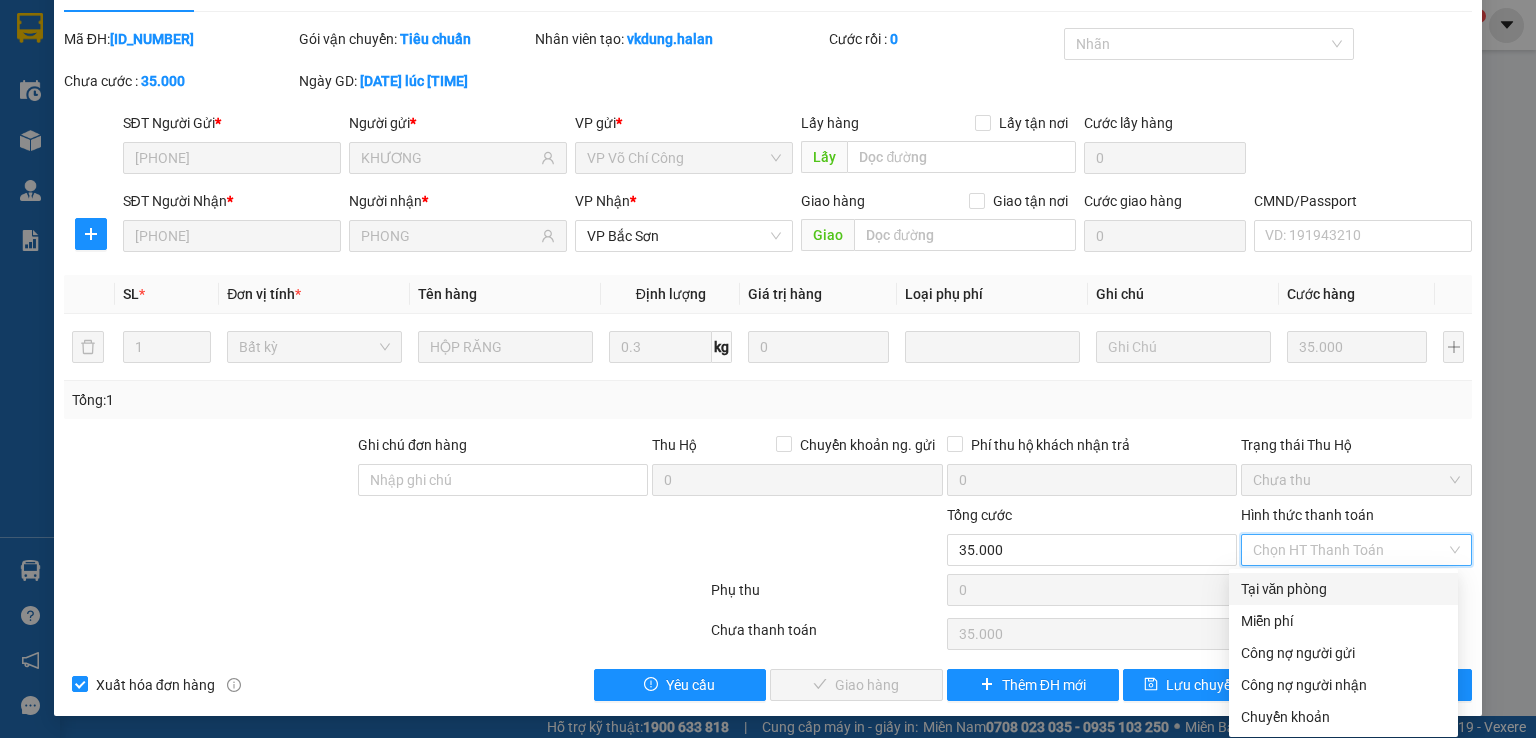 click on "Tại văn phòng" at bounding box center [1343, 589] 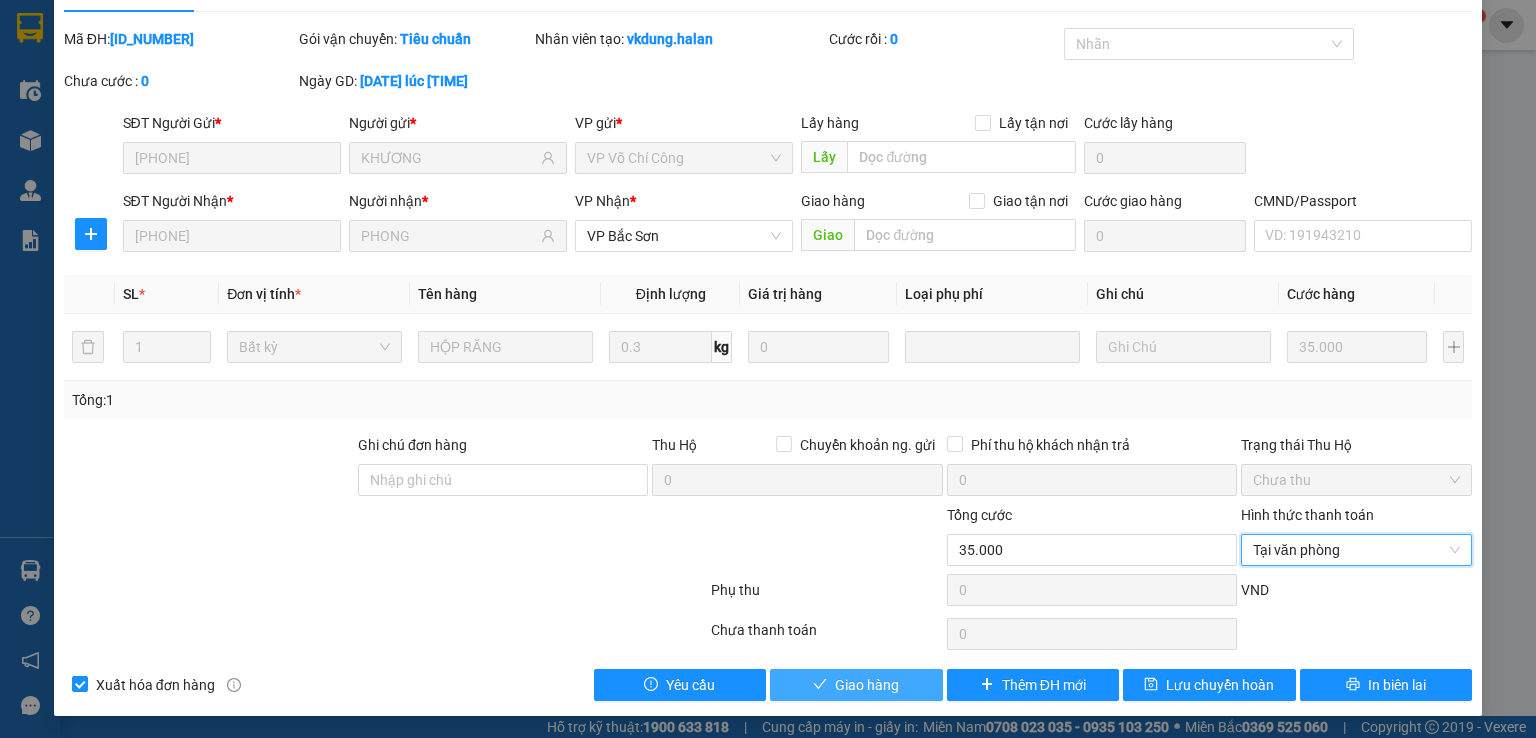 click on "Giao hàng" at bounding box center (867, 685) 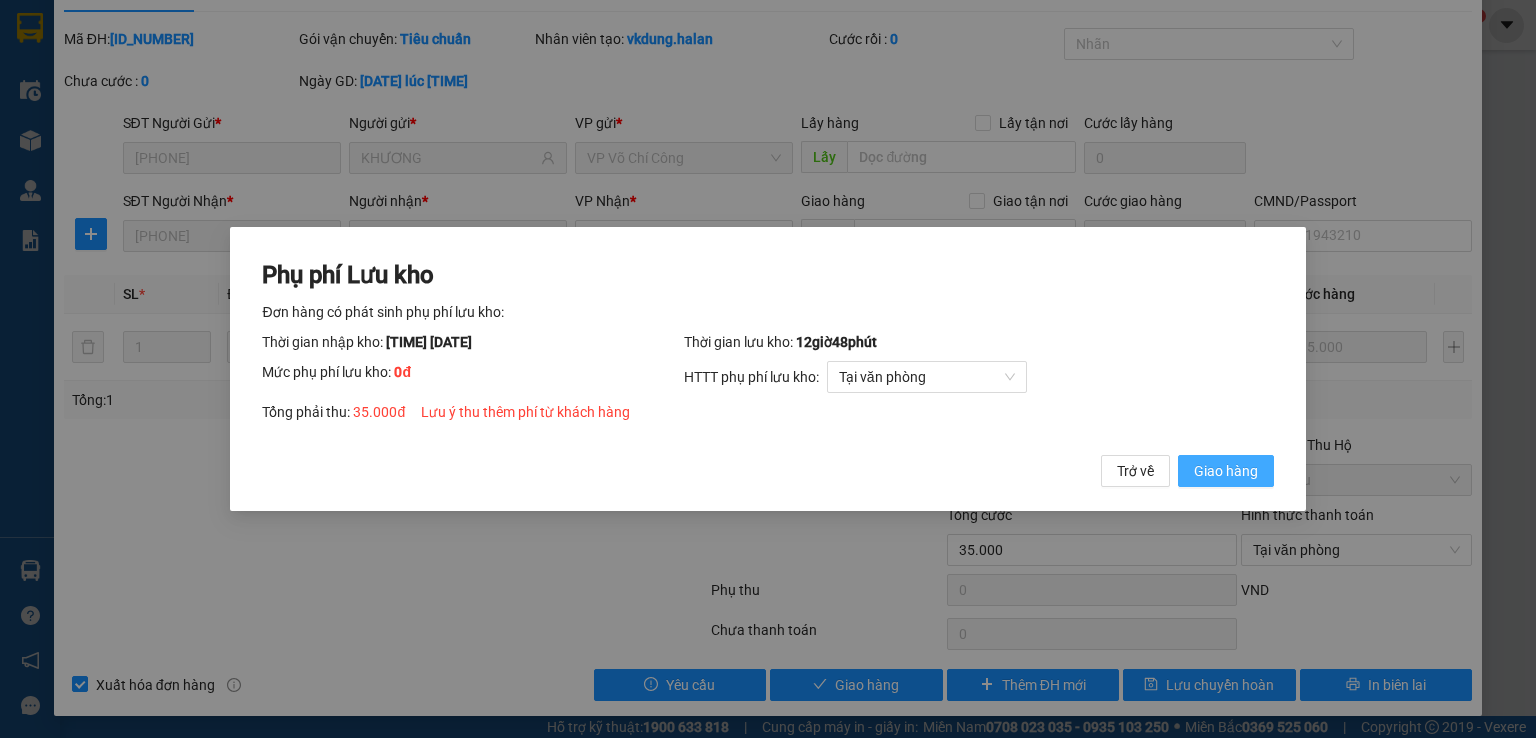 click on "Giao hàng" at bounding box center [1226, 471] 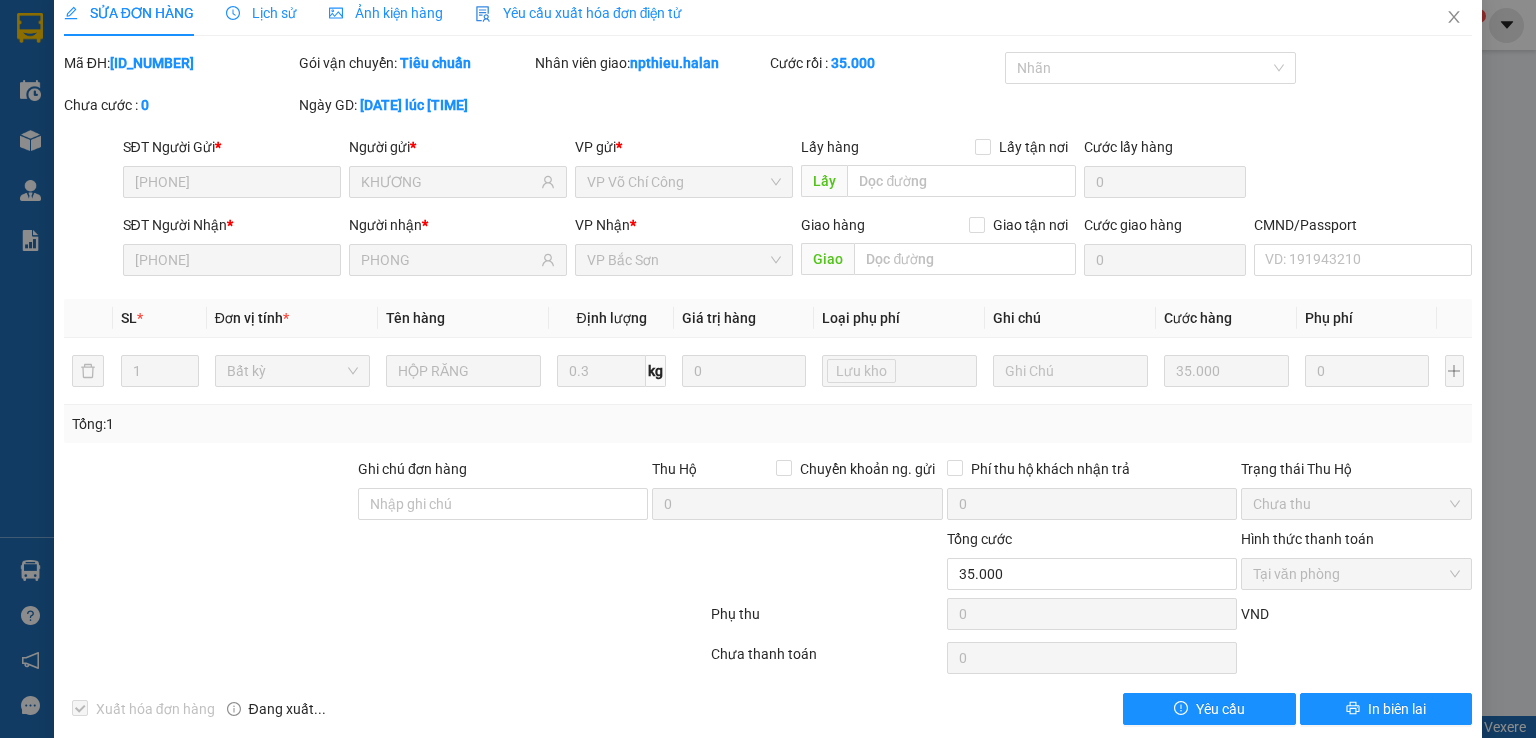 scroll, scrollTop: 0, scrollLeft: 0, axis: both 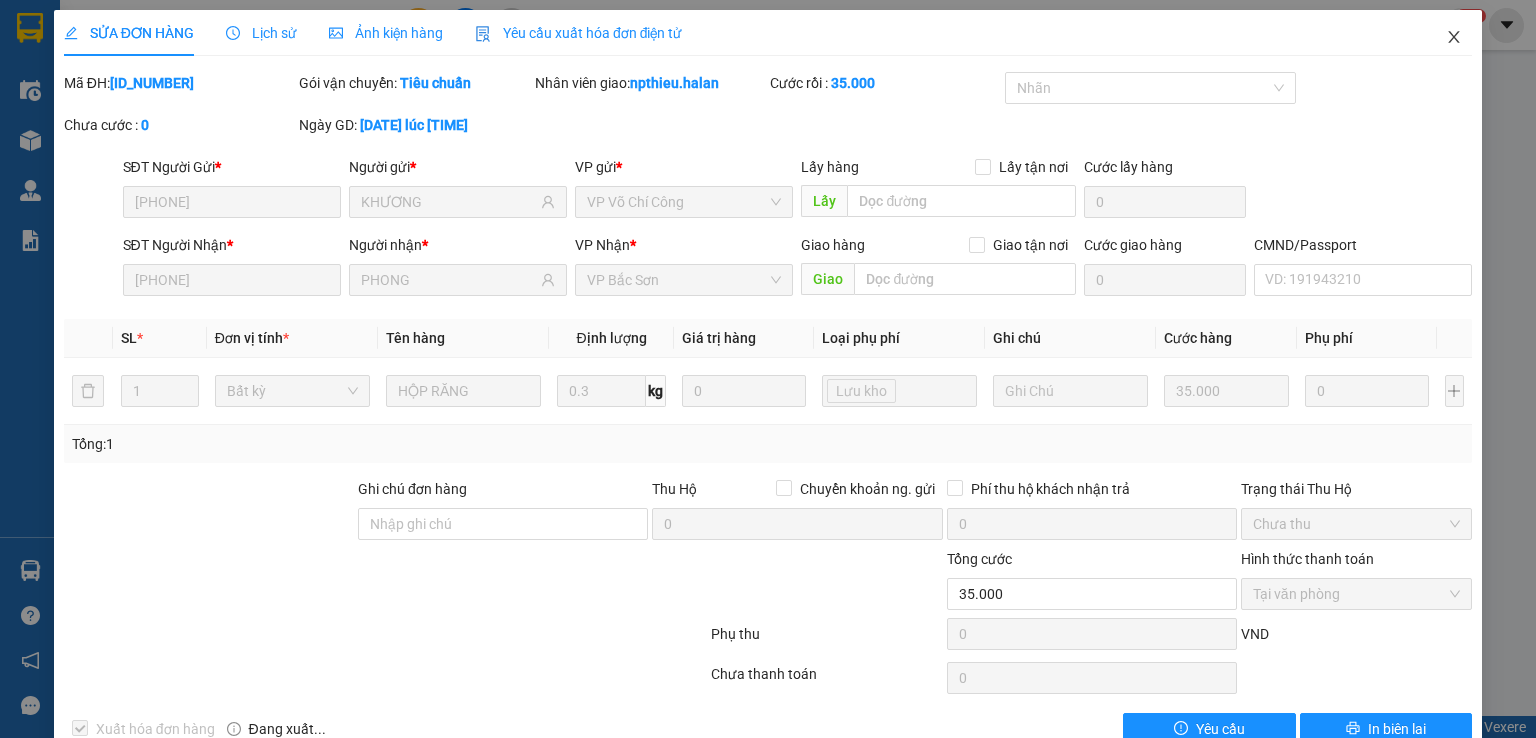 click 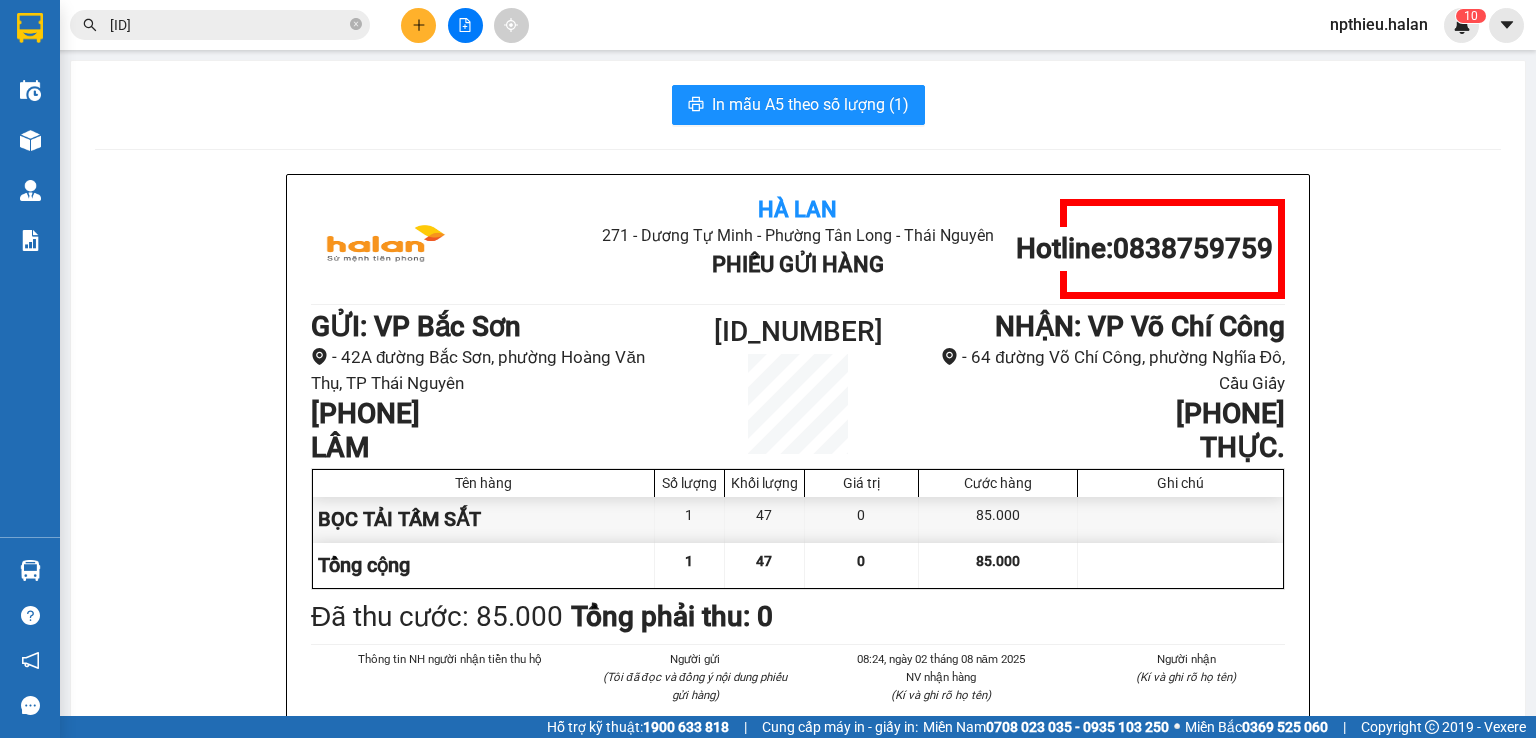 click on "[ID]" at bounding box center [228, 25] 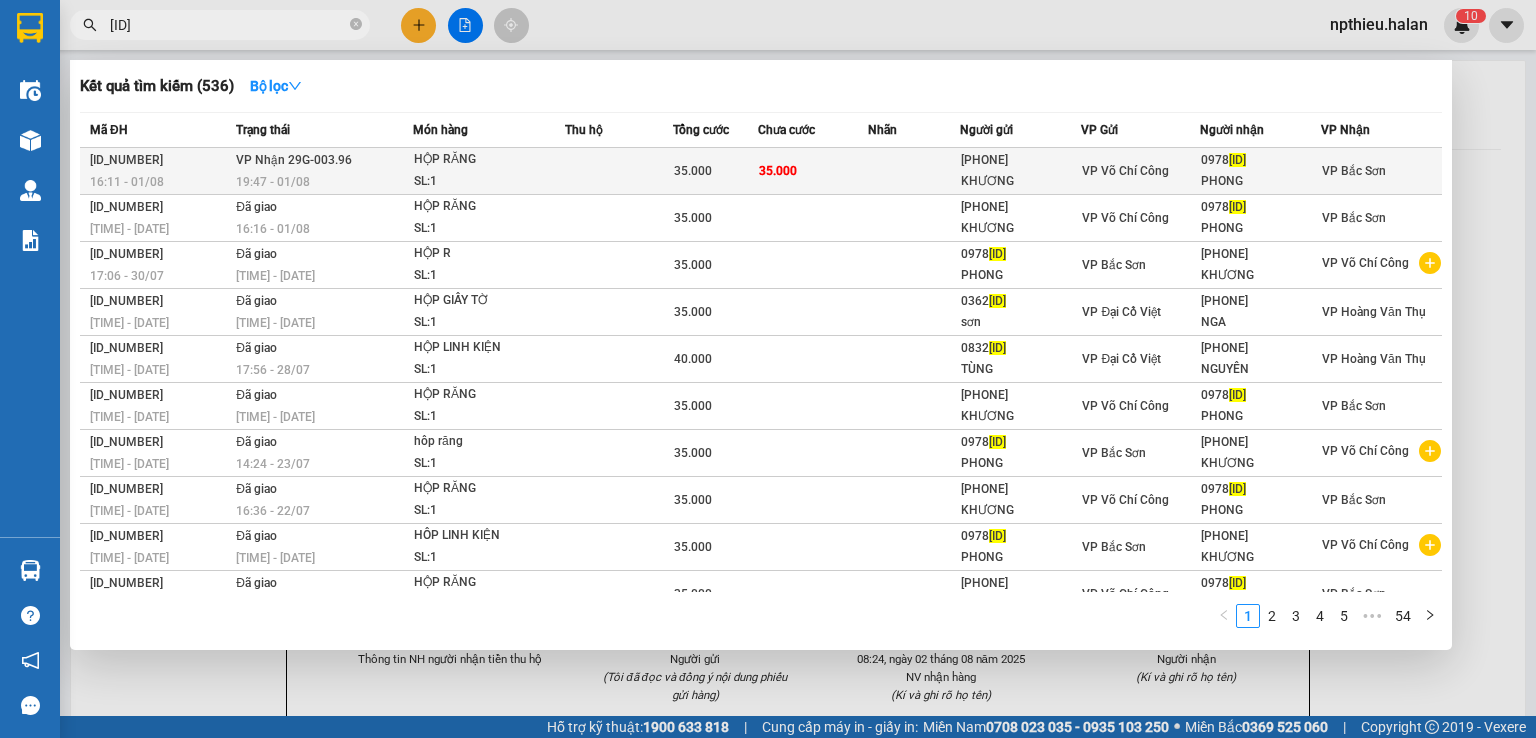 click on "VP Nhận   [NUMBER] [TIME] - [DATE]" at bounding box center [322, 171] 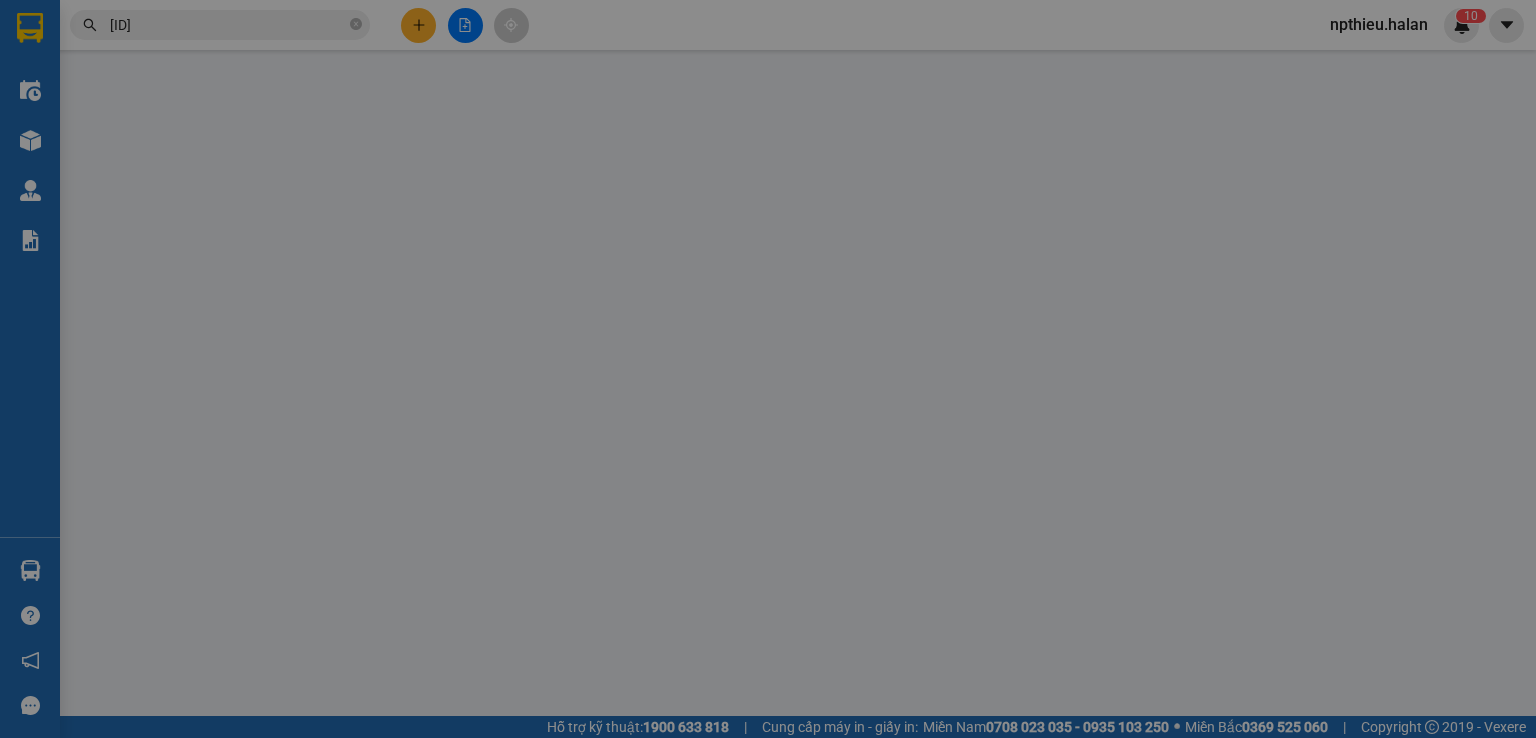 type on "[PHONE]" 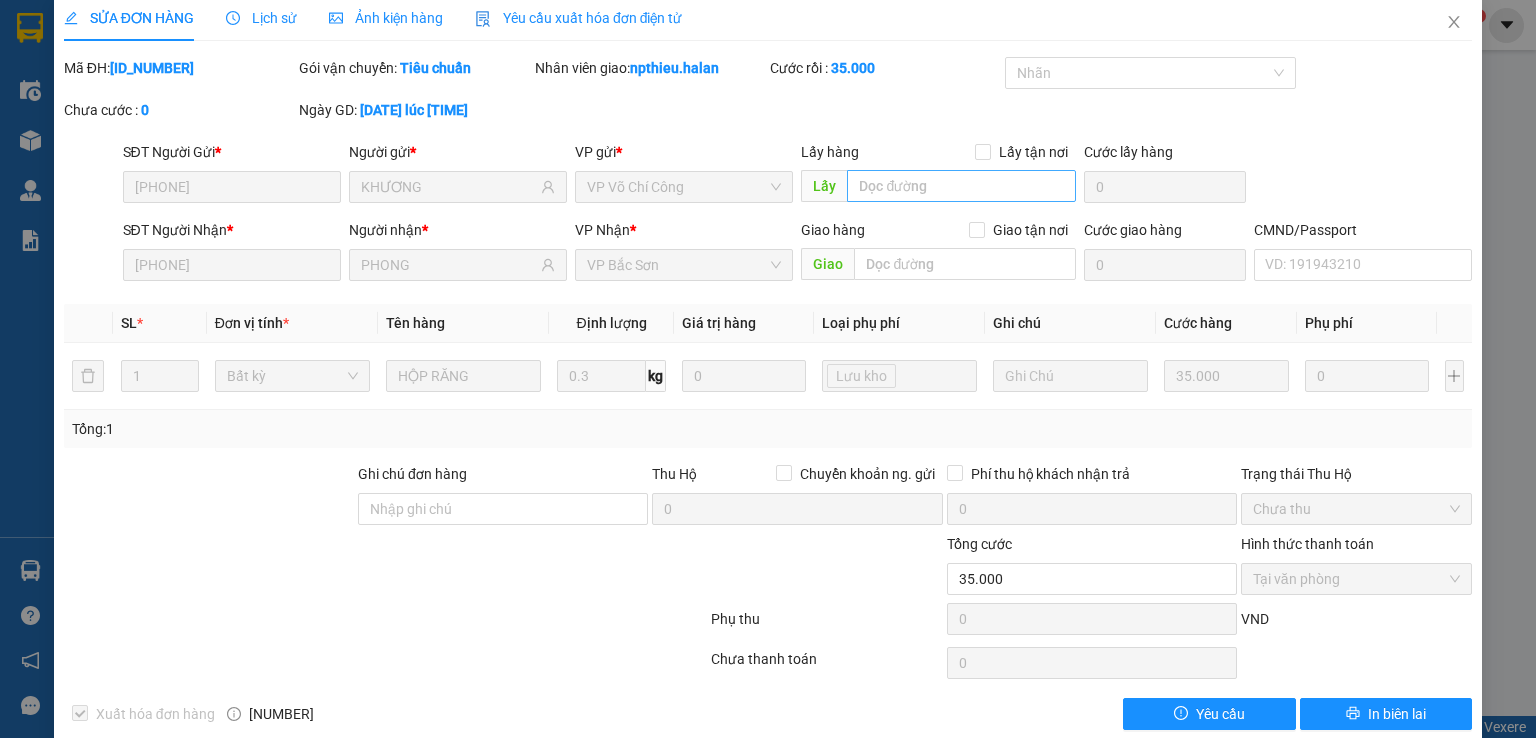 scroll, scrollTop: 0, scrollLeft: 0, axis: both 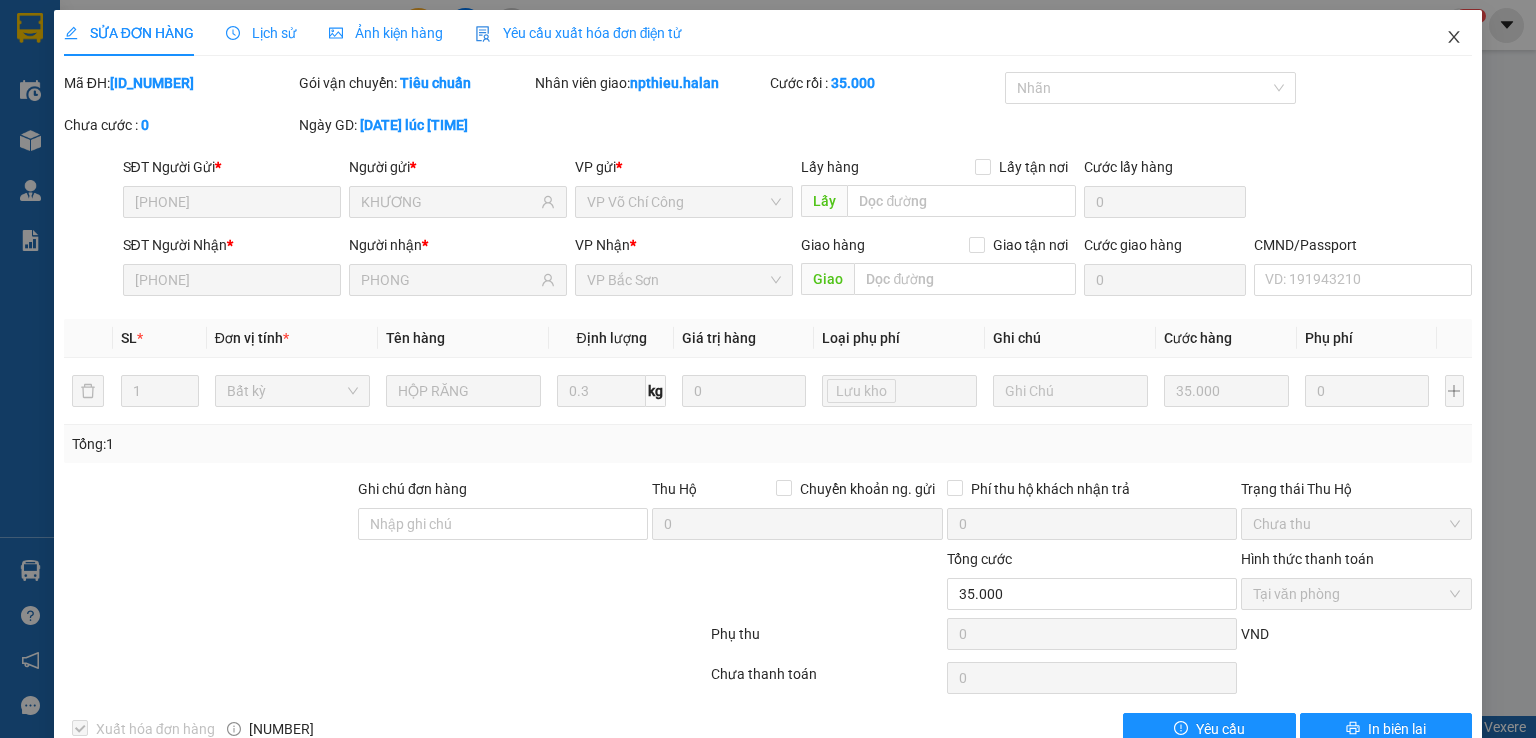 click 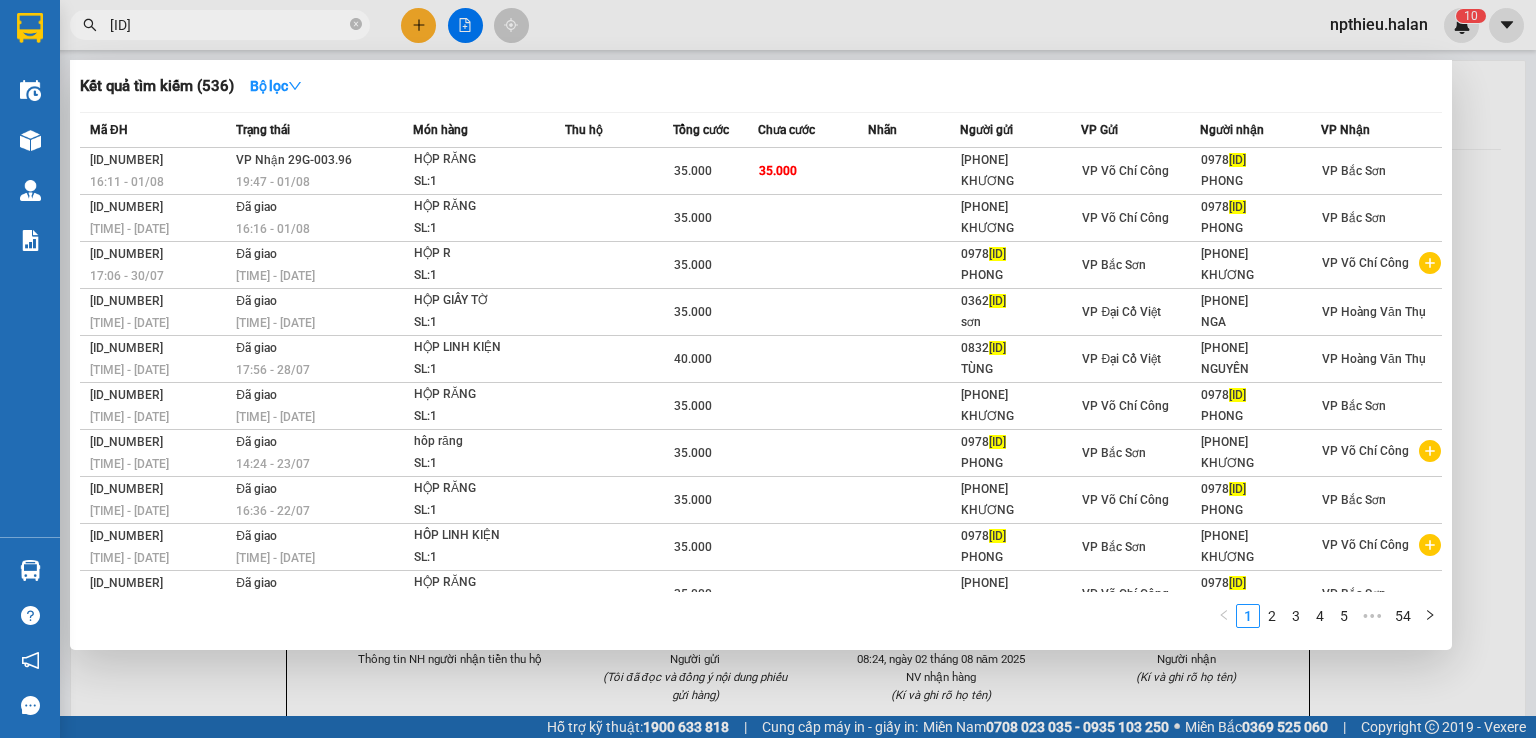 click on "[ID]" at bounding box center [228, 25] 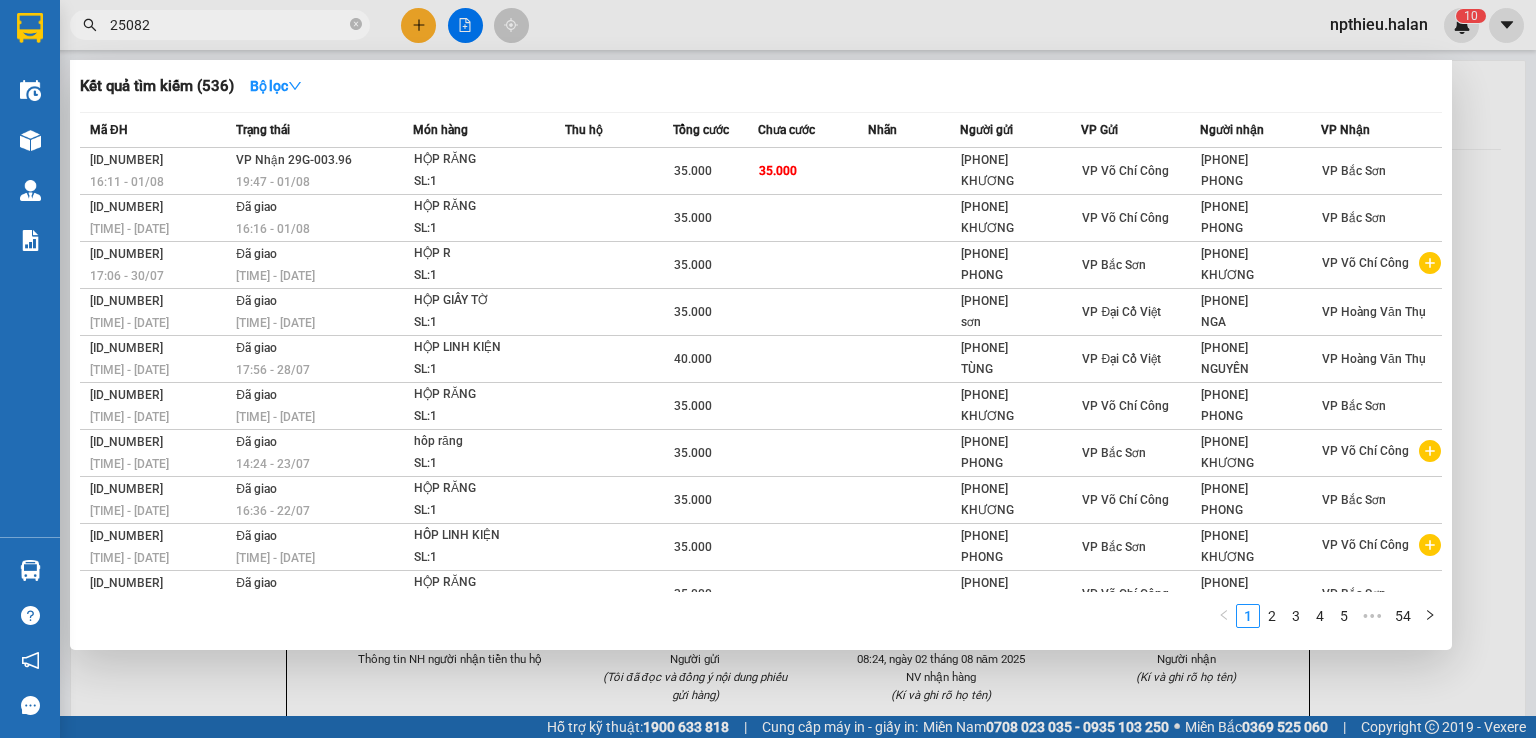 type on "250820" 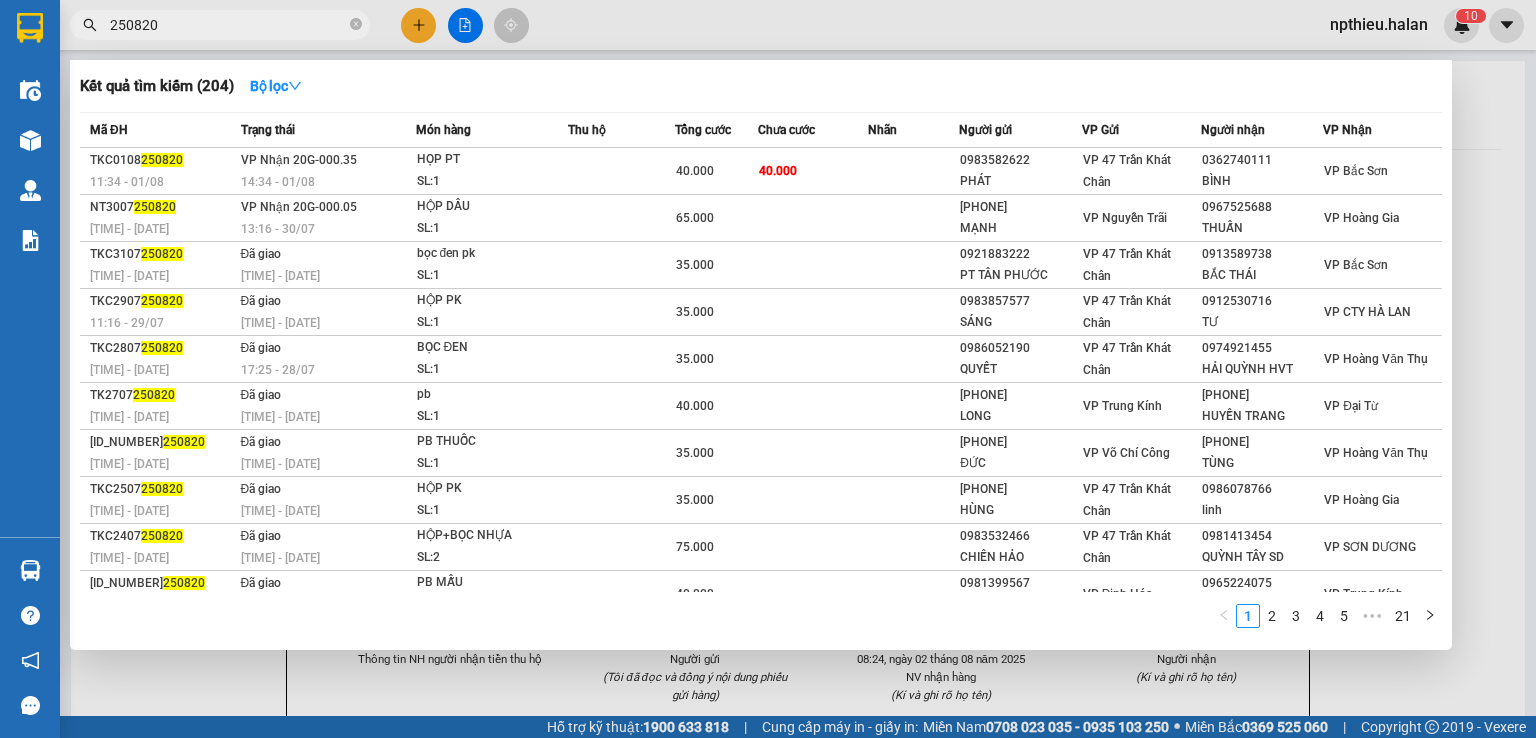 click on "250820" at bounding box center [228, 25] 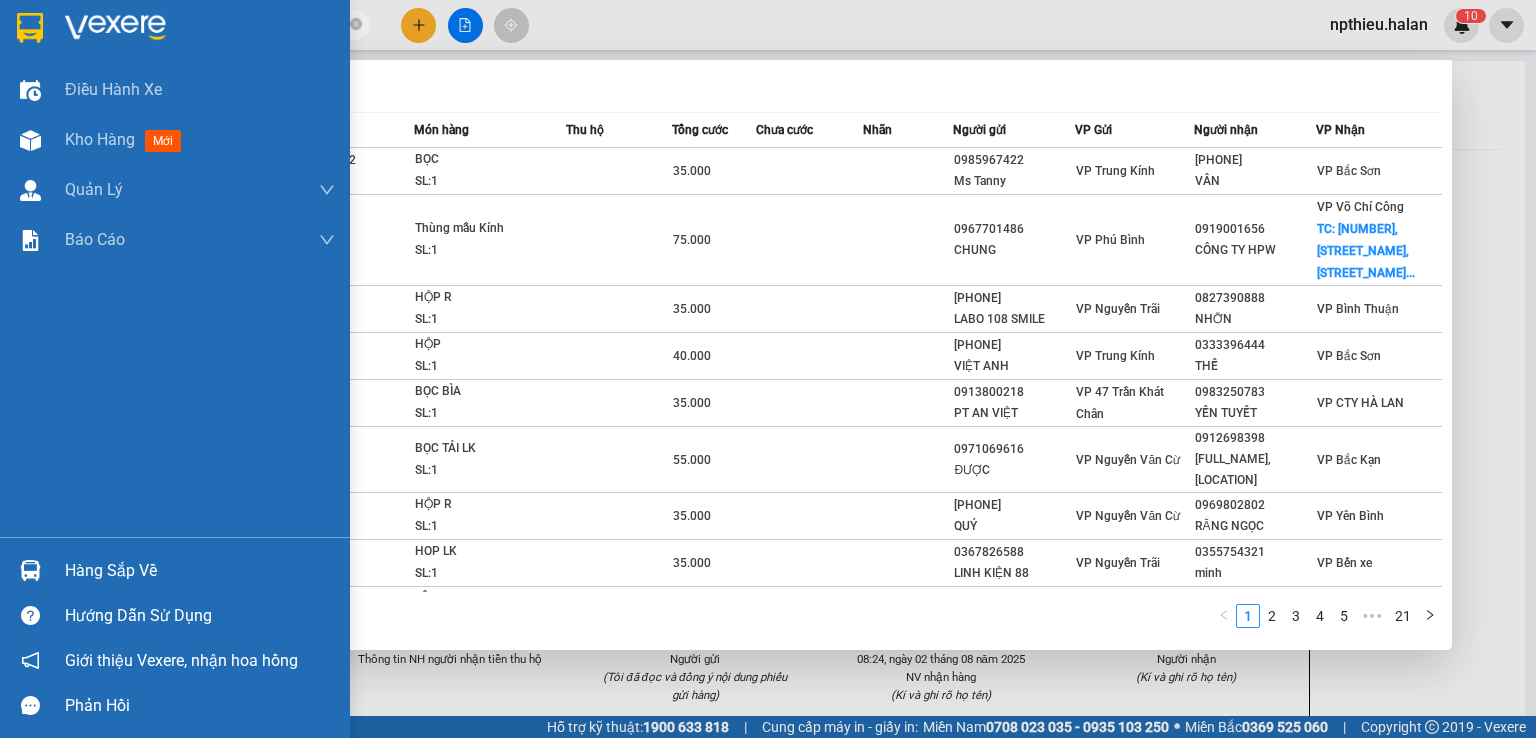 type on "250812" 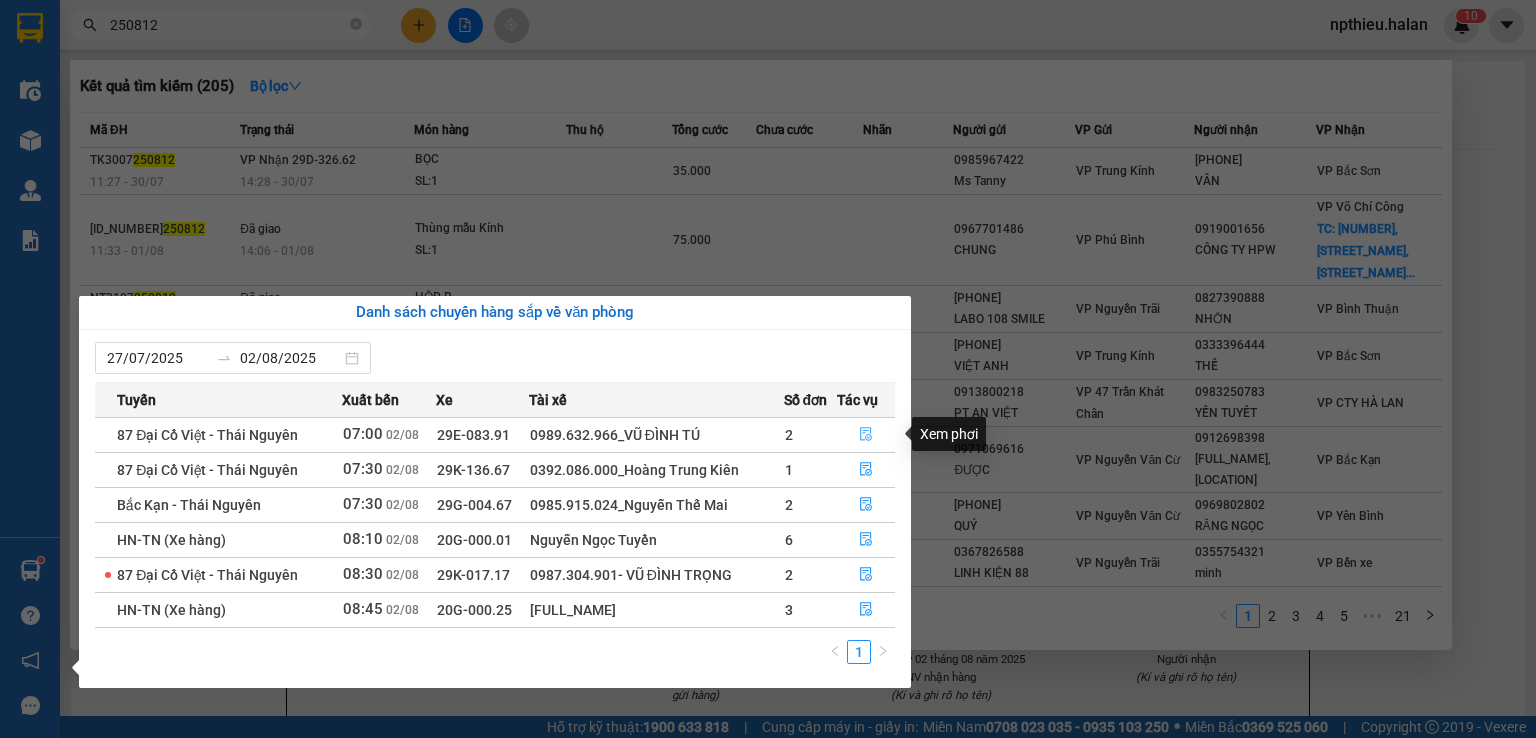 click 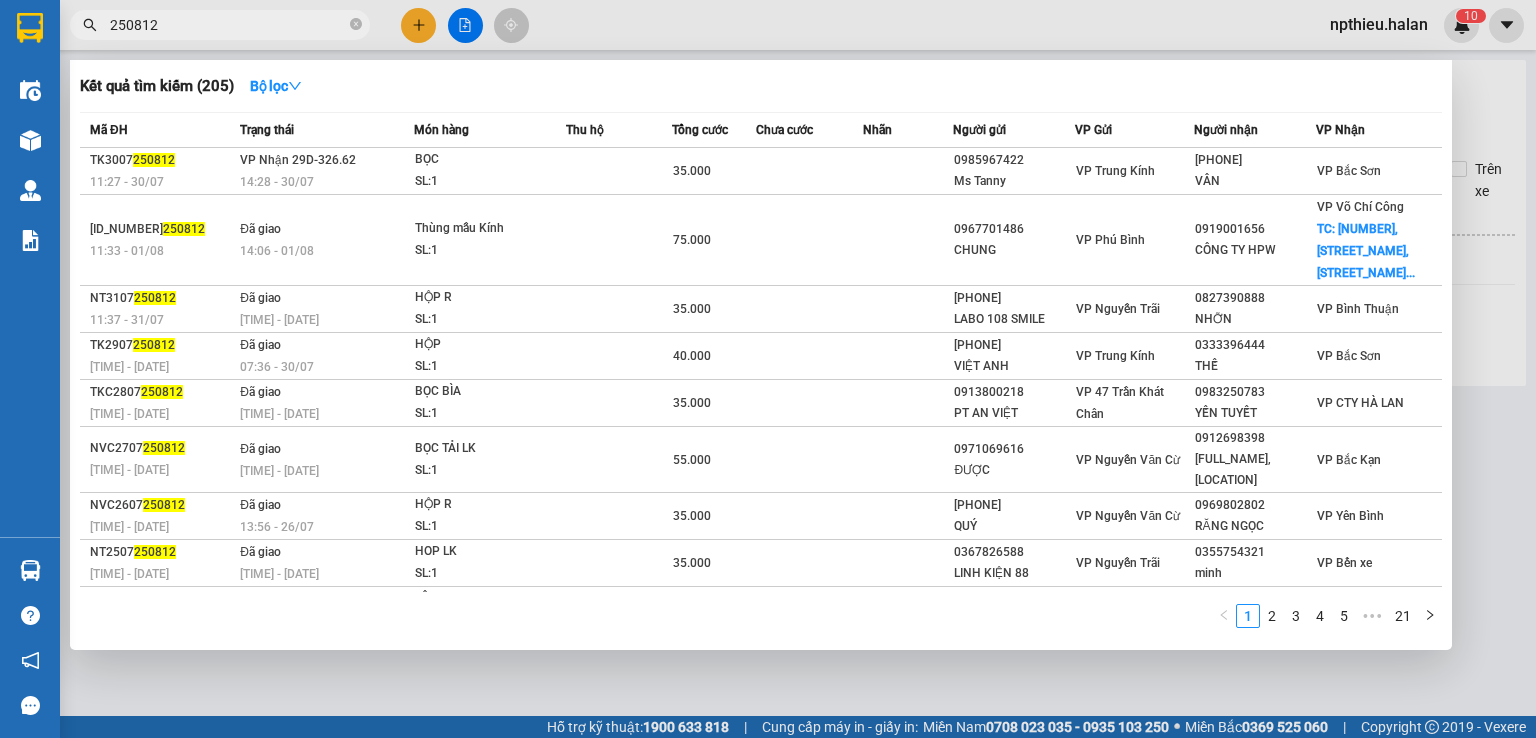 click at bounding box center (768, 369) 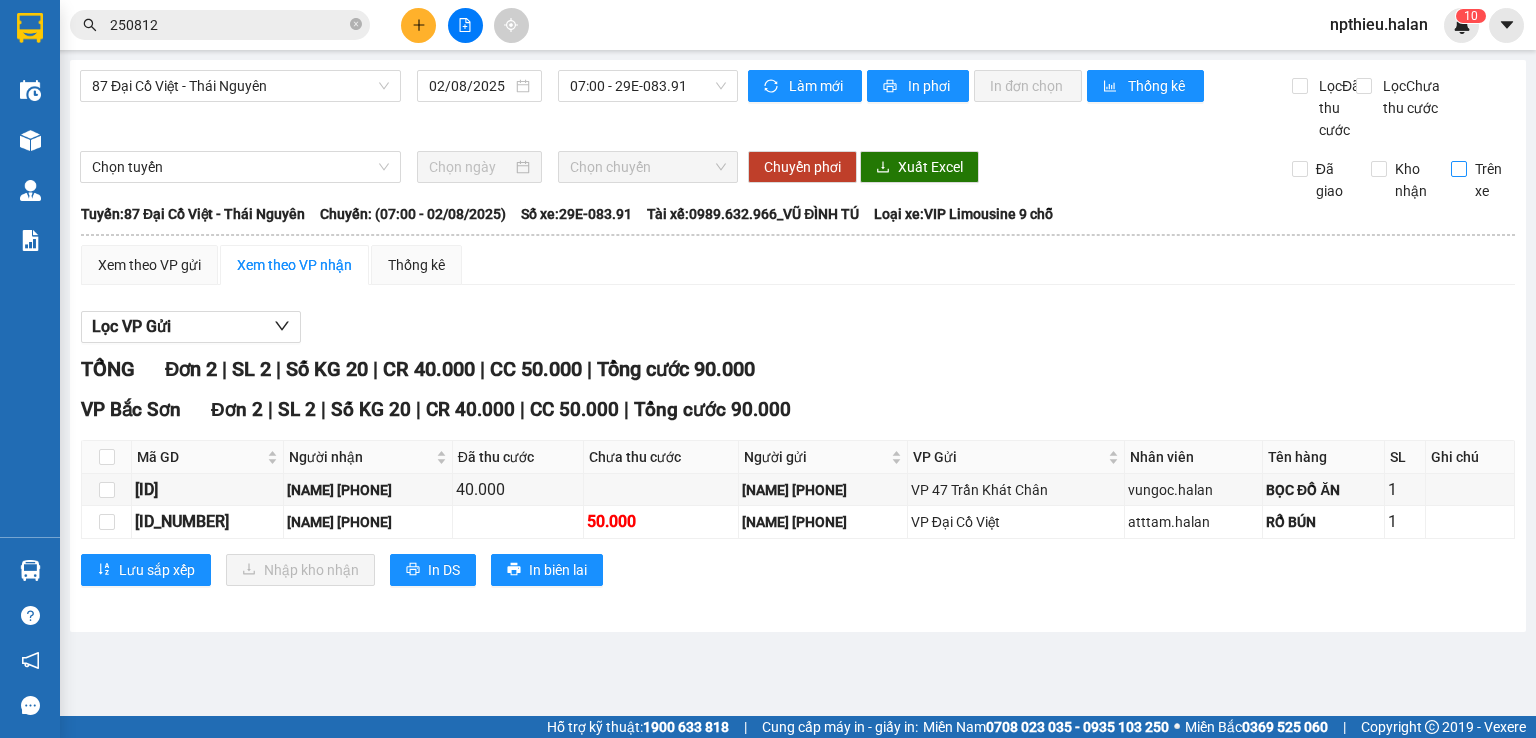 click on "Trên xe" at bounding box center [1459, 169] 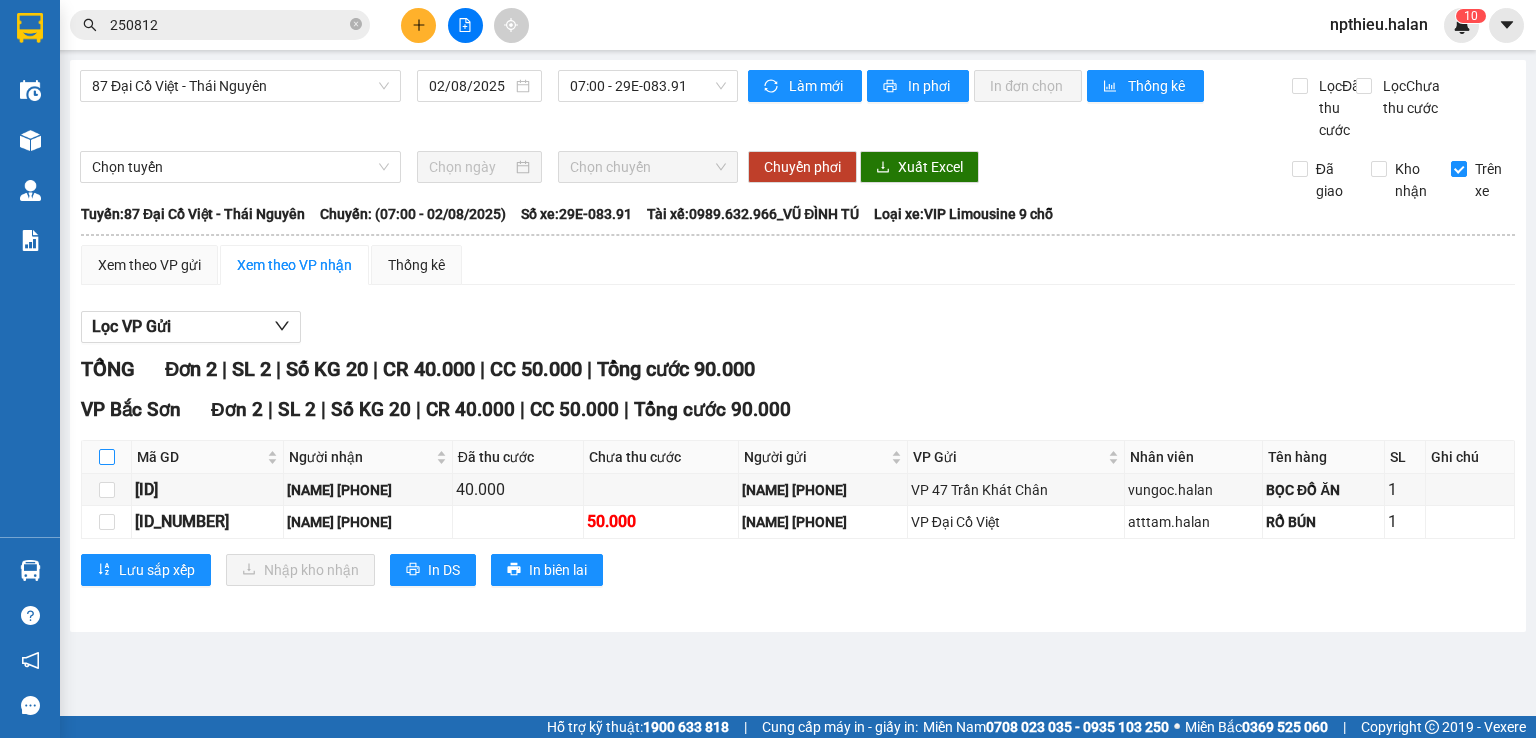 click at bounding box center (107, 457) 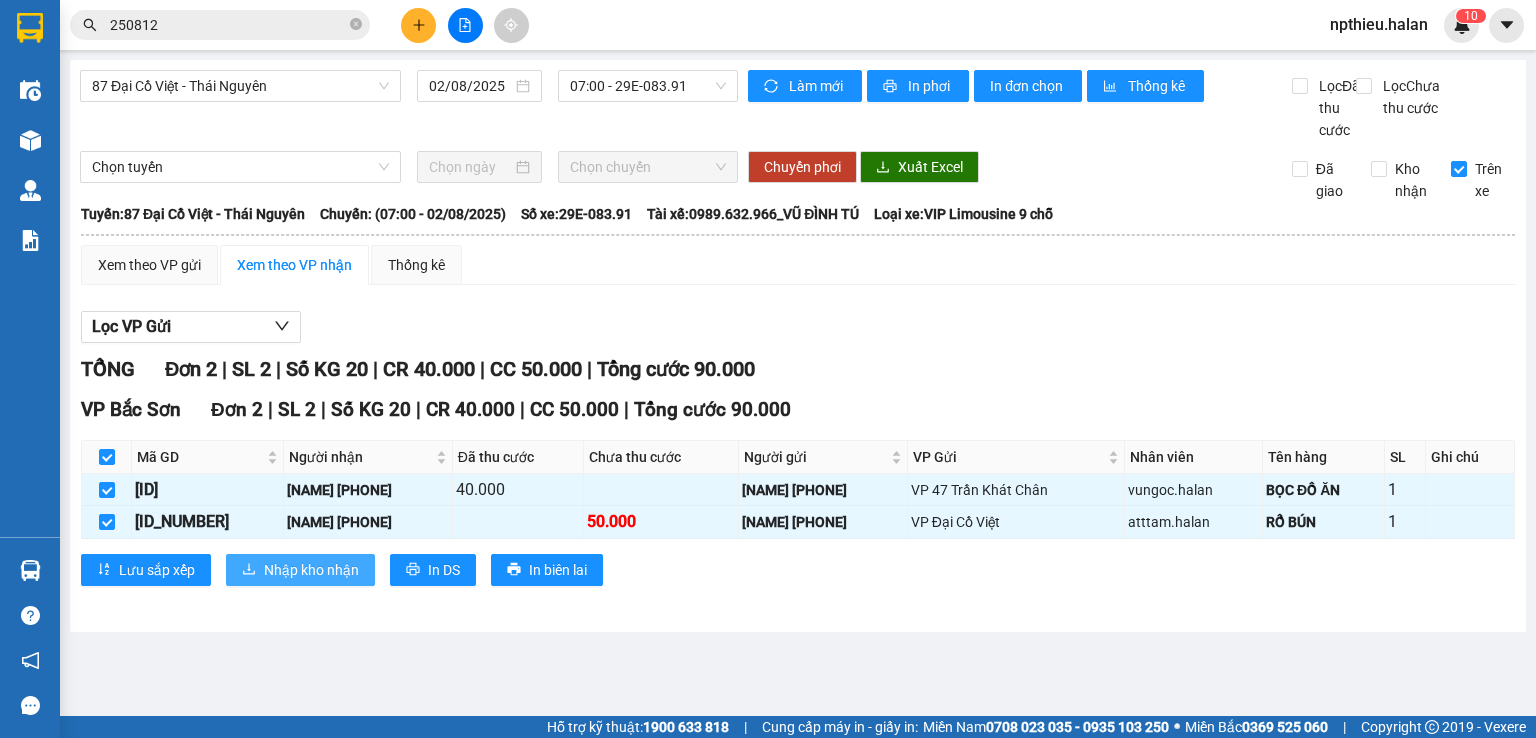 click 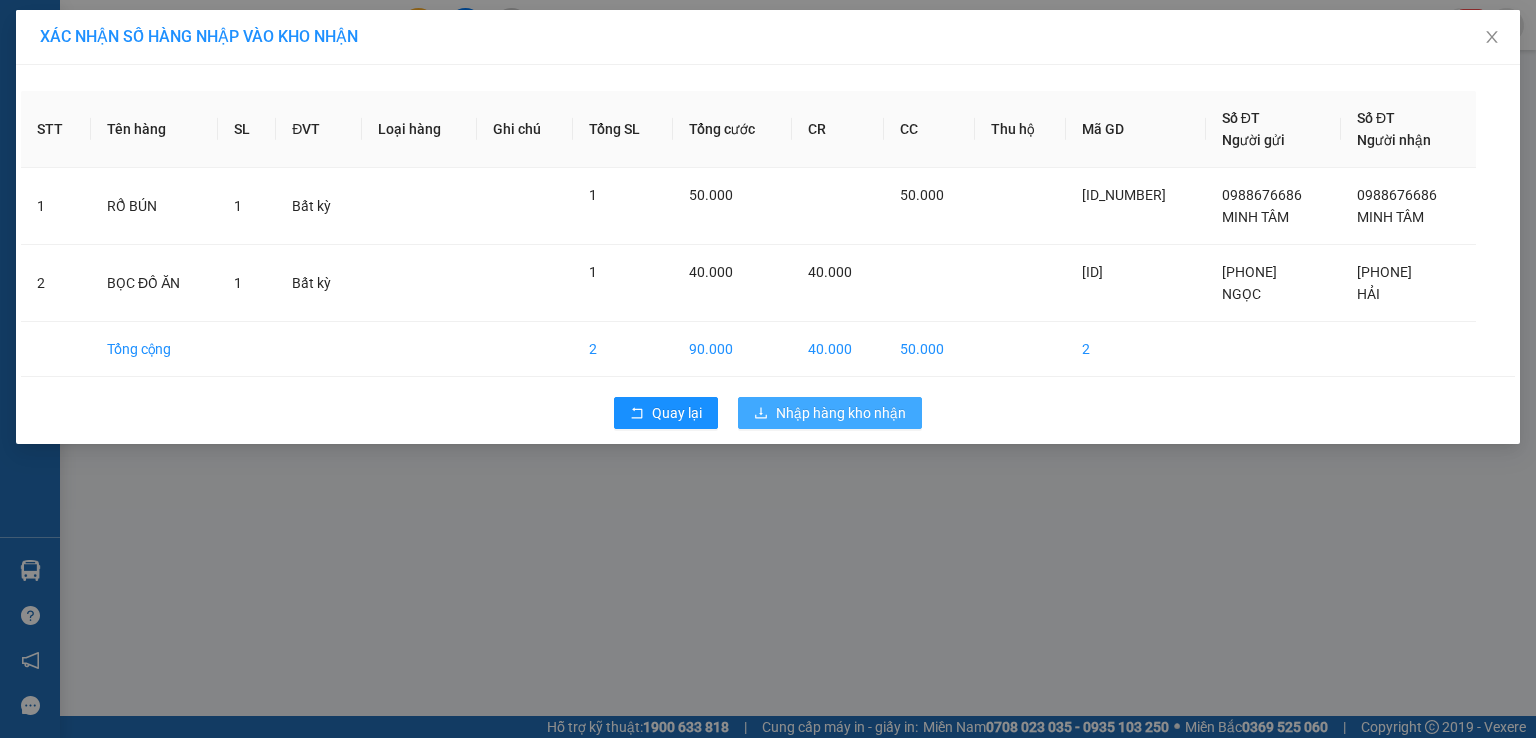 click on "Nhập hàng kho nhận" at bounding box center (841, 413) 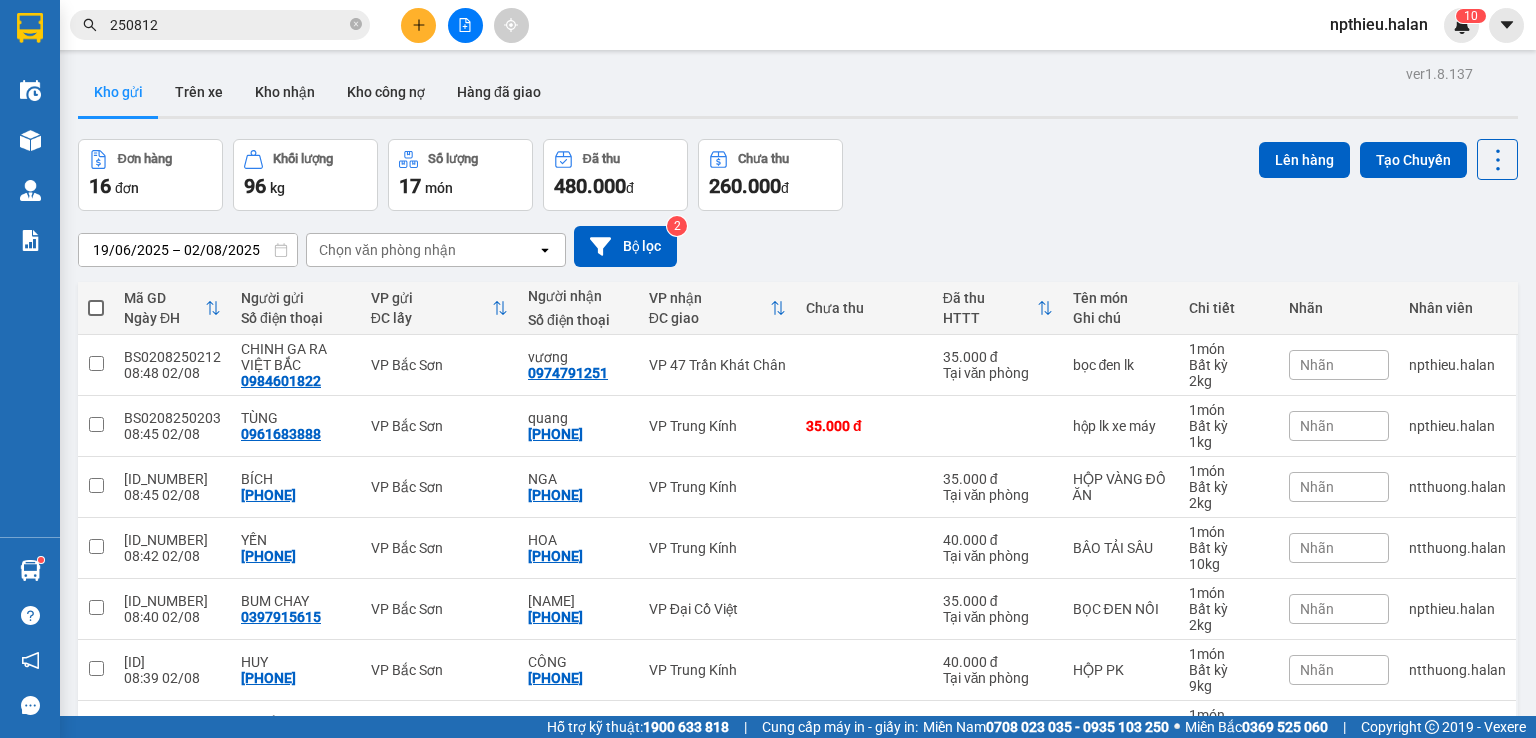 click on "250812" at bounding box center [228, 25] 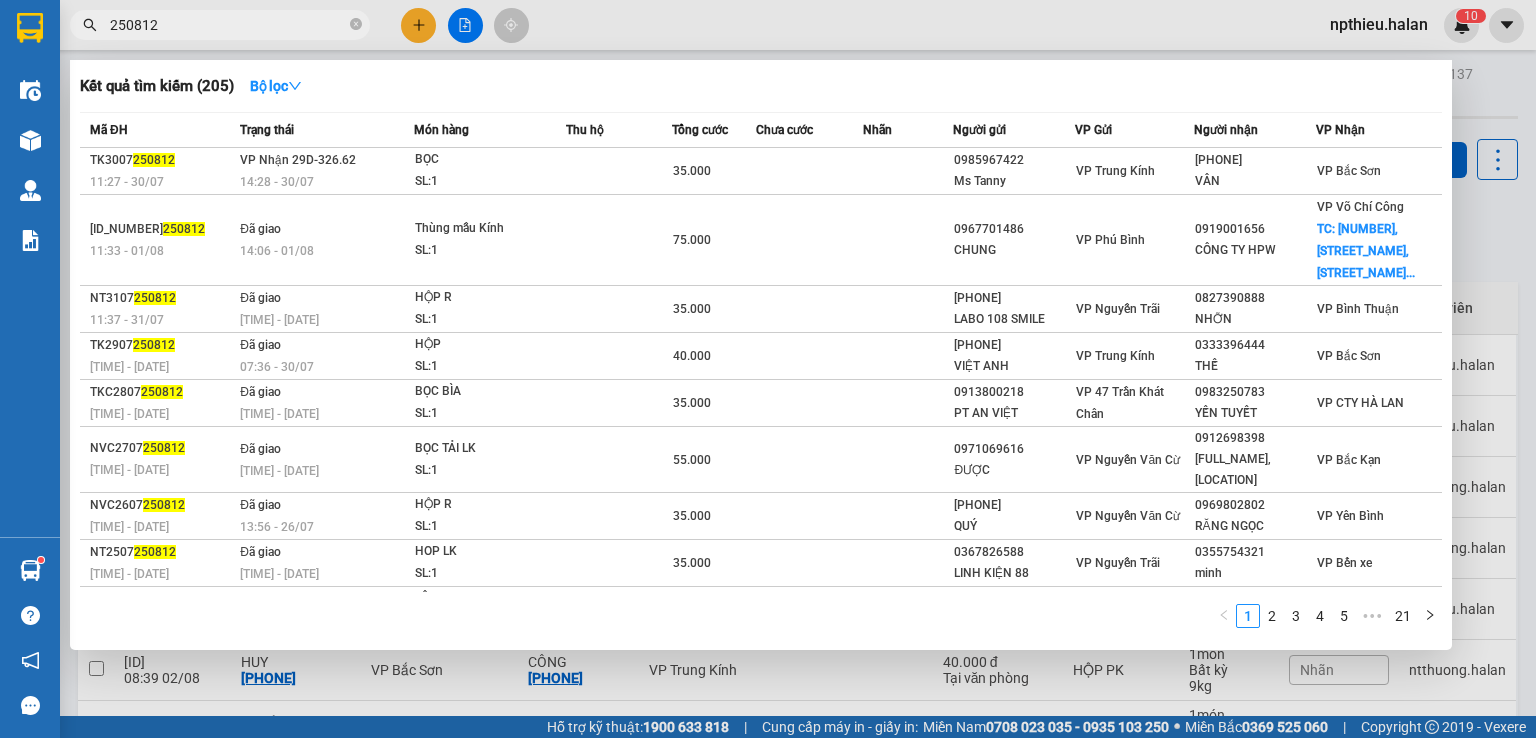 click on "250812" at bounding box center [228, 25] 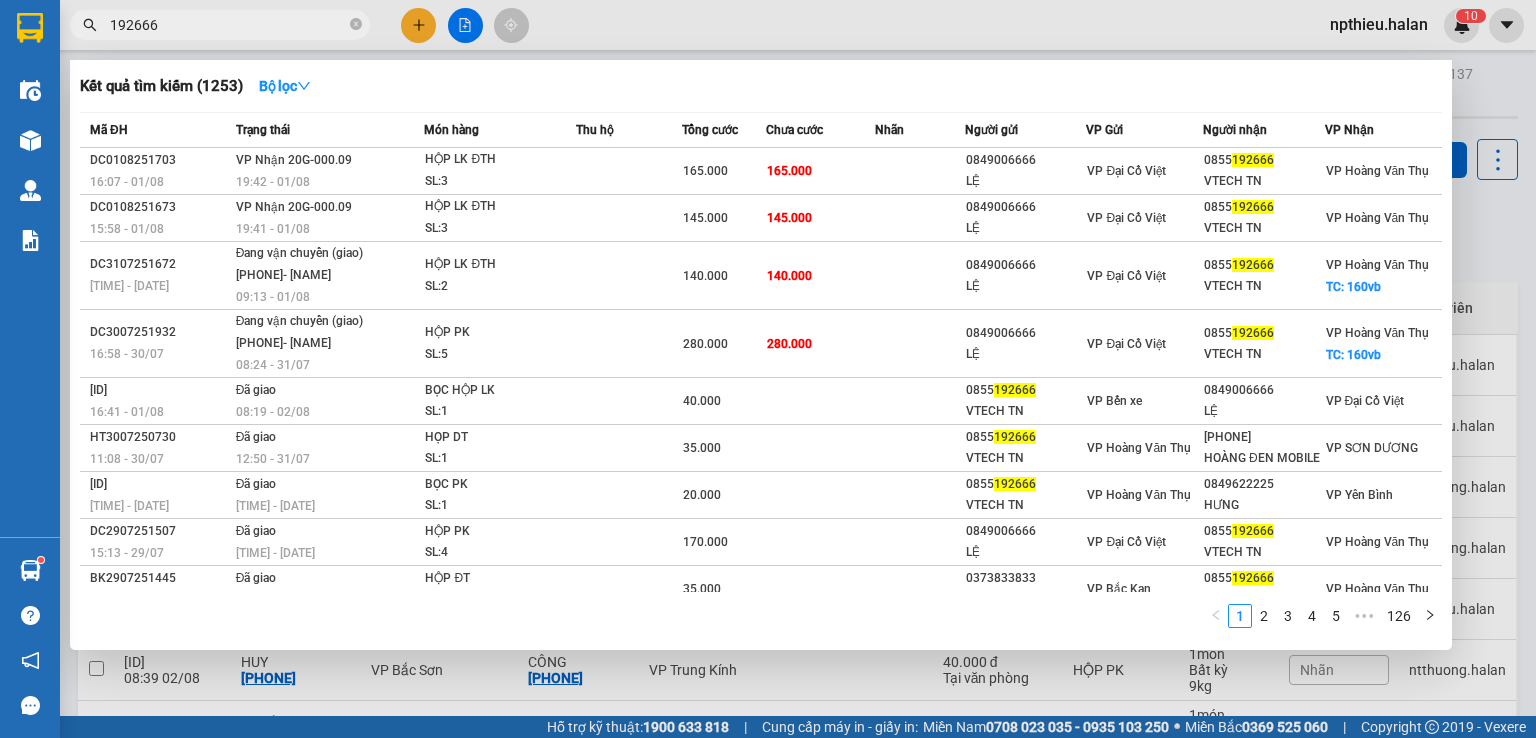 type on "192666" 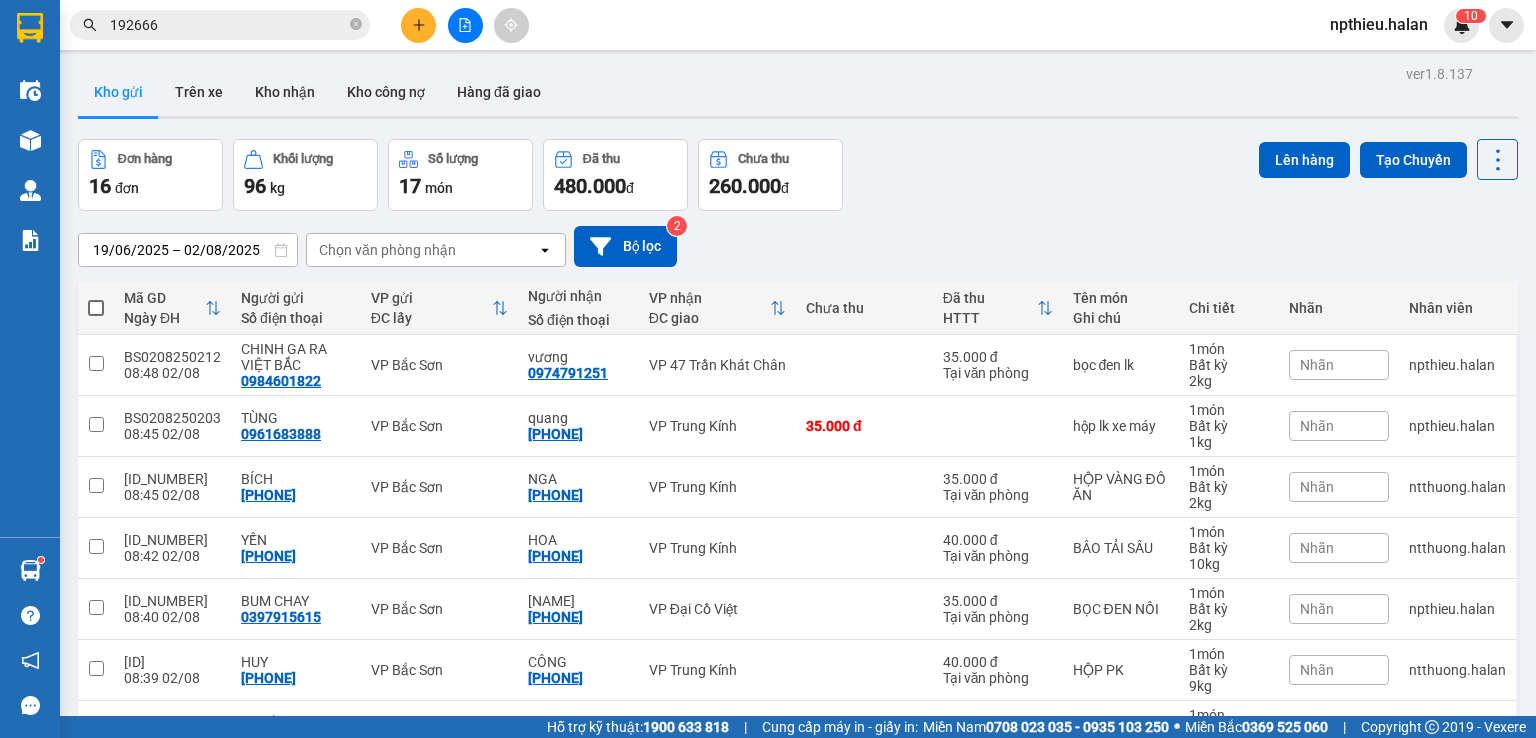 click on "19/06/2025 – 02/08/2025 Press the down arrow key to interact with the calendar and select a date. Press the escape button to close the calendar. Selected date range is from 19/06/2025 to 02/08/2025. Chọn văn phòng nhận open Bộ lọc 2" at bounding box center (798, 246) 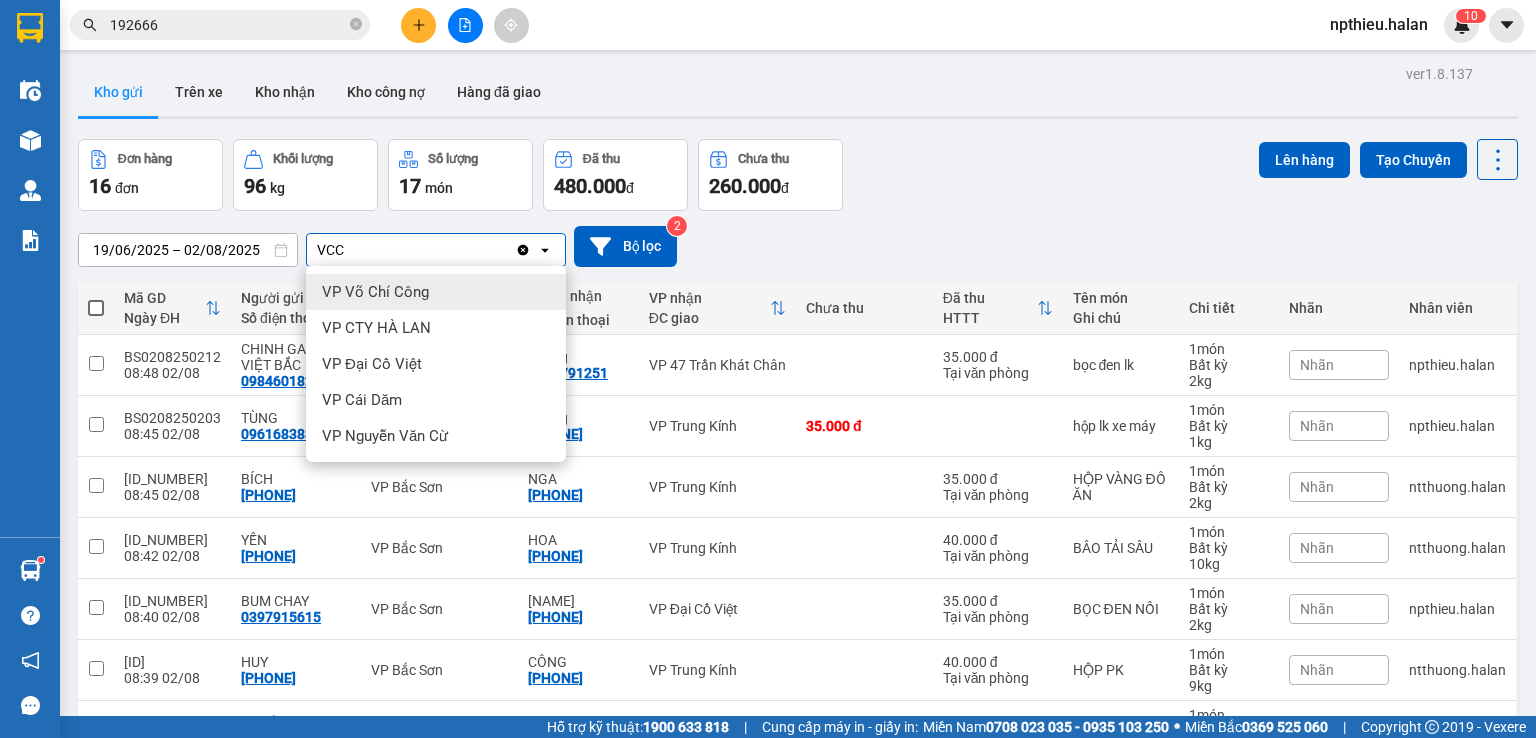 type on "VCC" 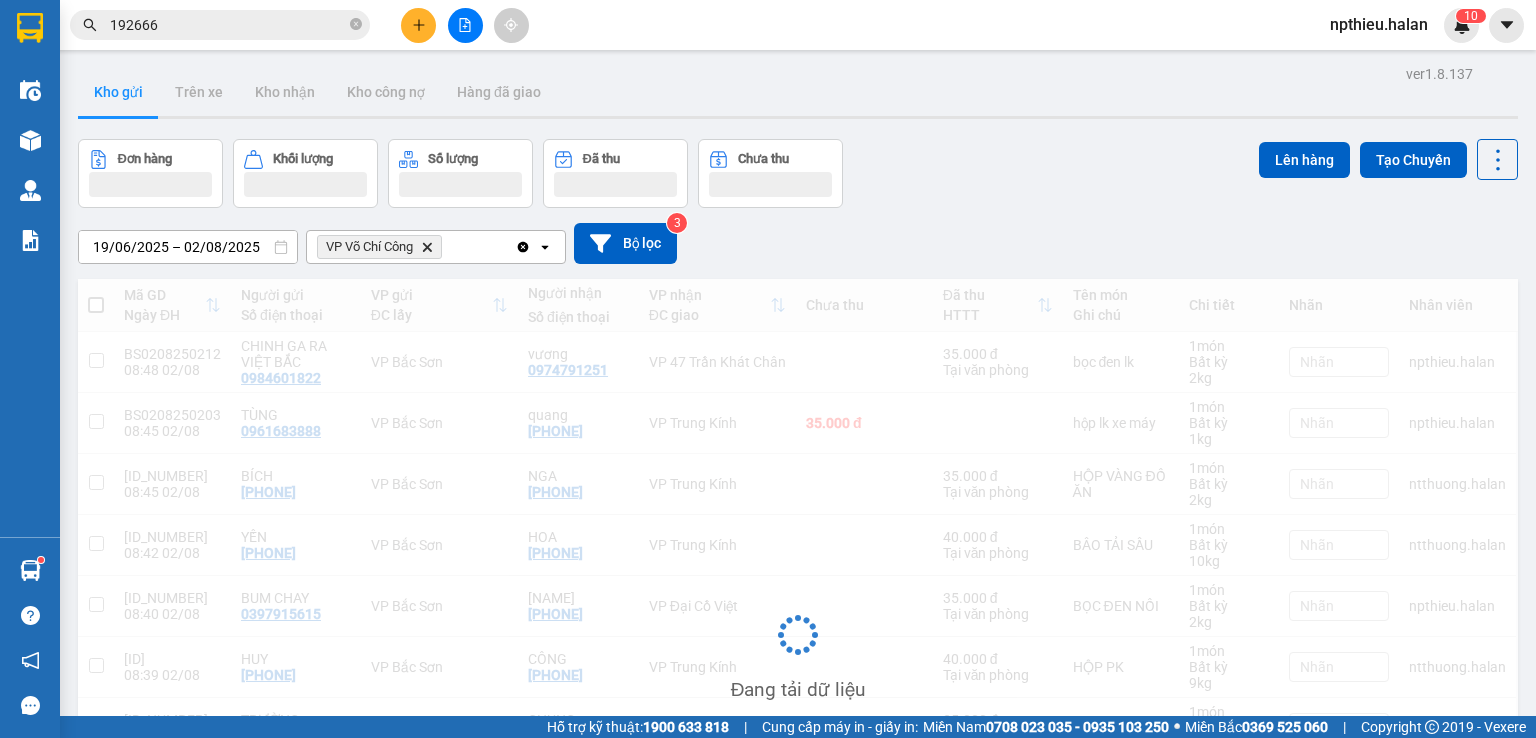click on "VP Võ Chí Công Delete" at bounding box center (411, 247) 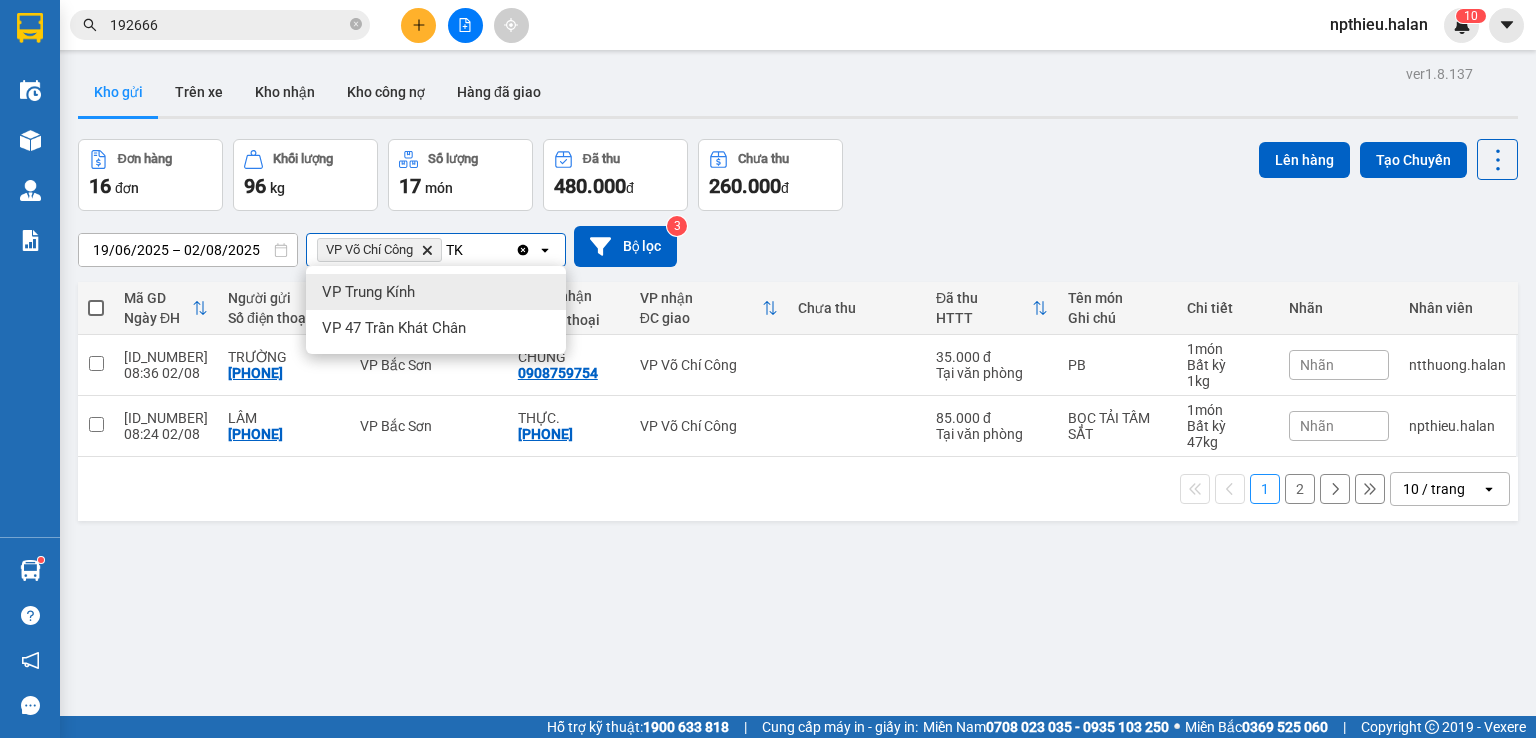 type on "TK" 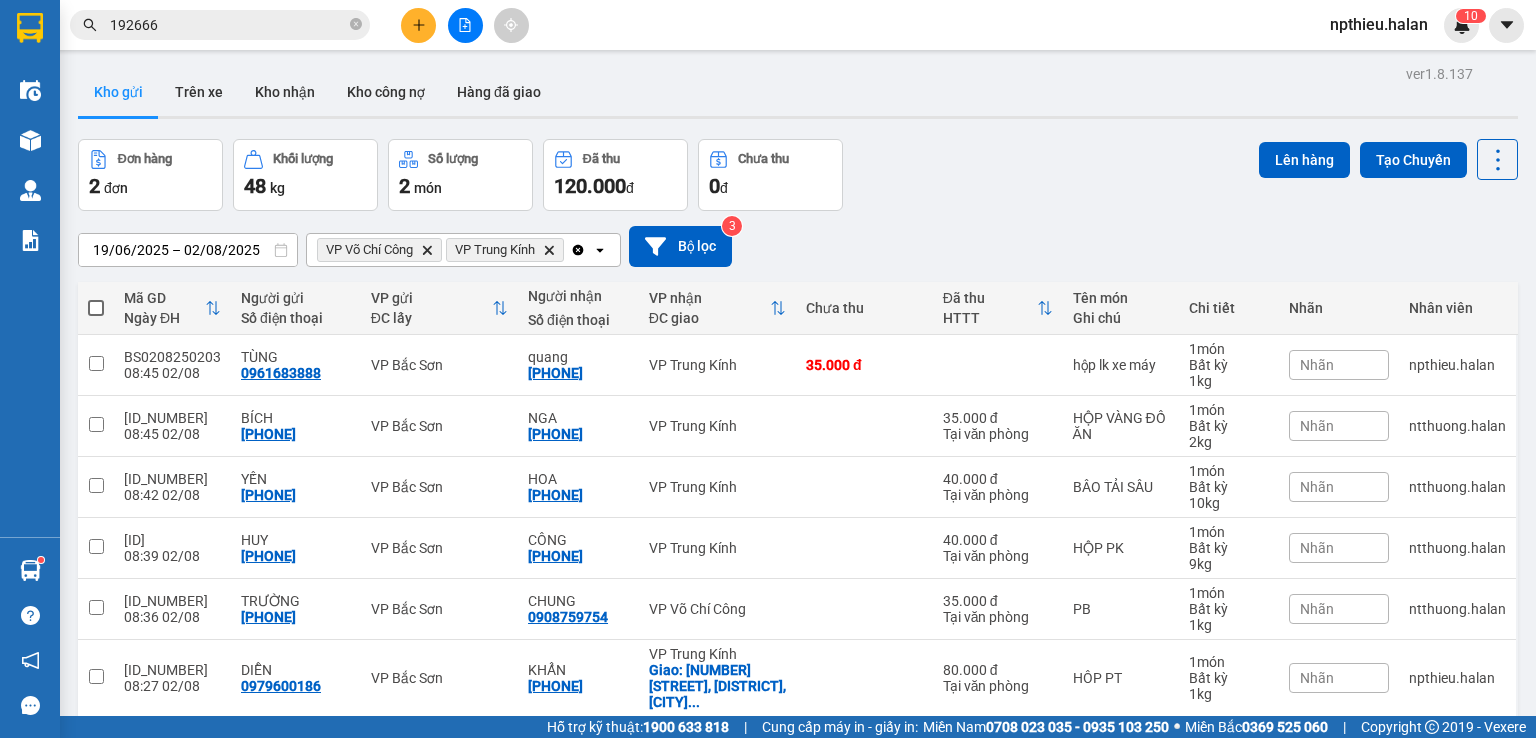 click on "Clear all open" at bounding box center (595, 250) 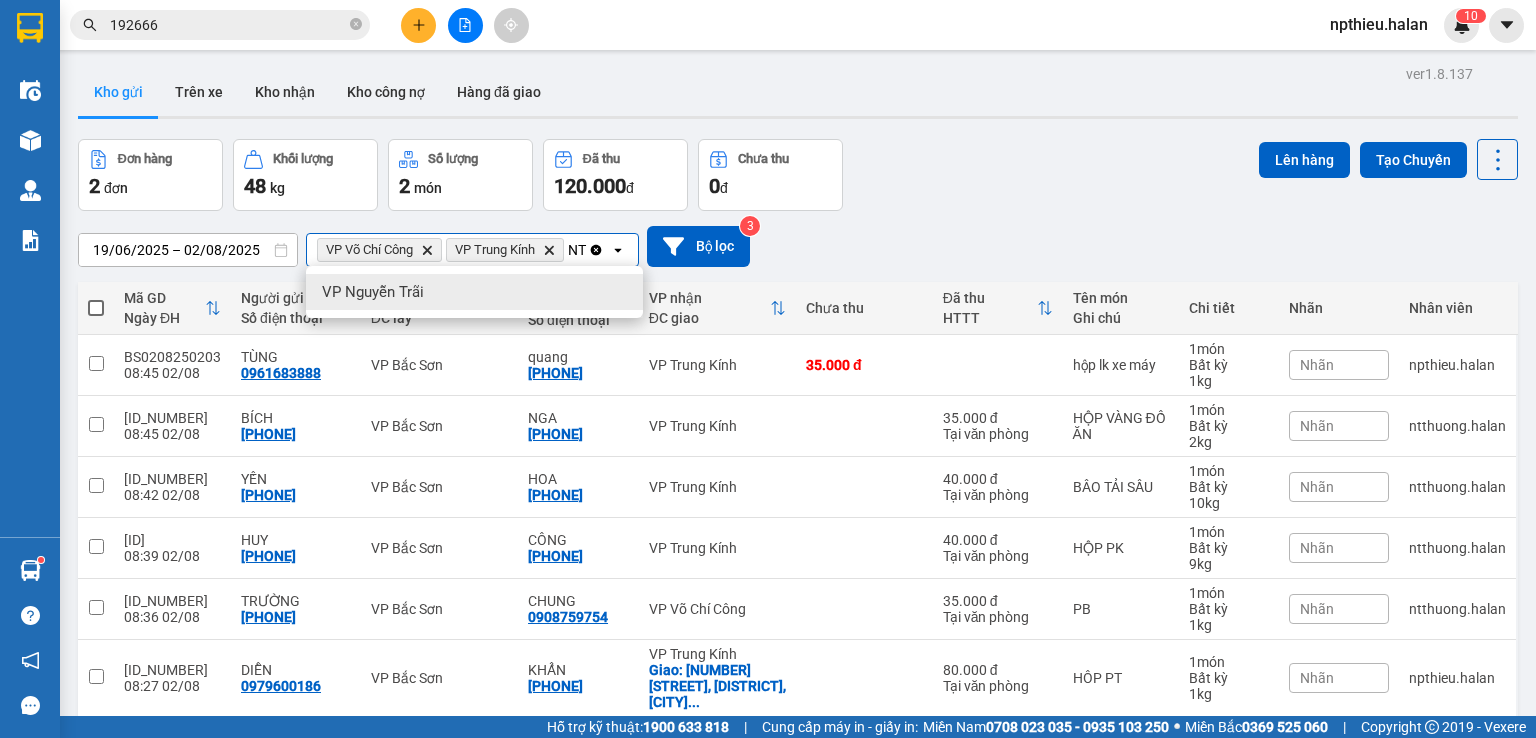 type on "NT" 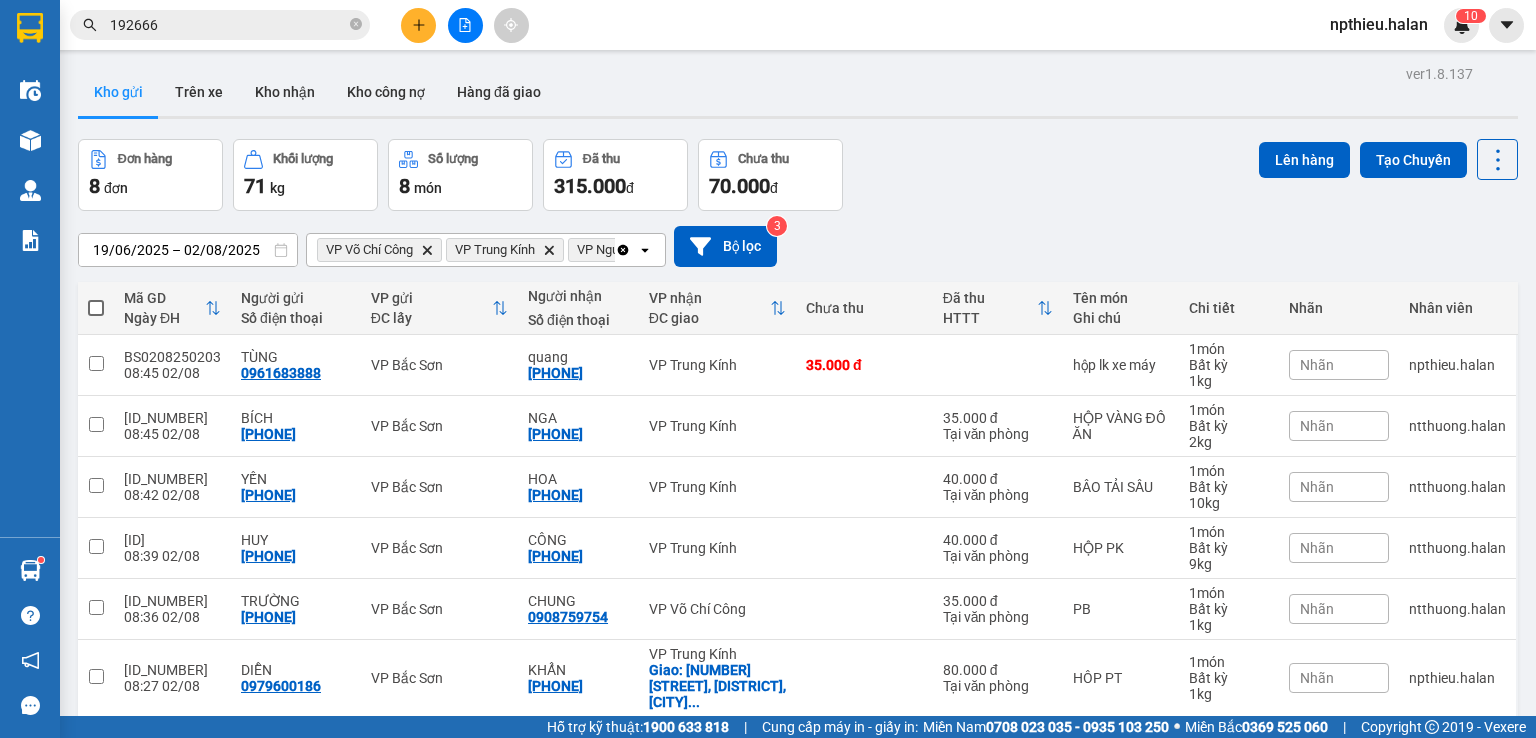 click at bounding box center [96, 308] 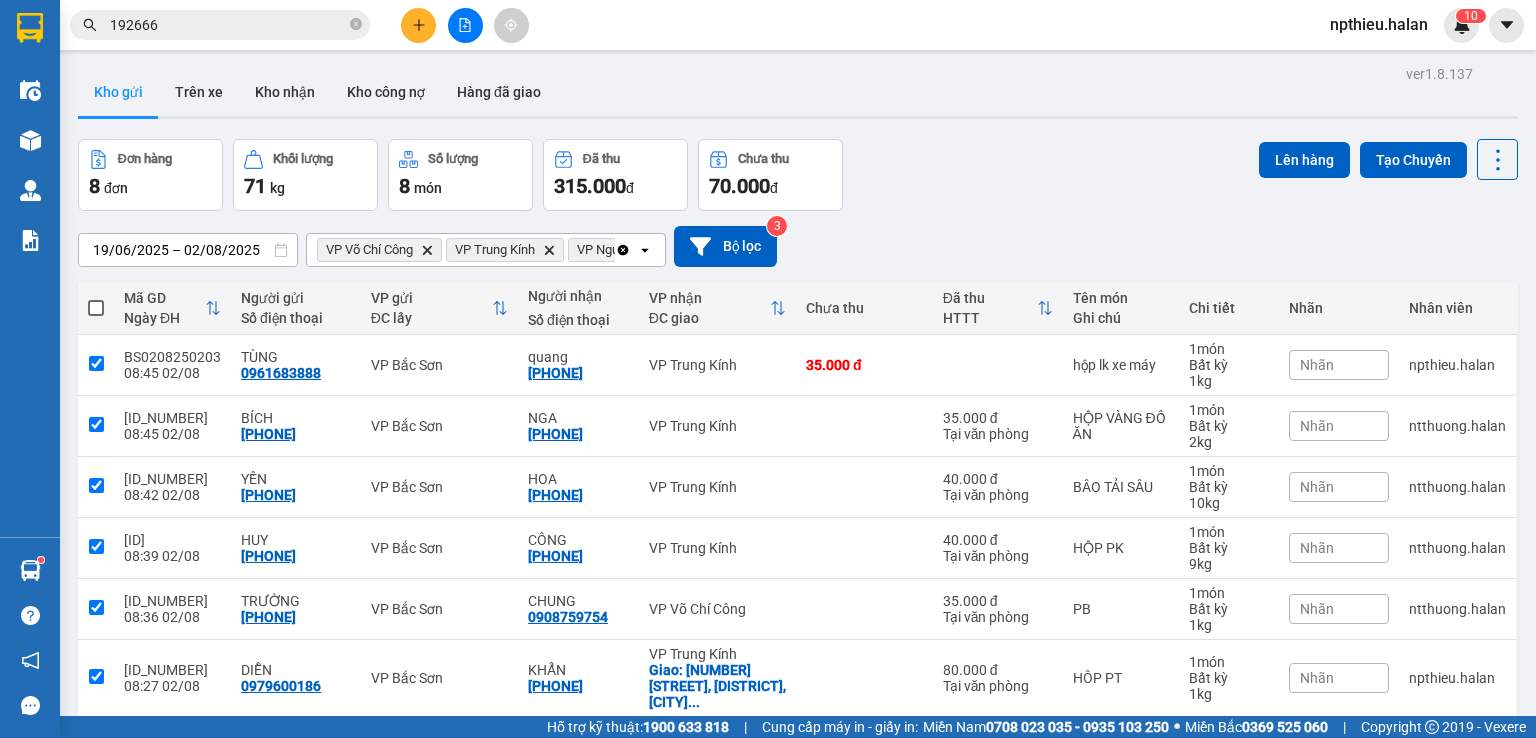 checkbox on "true" 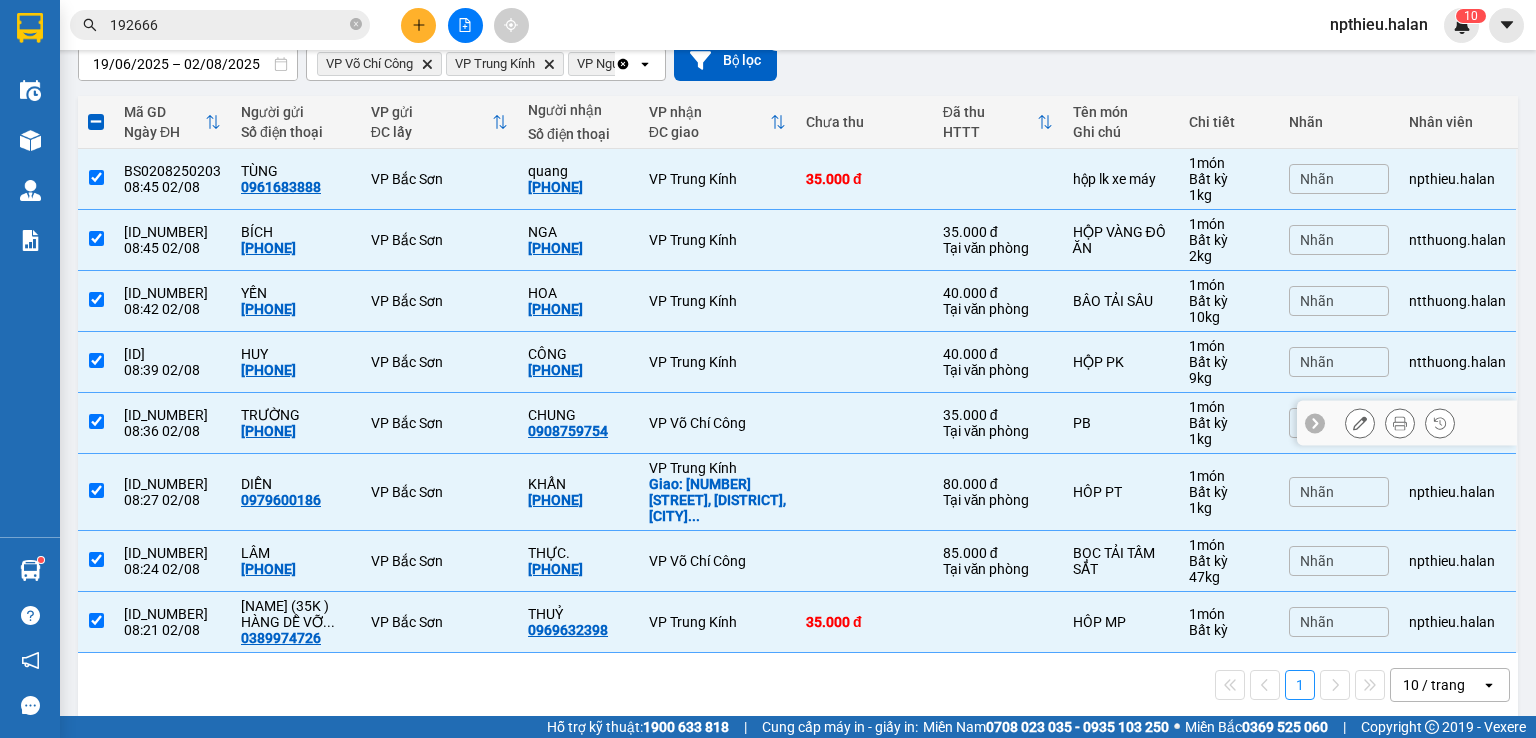 scroll, scrollTop: 0, scrollLeft: 0, axis: both 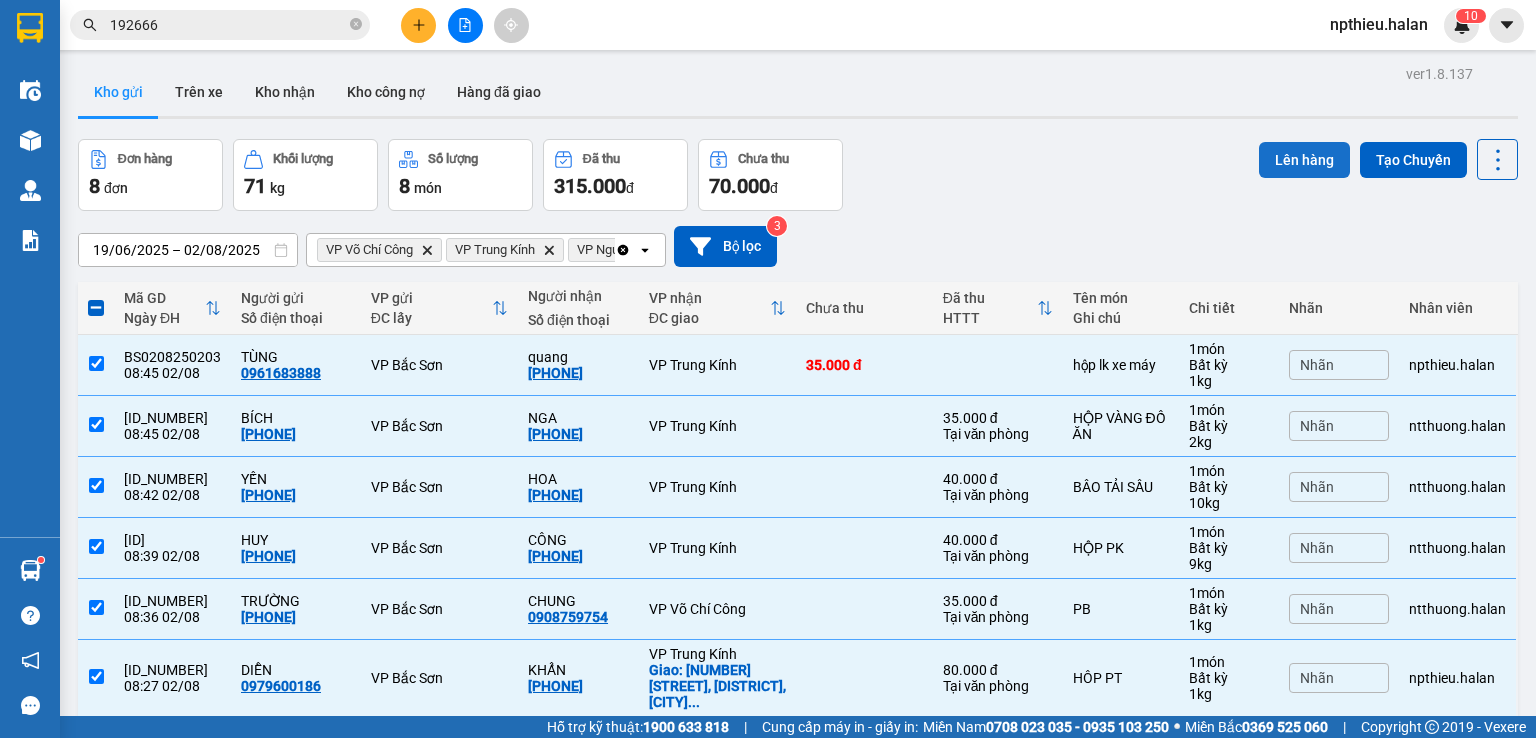 click on "Lên hàng" at bounding box center (1304, 160) 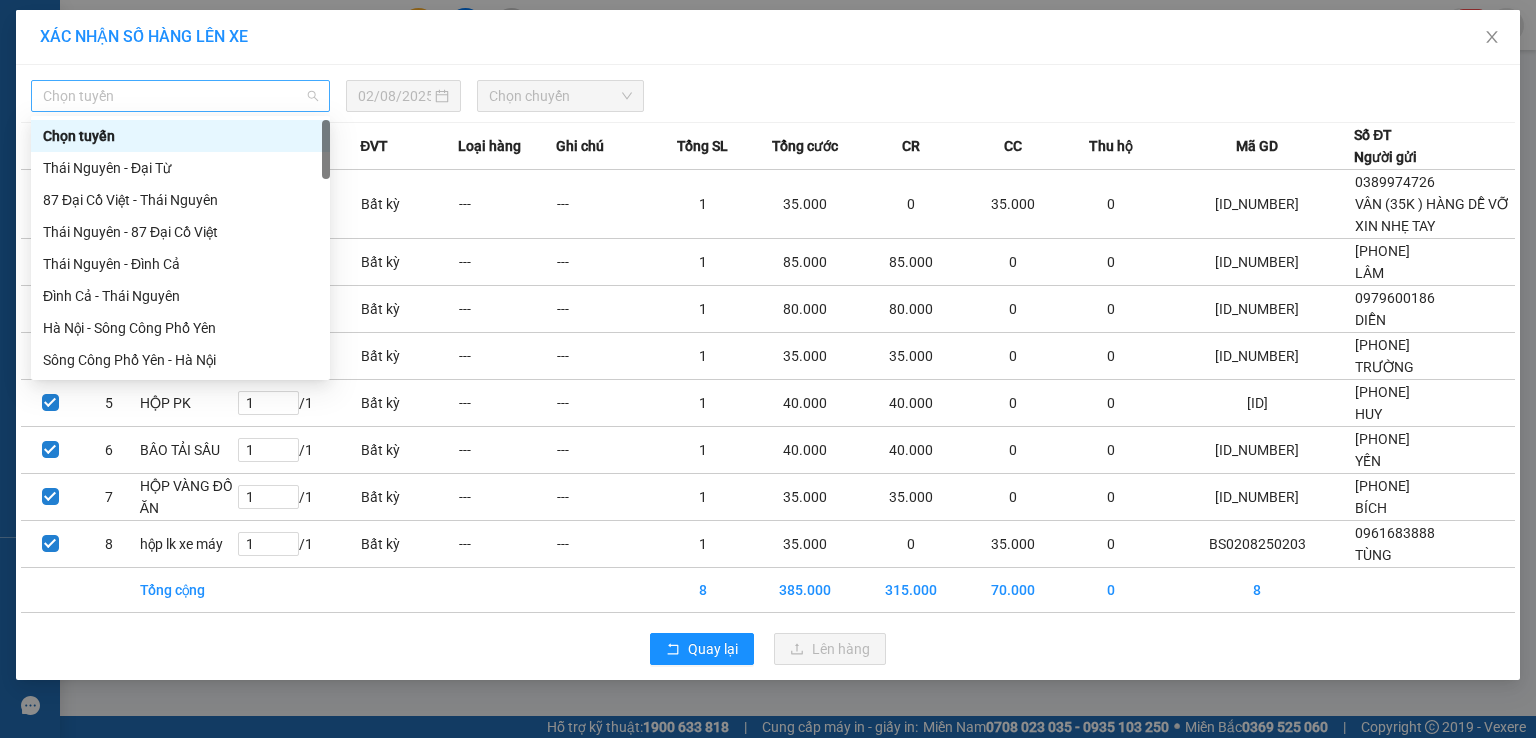 click on "Chọn tuyến" at bounding box center (180, 96) 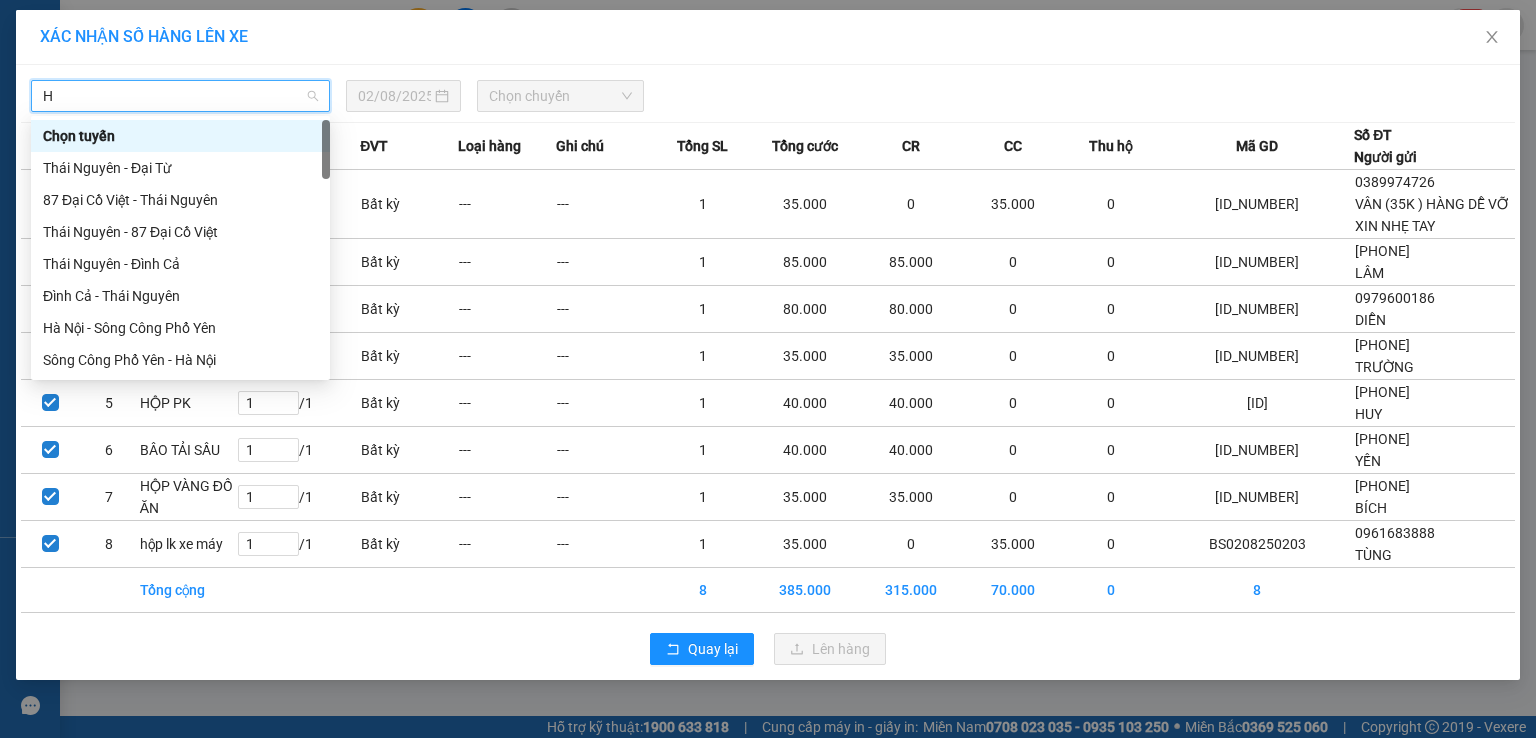 type on "HN" 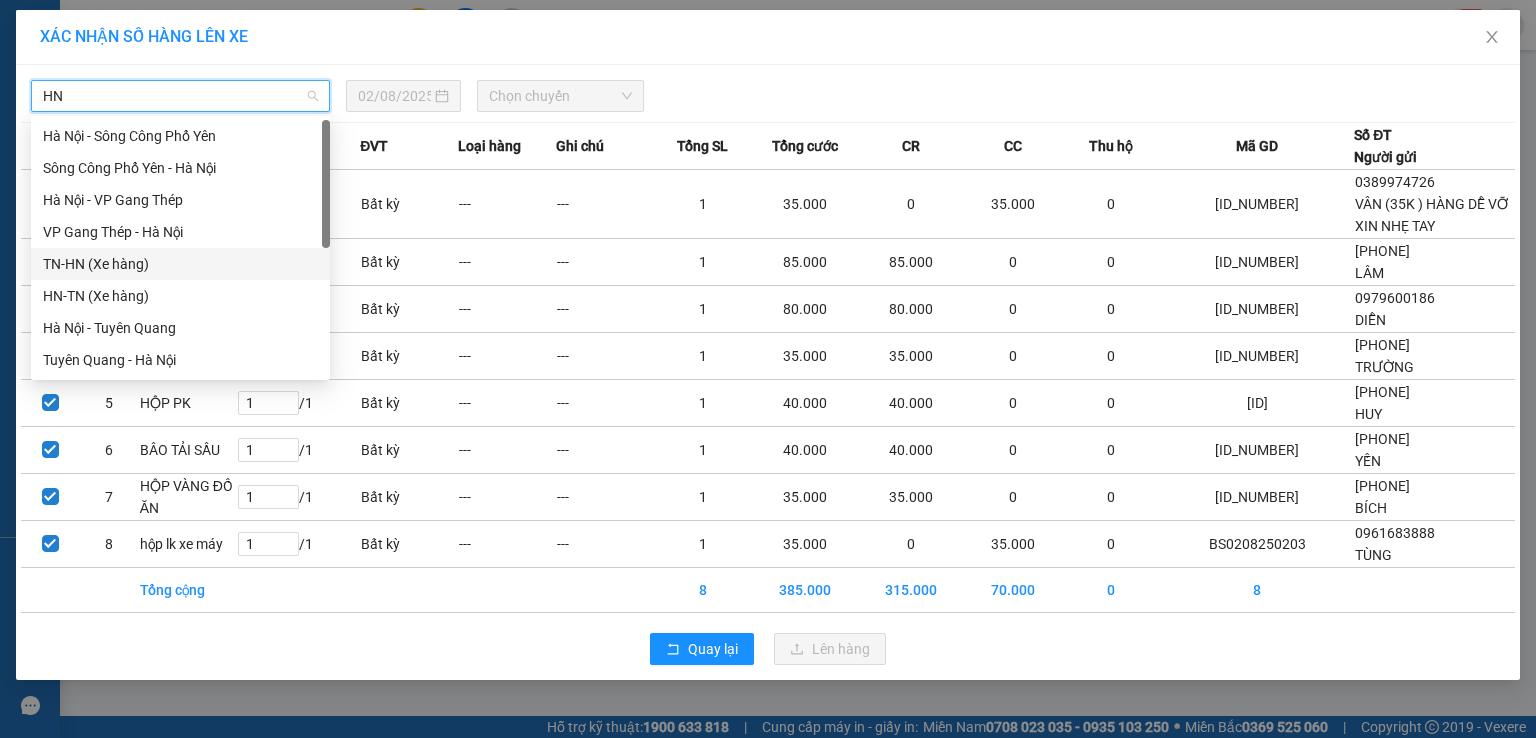 click on "TN-HN (Xe hàng)" at bounding box center (180, 264) 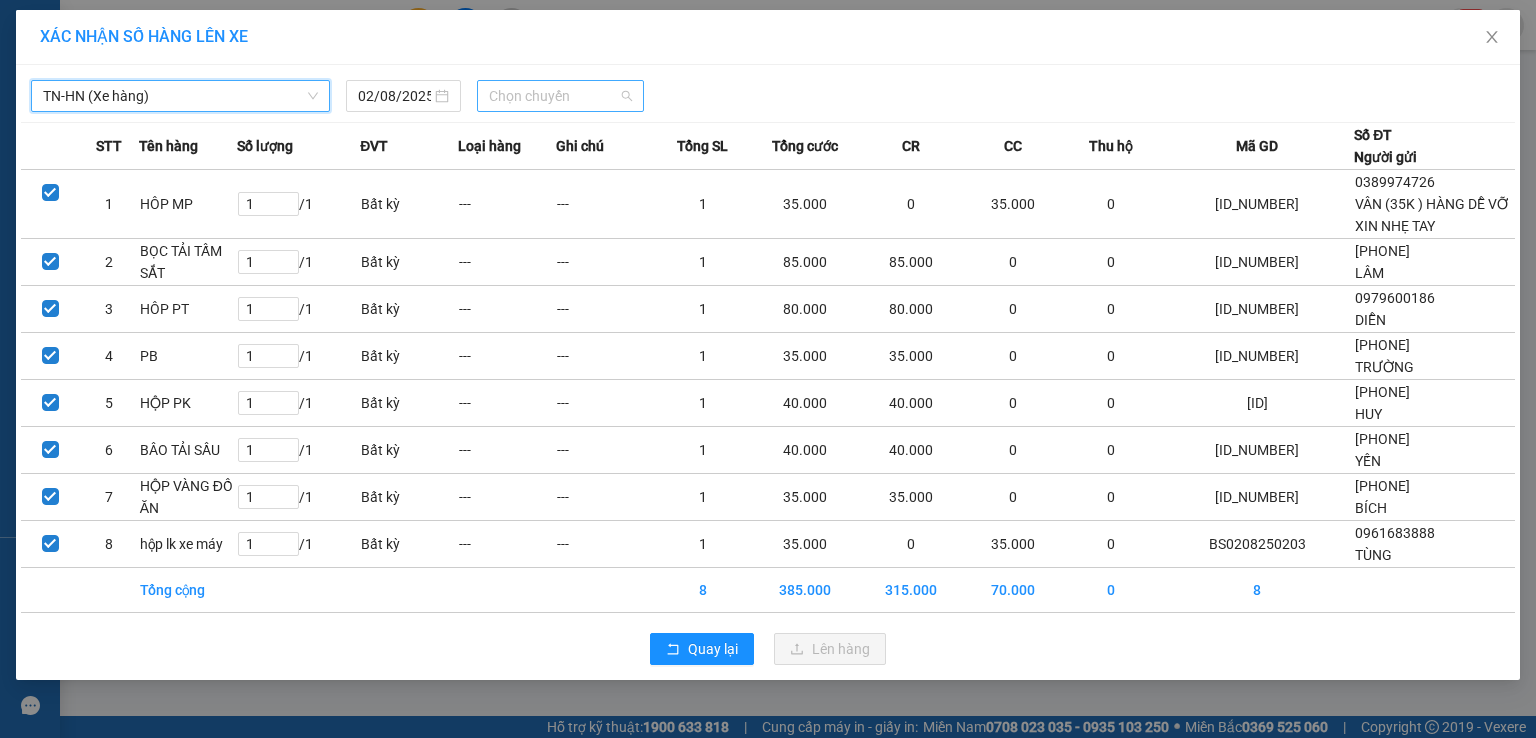 click on "Chọn chuyến" at bounding box center [561, 96] 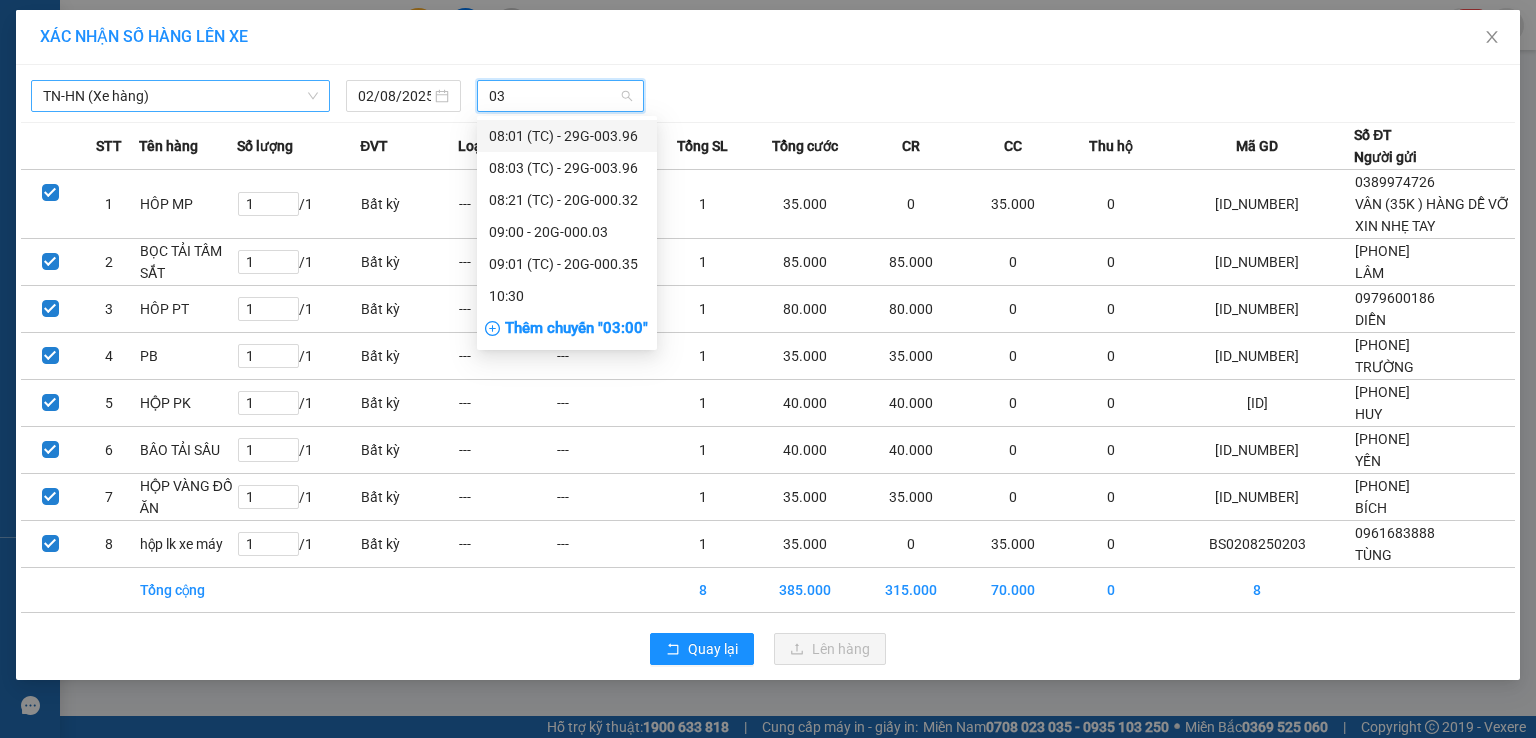 type on "035" 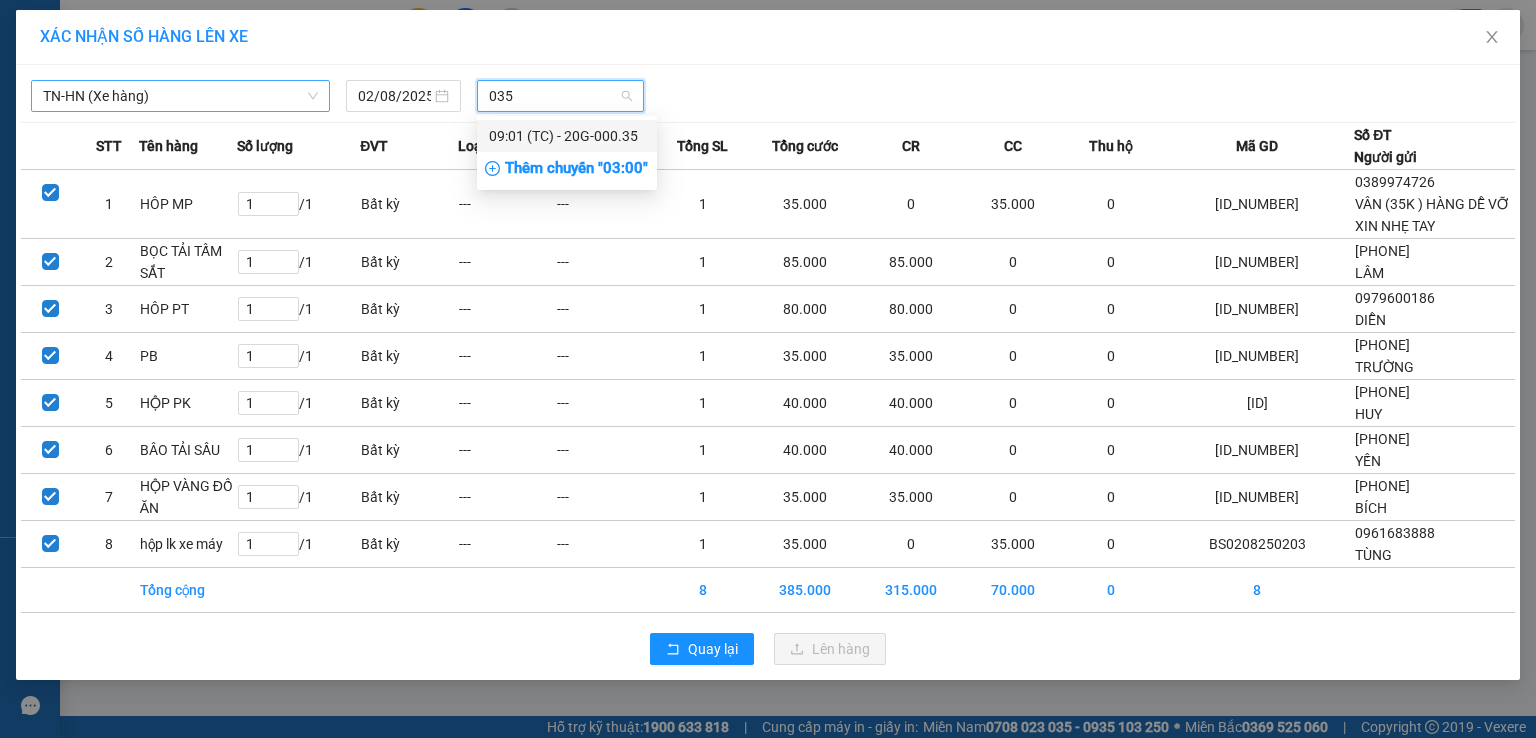 click on "[TIME] (TC)   - [NUMBER]" at bounding box center (567, 136) 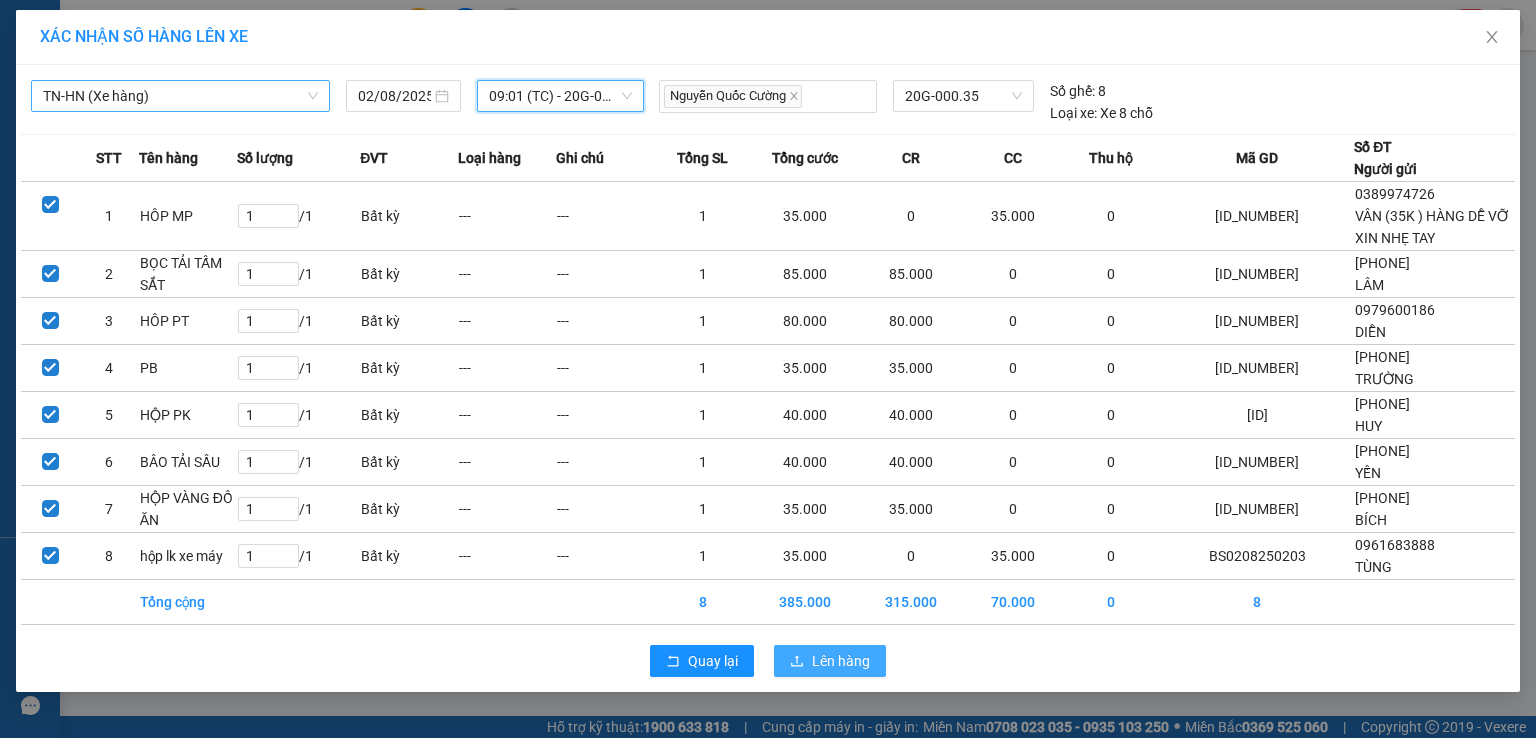 click on "Lên hàng" at bounding box center (841, 661) 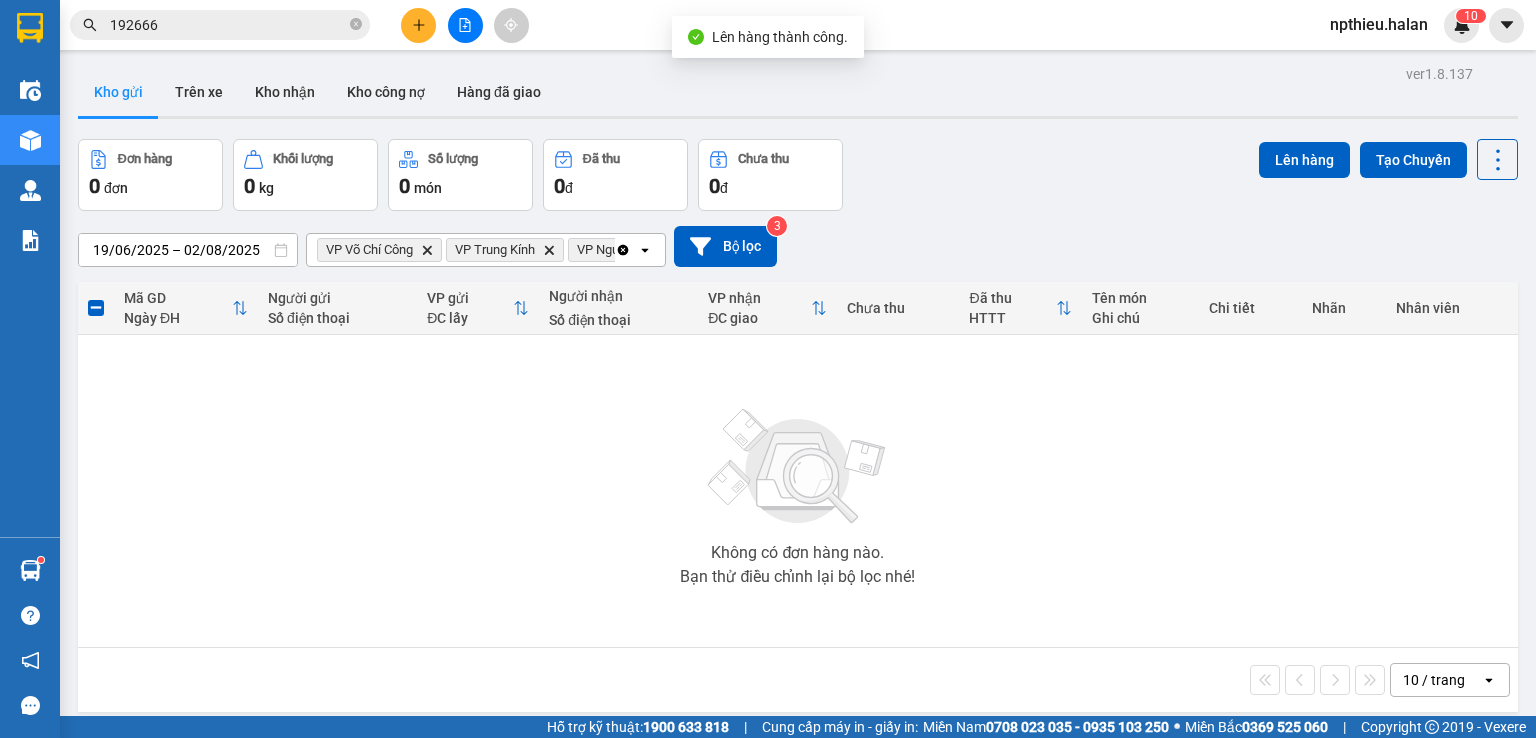 click 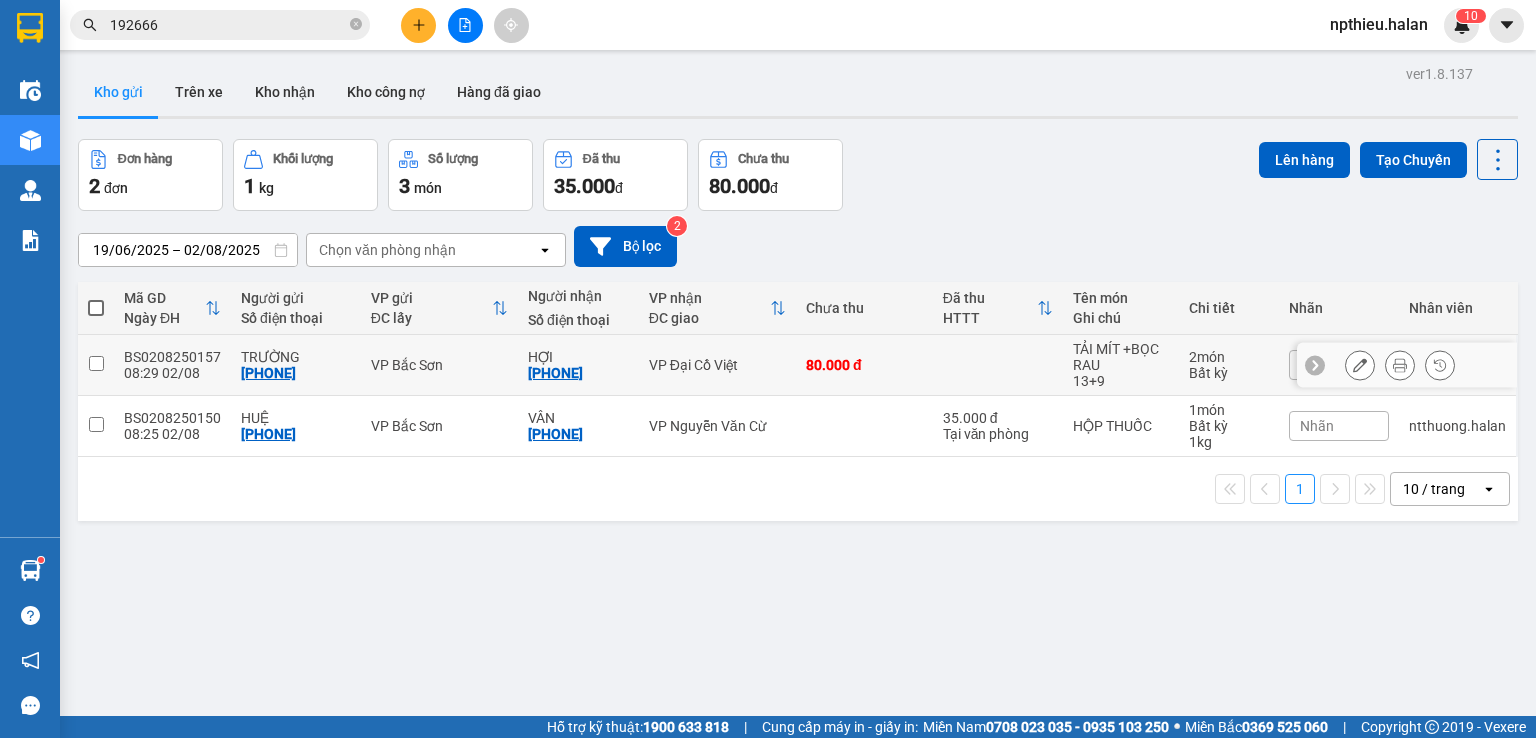 click on "80.000 đ" at bounding box center [864, 365] 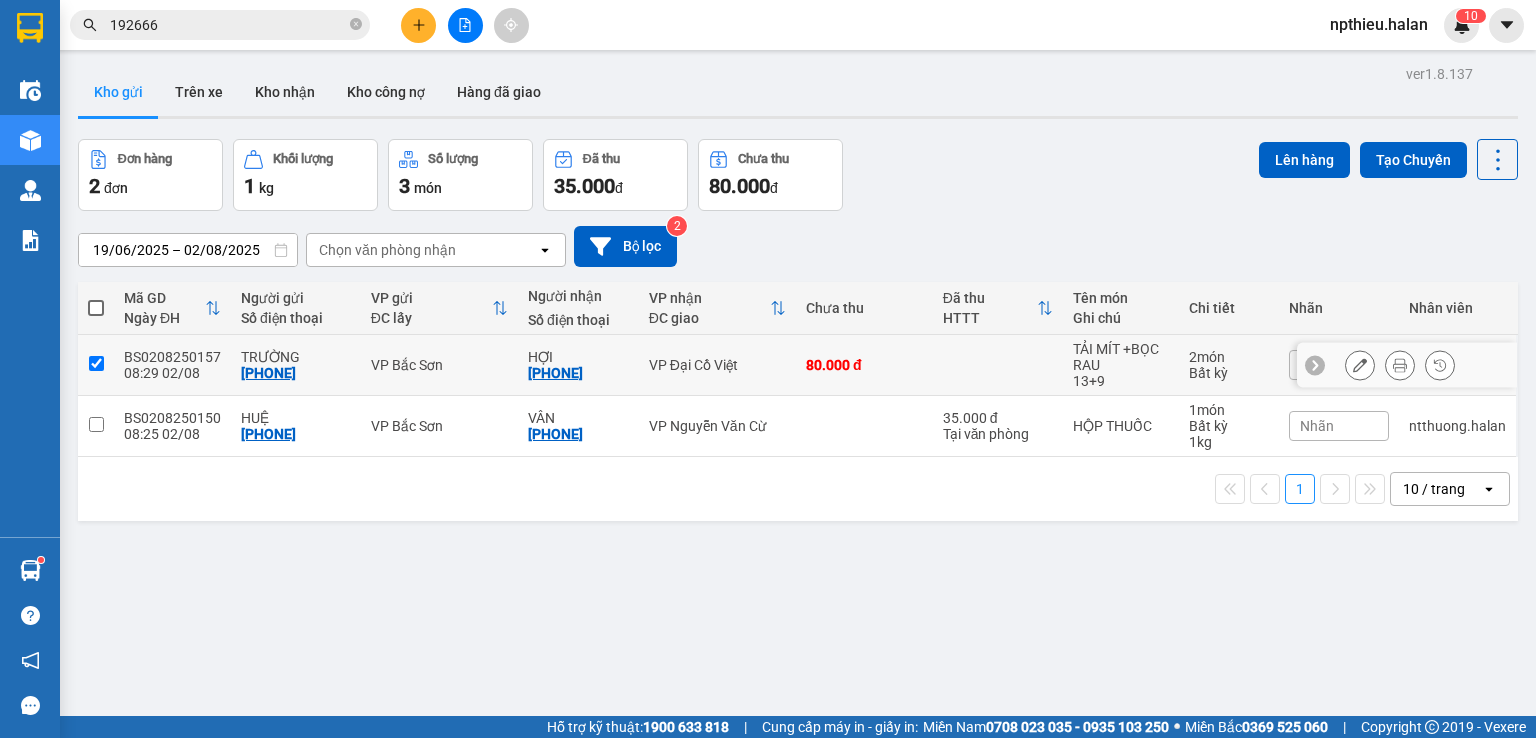 checkbox on "true" 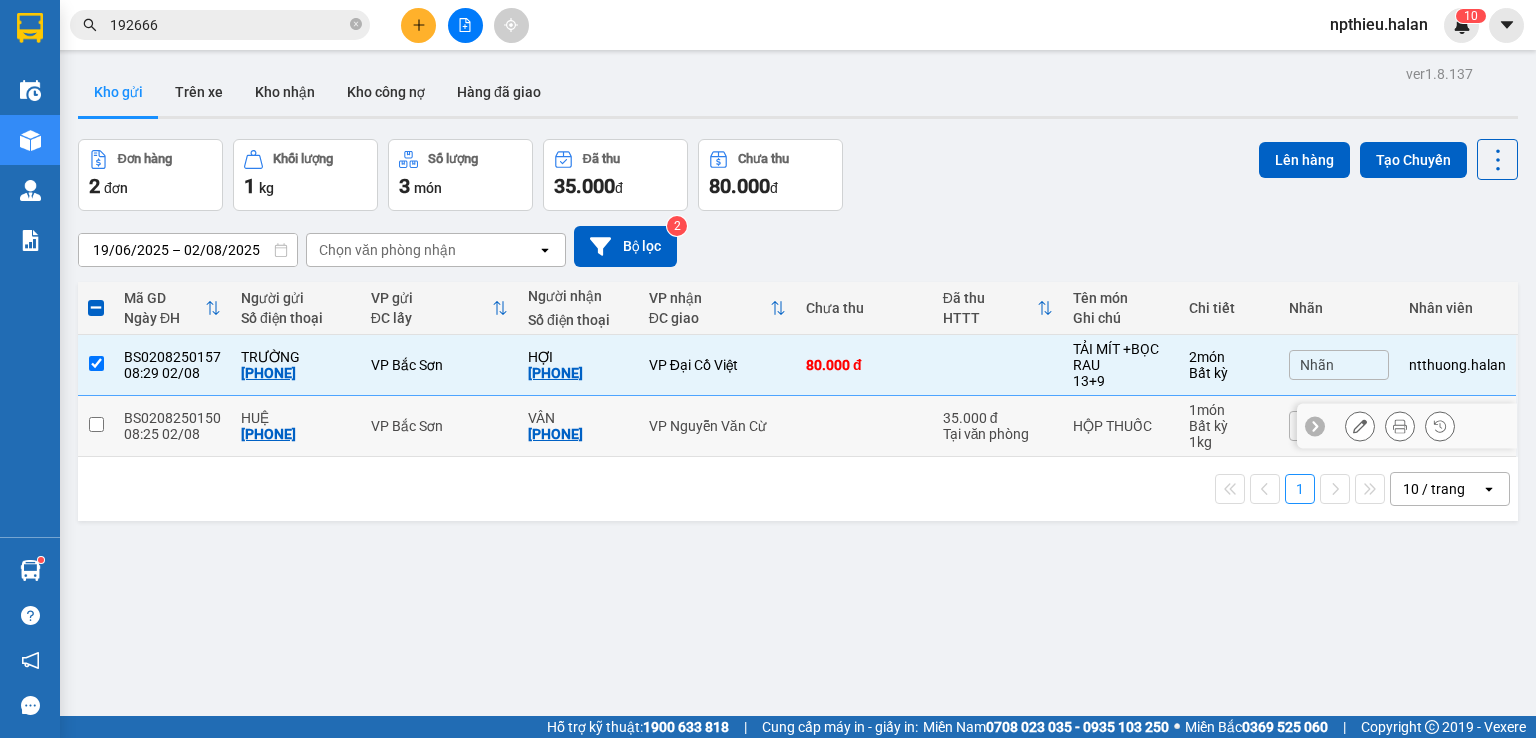 click at bounding box center (864, 426) 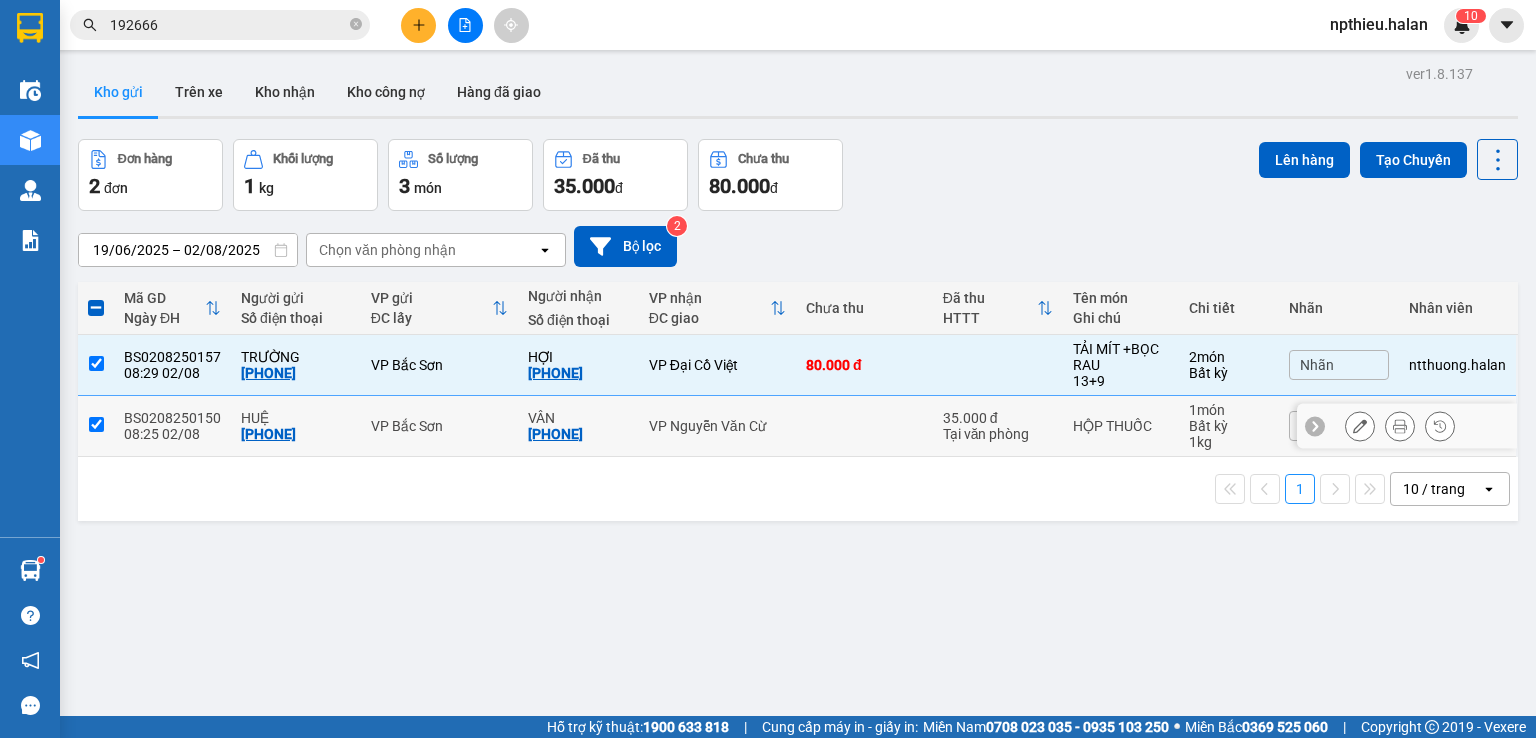 checkbox on "true" 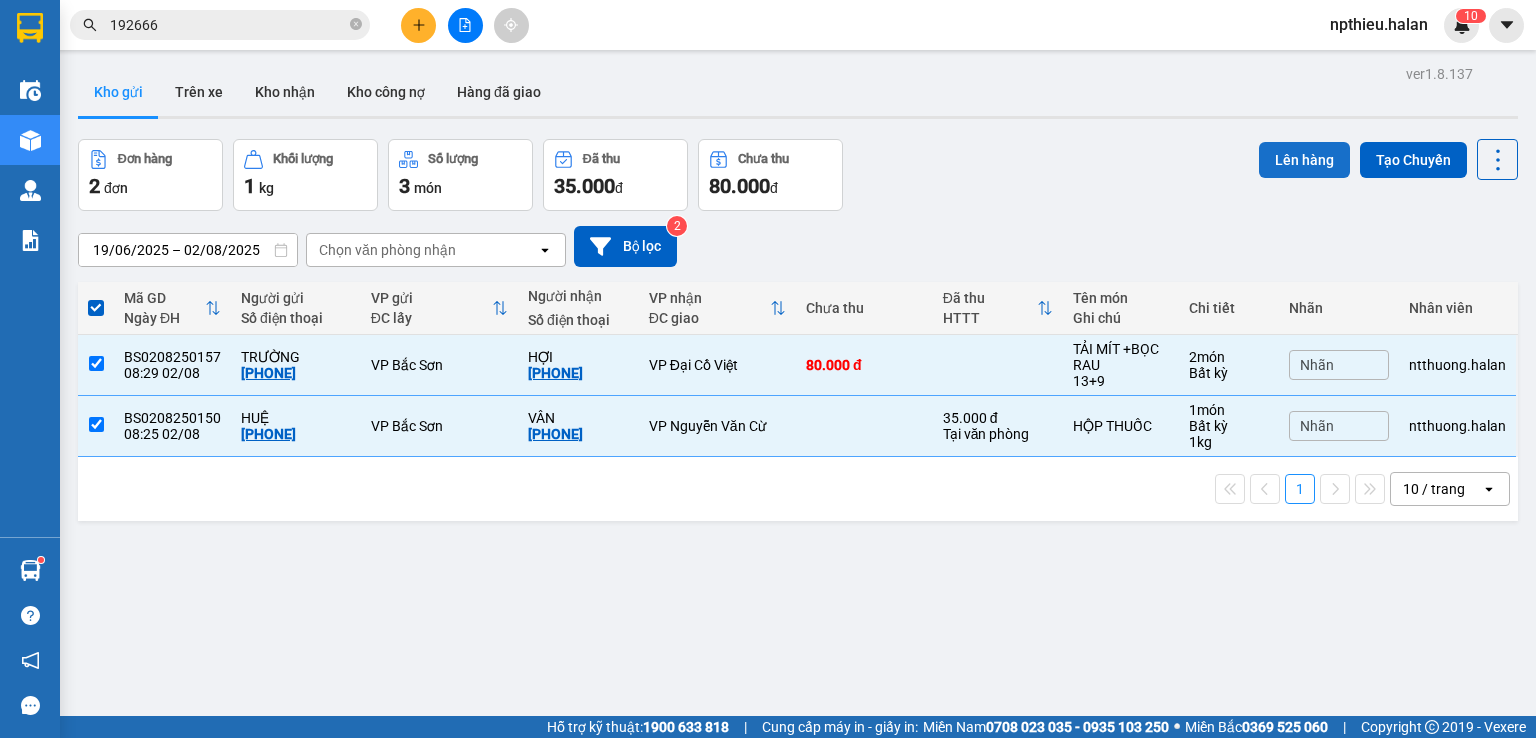 click on "Lên hàng" at bounding box center [1304, 160] 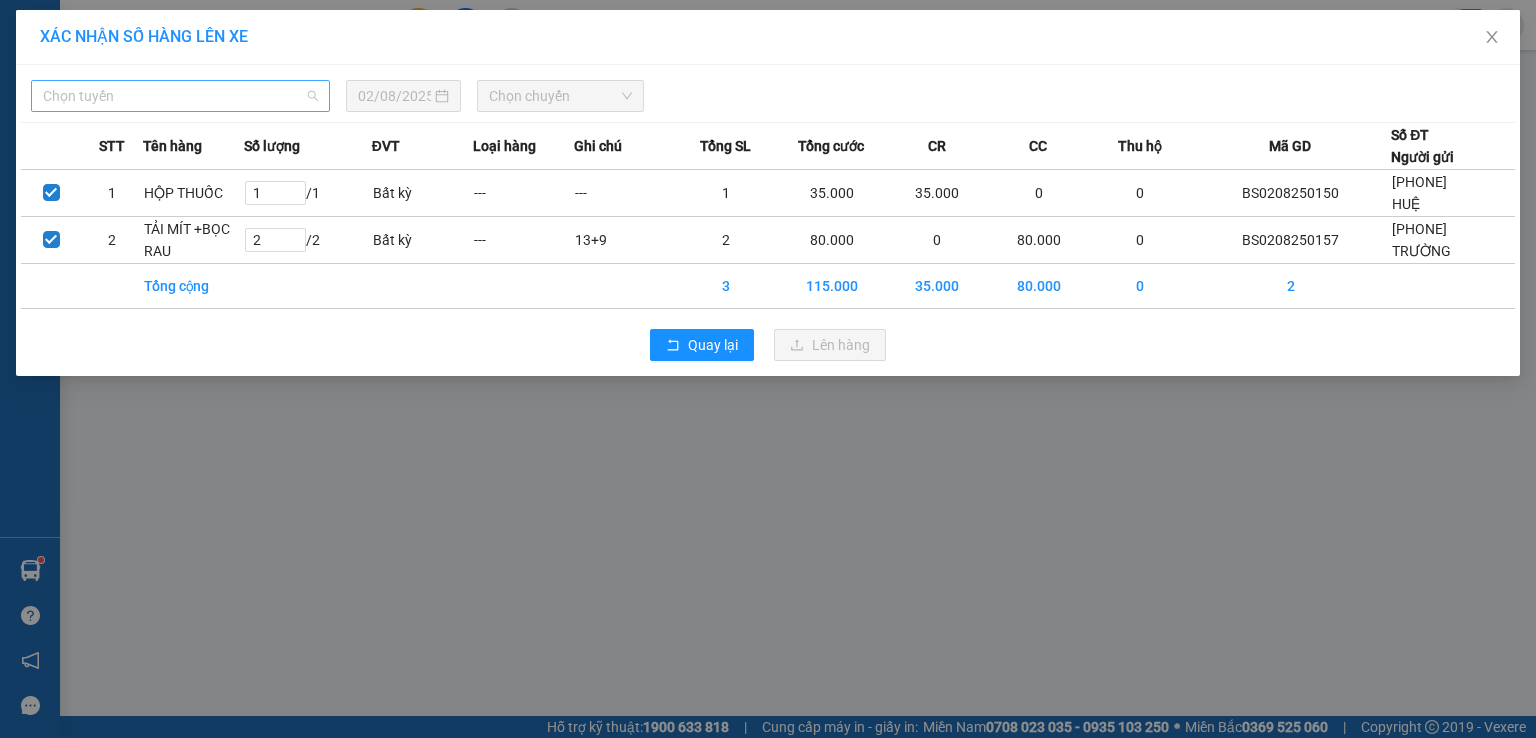 click on "Chọn tuyến" at bounding box center [180, 96] 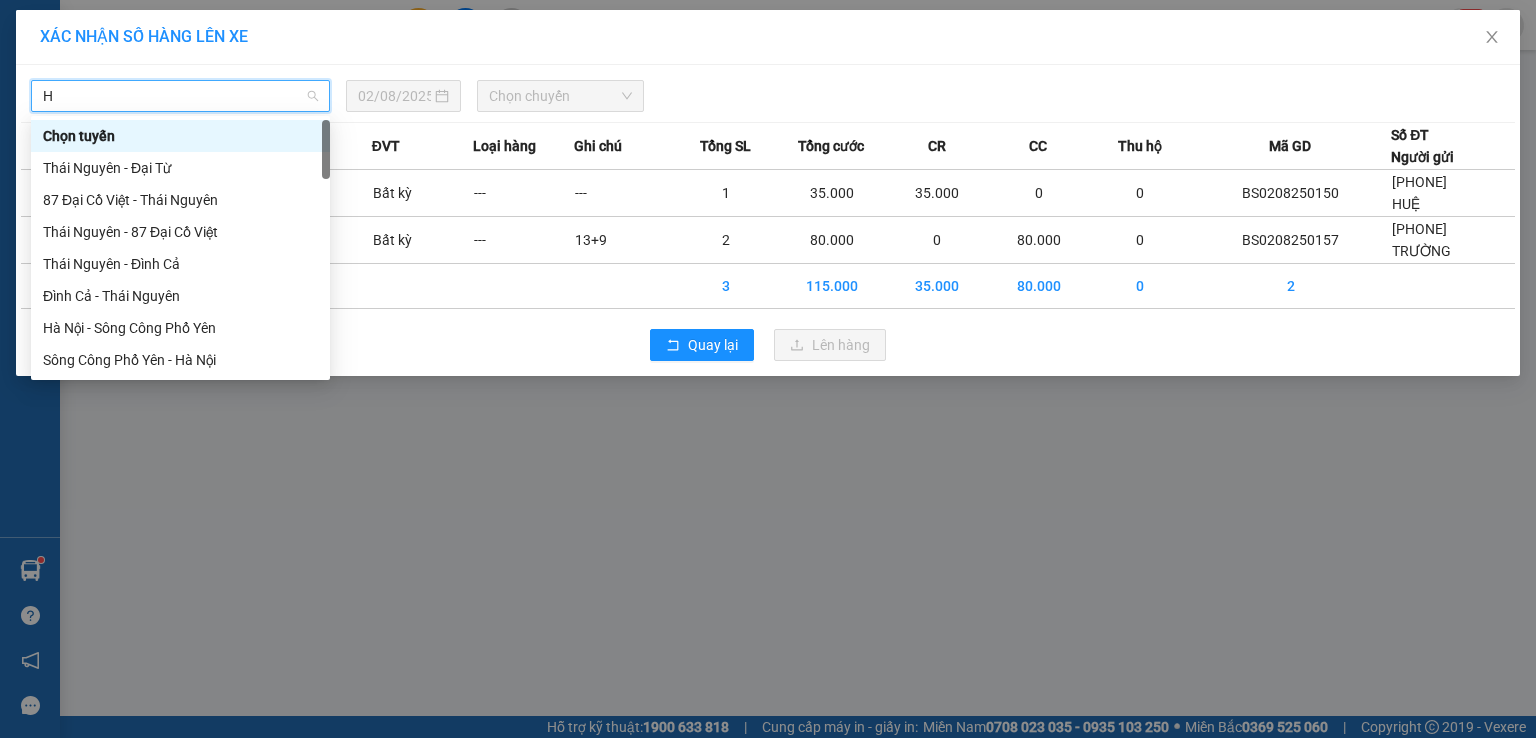 type on "HN" 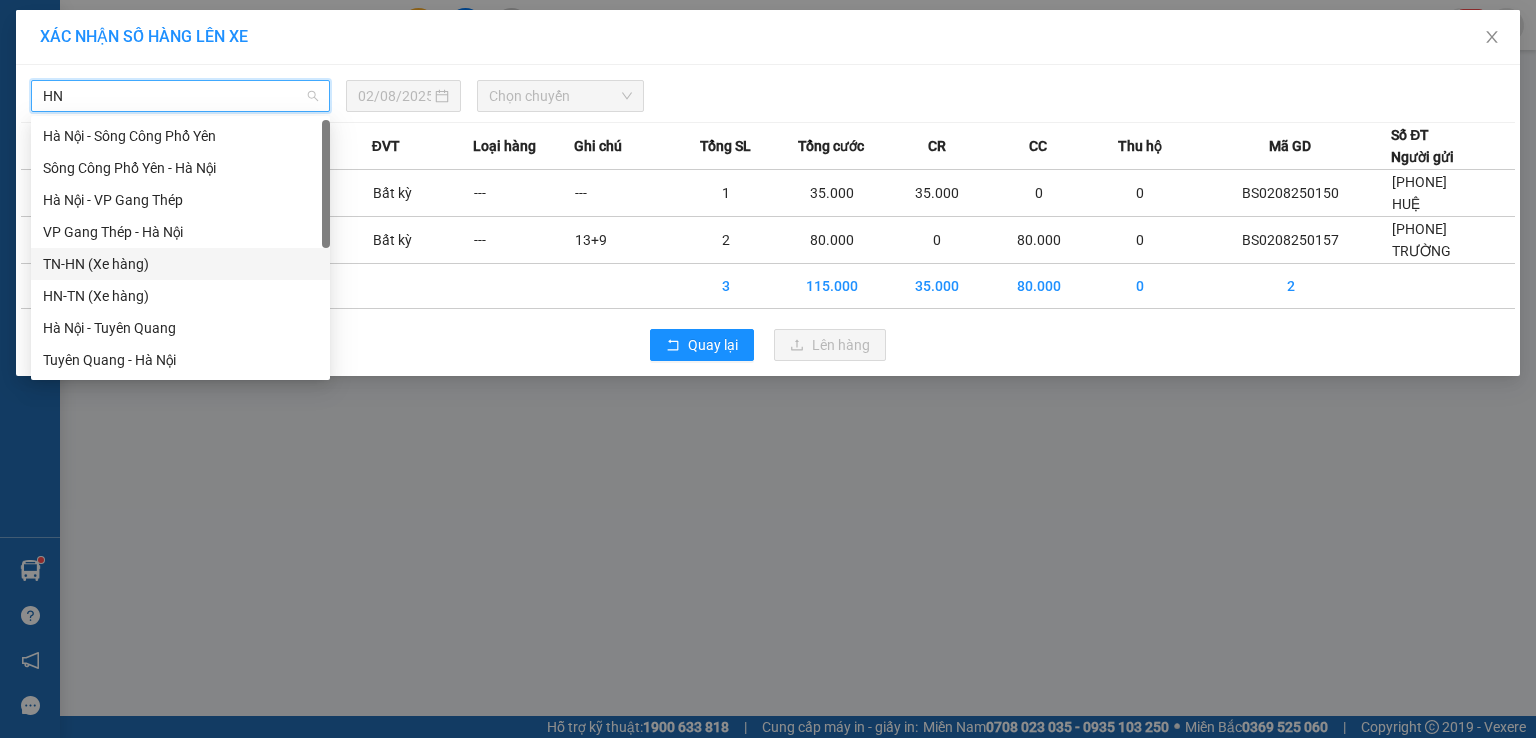 click on "TN-HN (Xe hàng)" at bounding box center [180, 264] 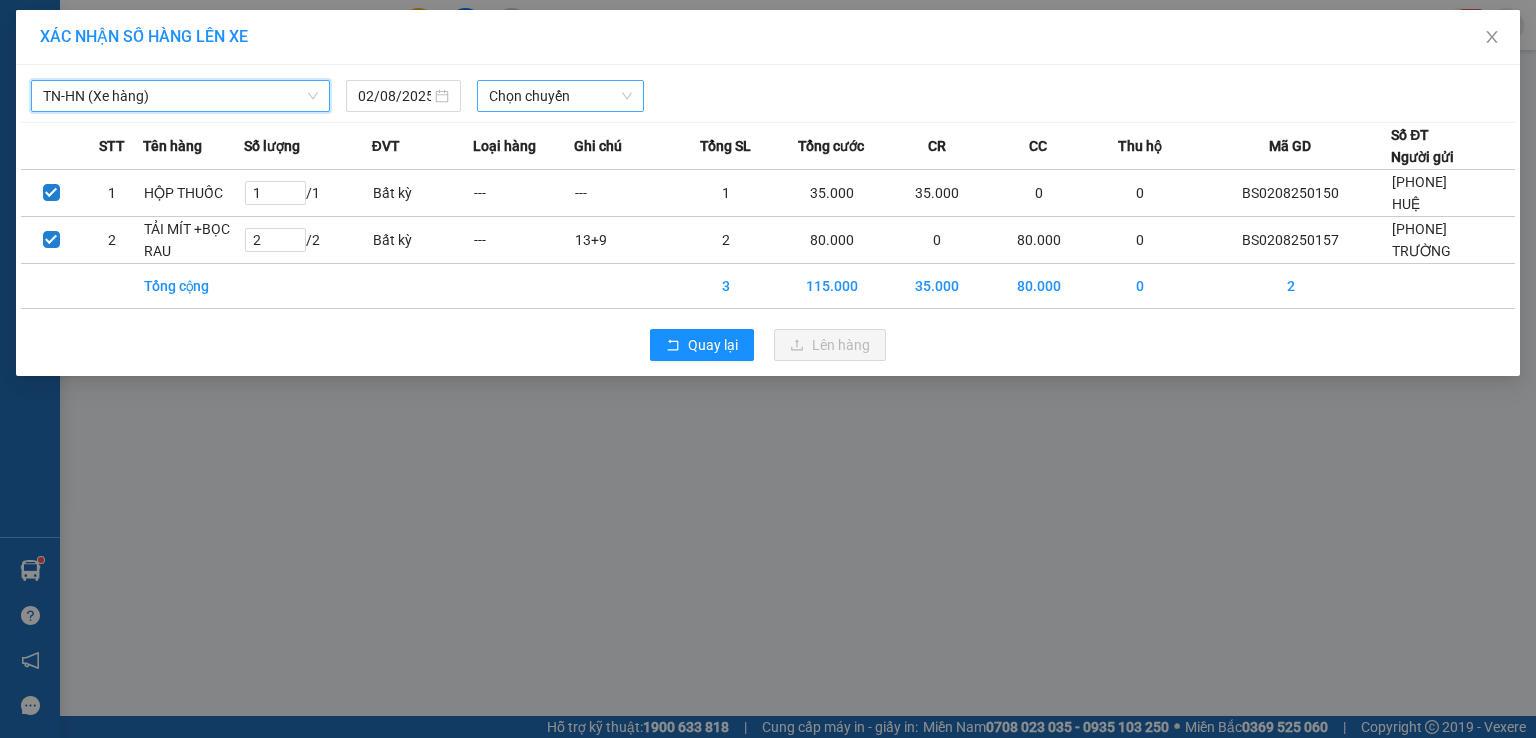 click on "Chọn chuyến" at bounding box center [561, 96] 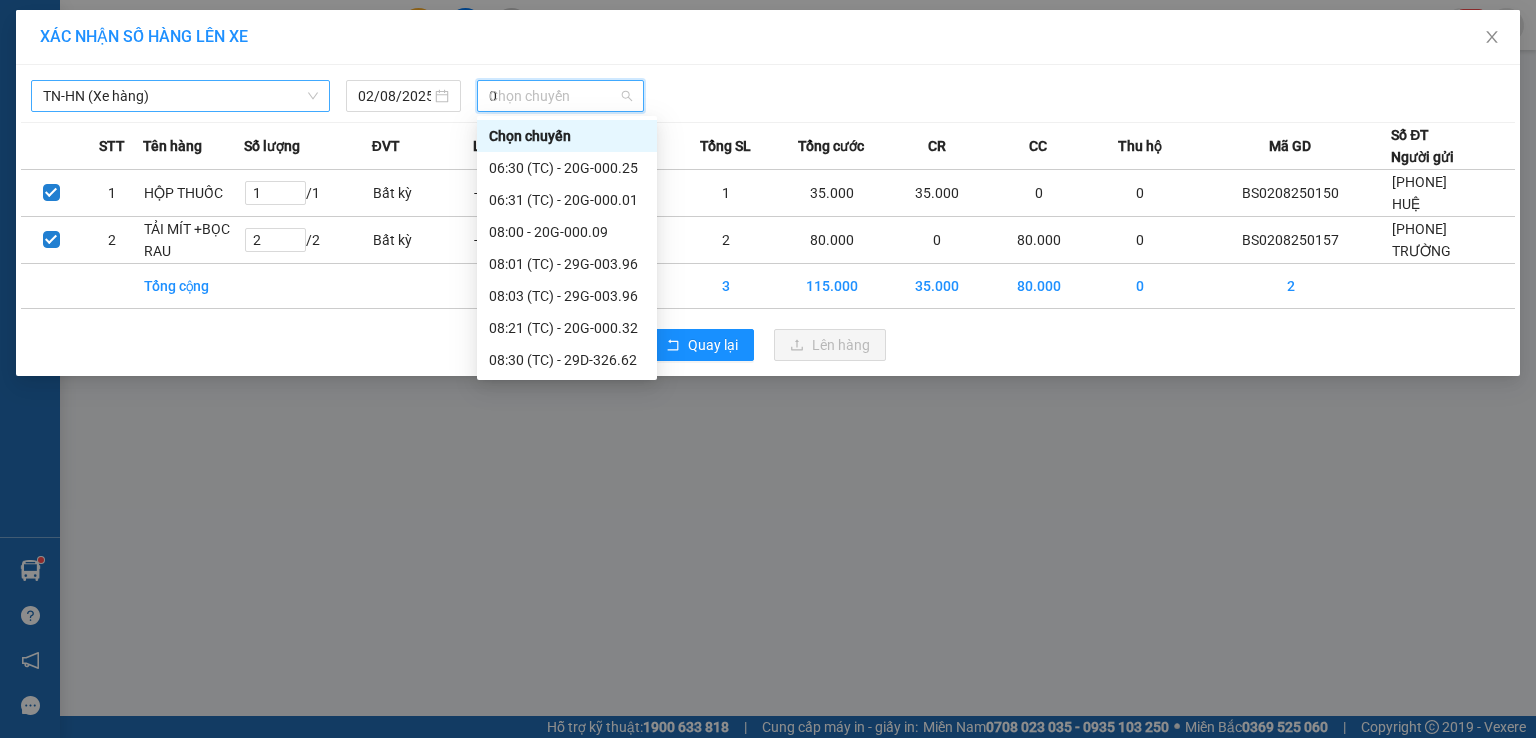 type on "09" 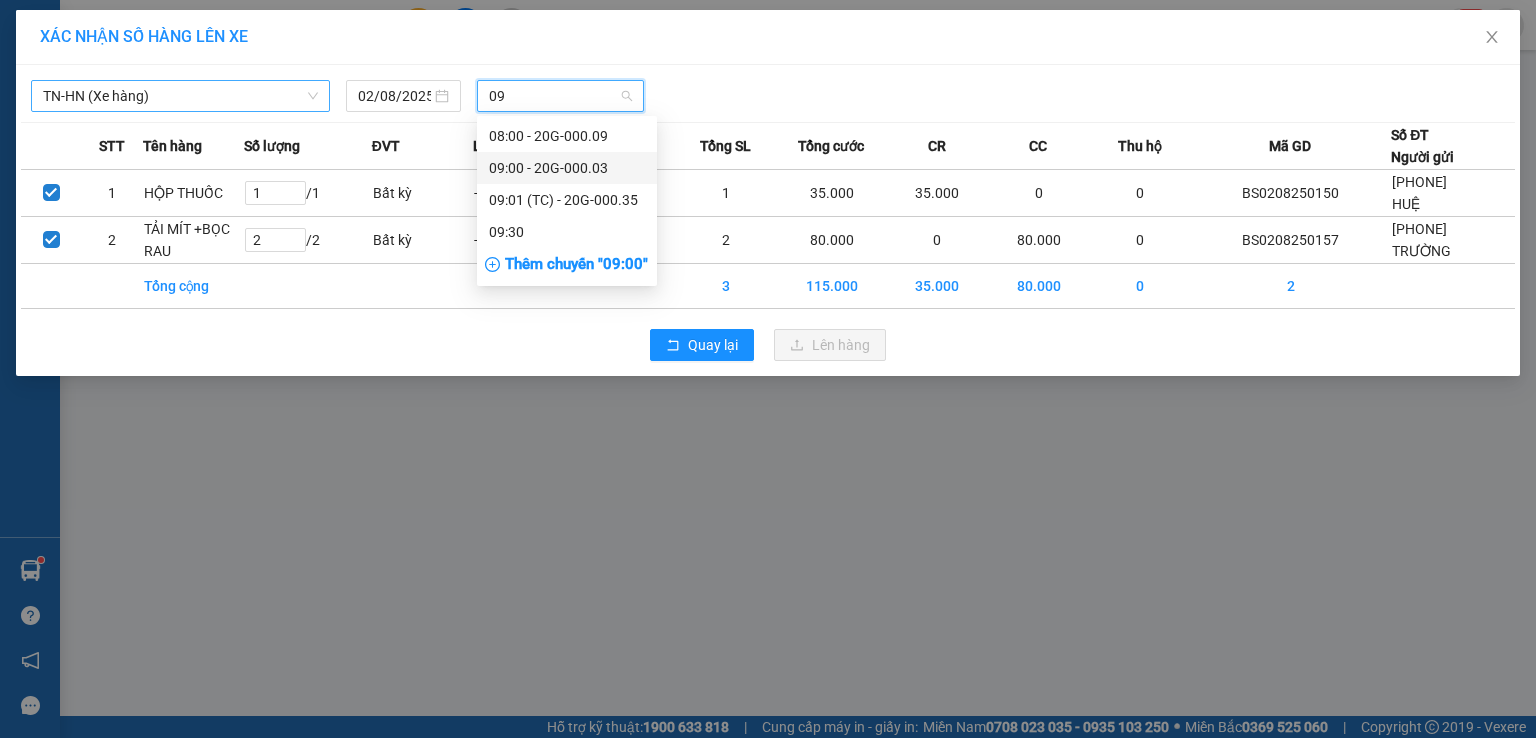 click on "[TIME]     - [ID]" at bounding box center (567, 168) 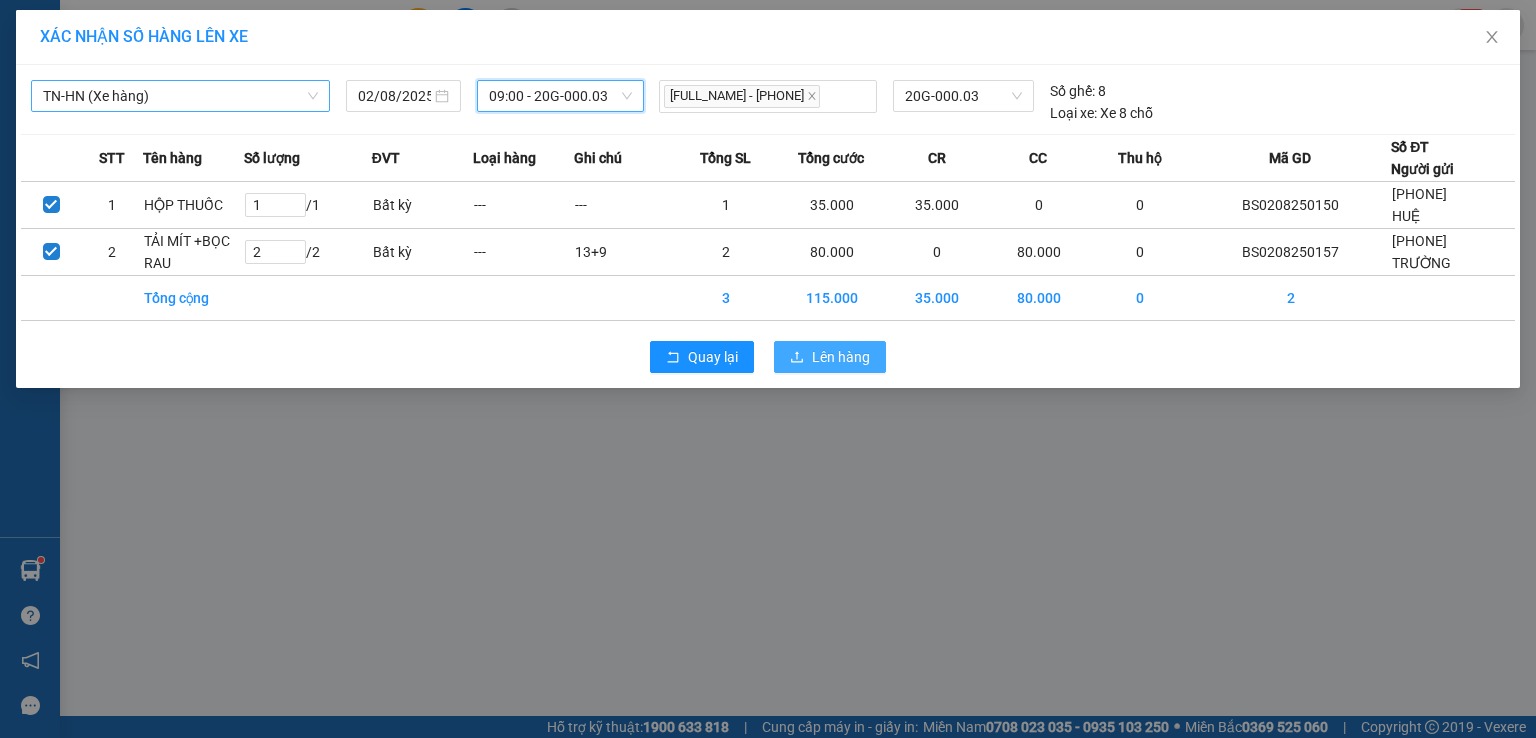 click on "Lên hàng" at bounding box center (841, 357) 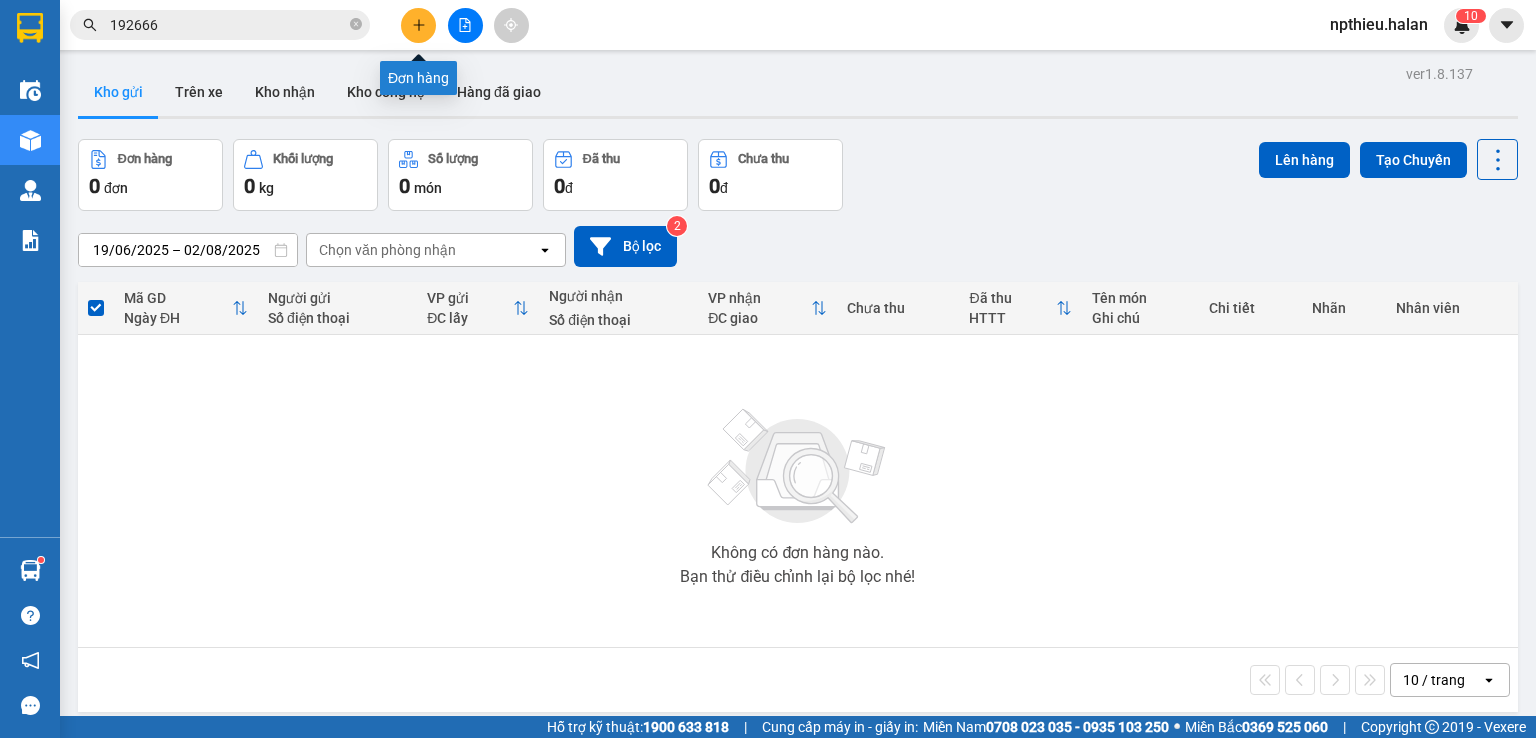 click 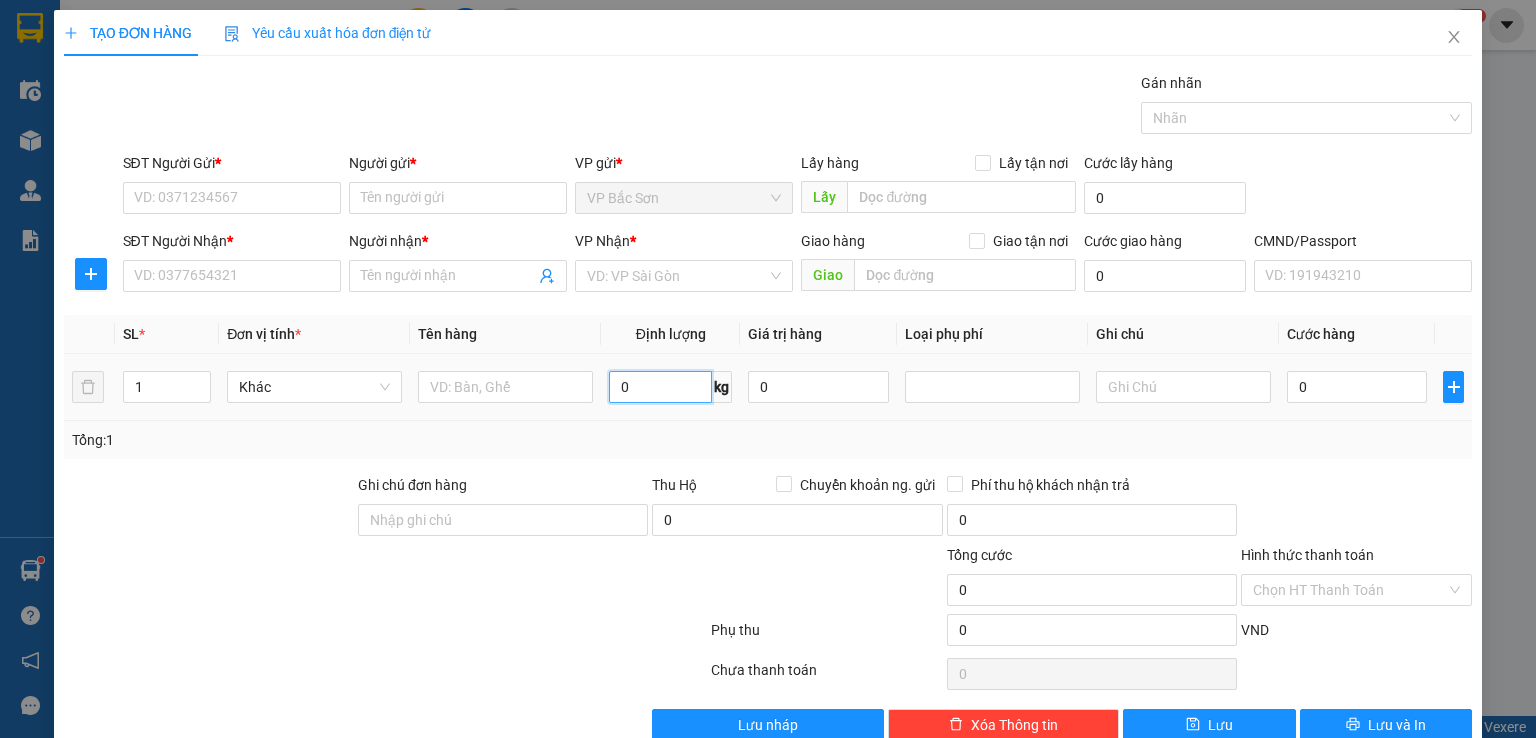 click on "0" at bounding box center (660, 387) 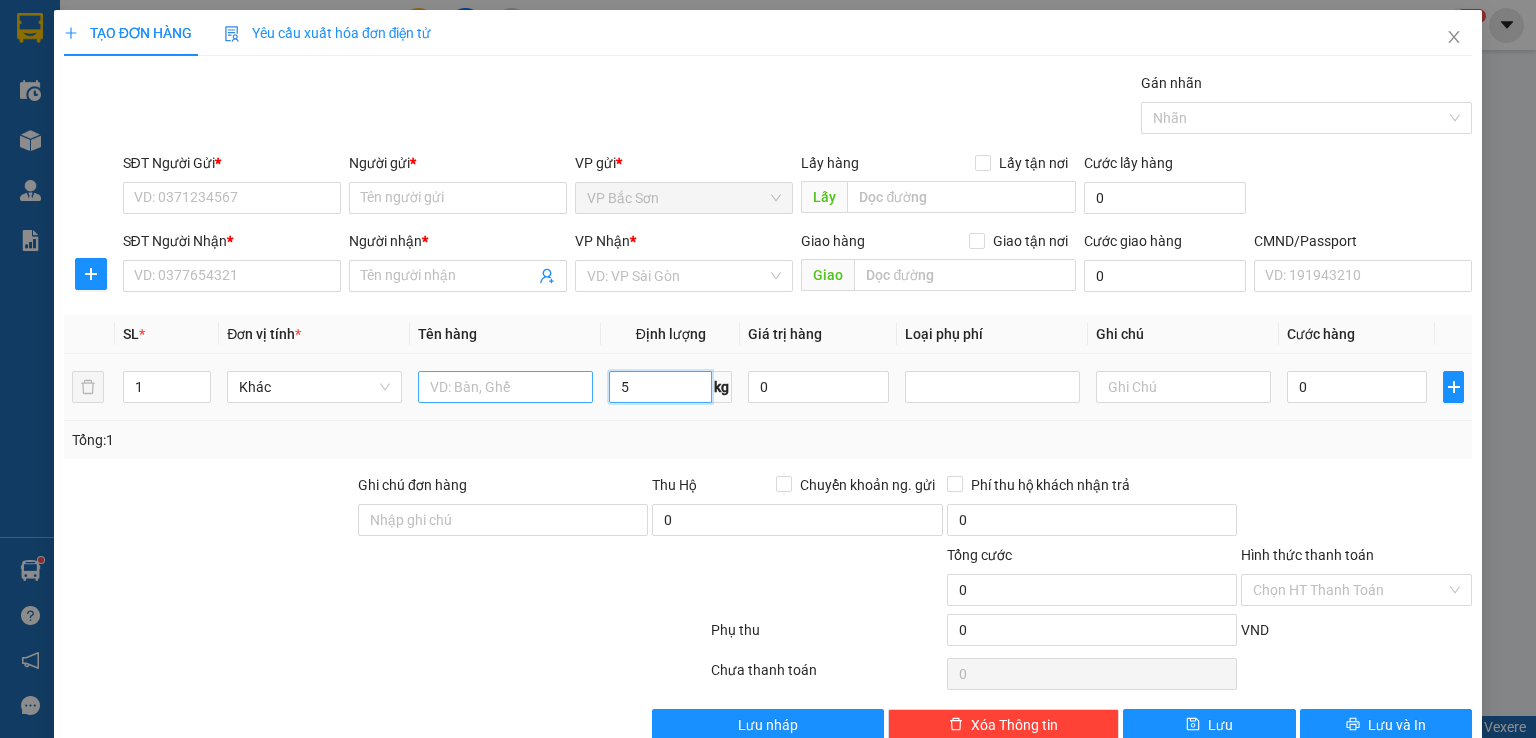 type on "5" 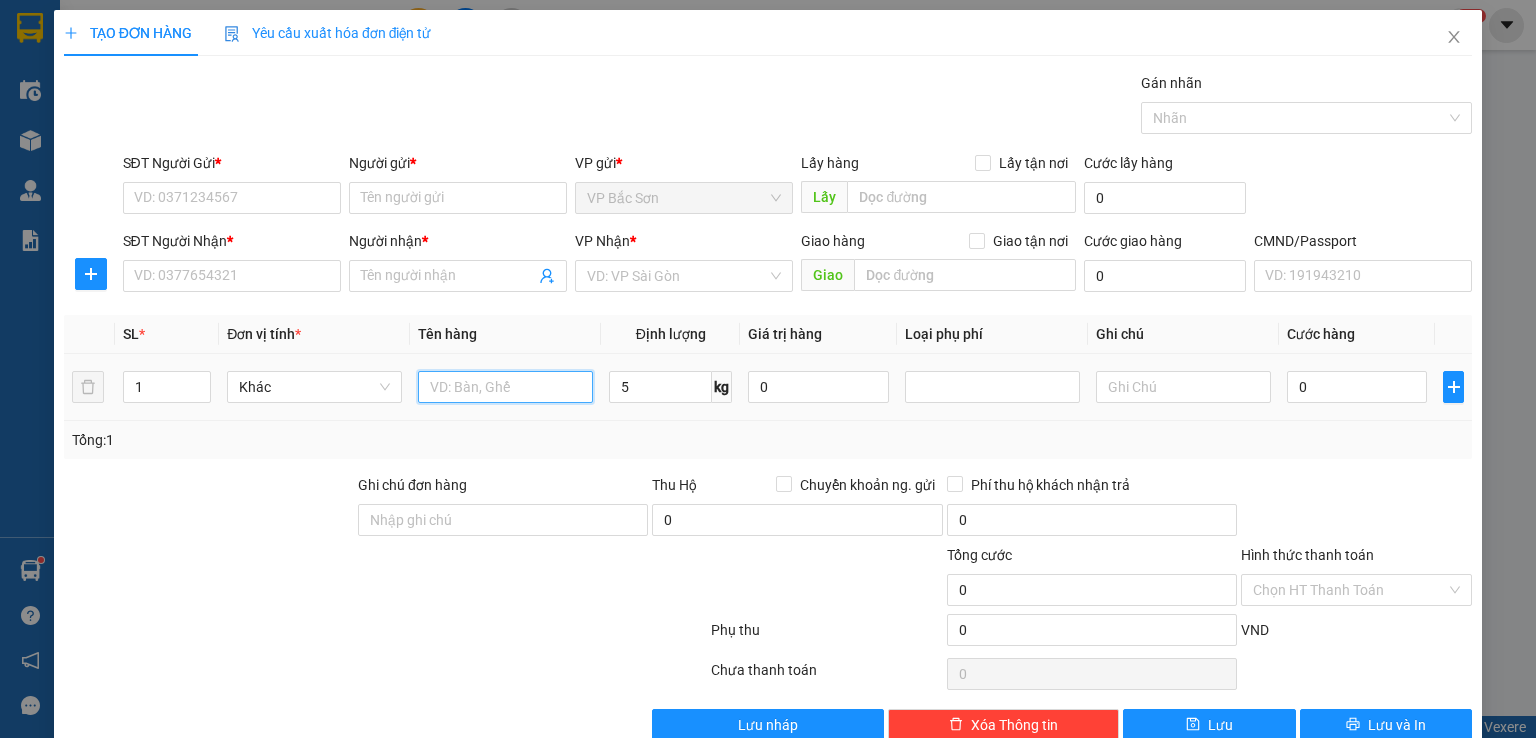 click at bounding box center (505, 387) 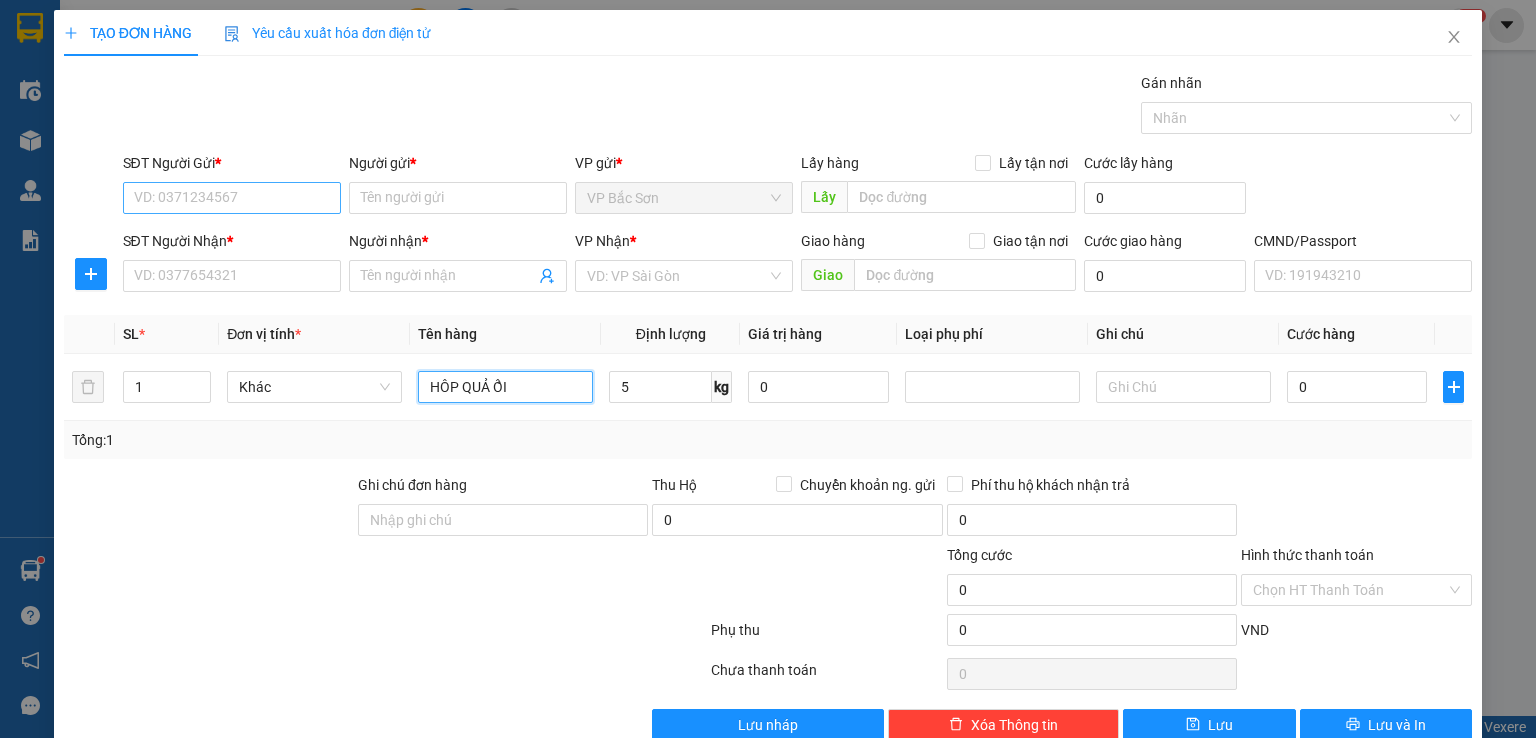 type on "HÔP QUẢ ỔI" 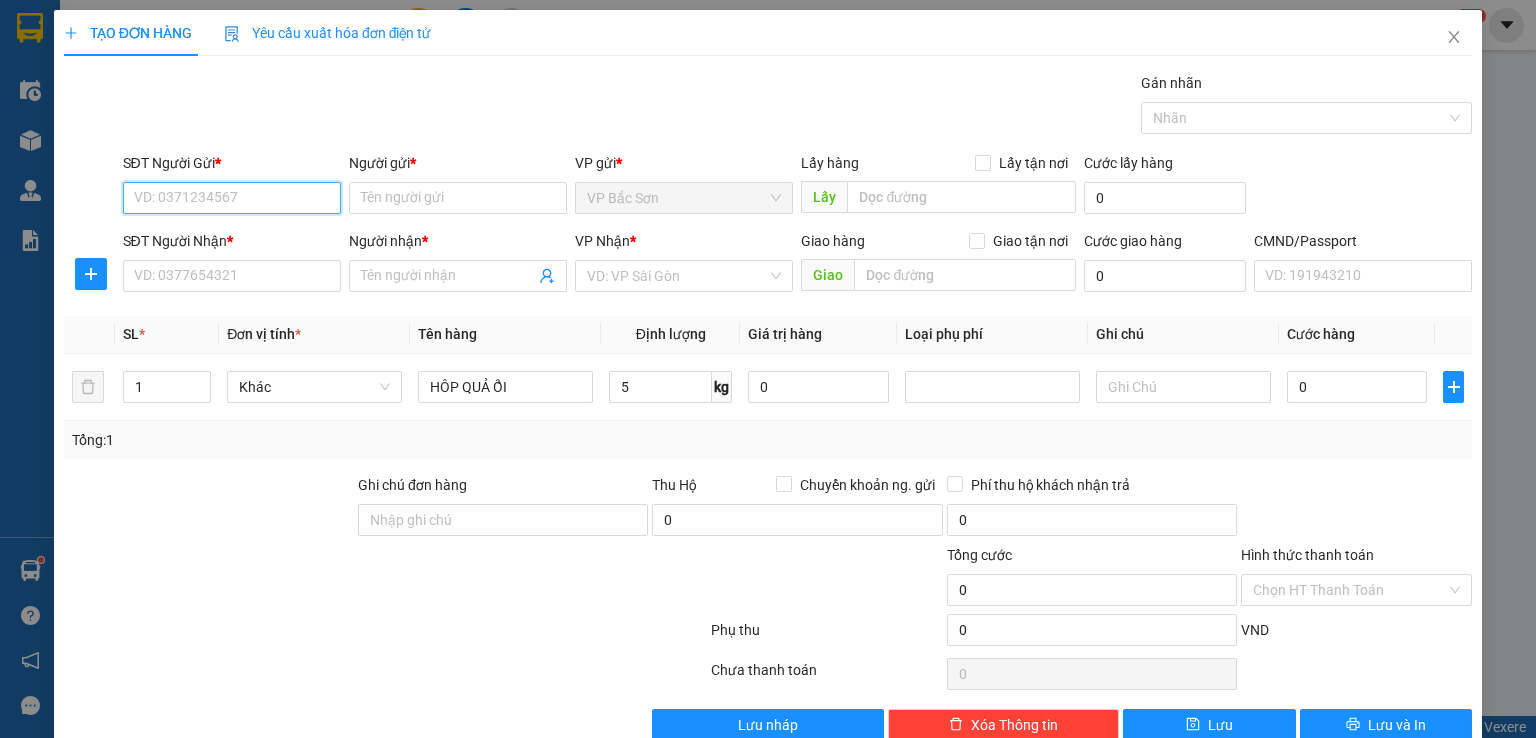 click on "SĐT Người Gửi  *" at bounding box center [232, 198] 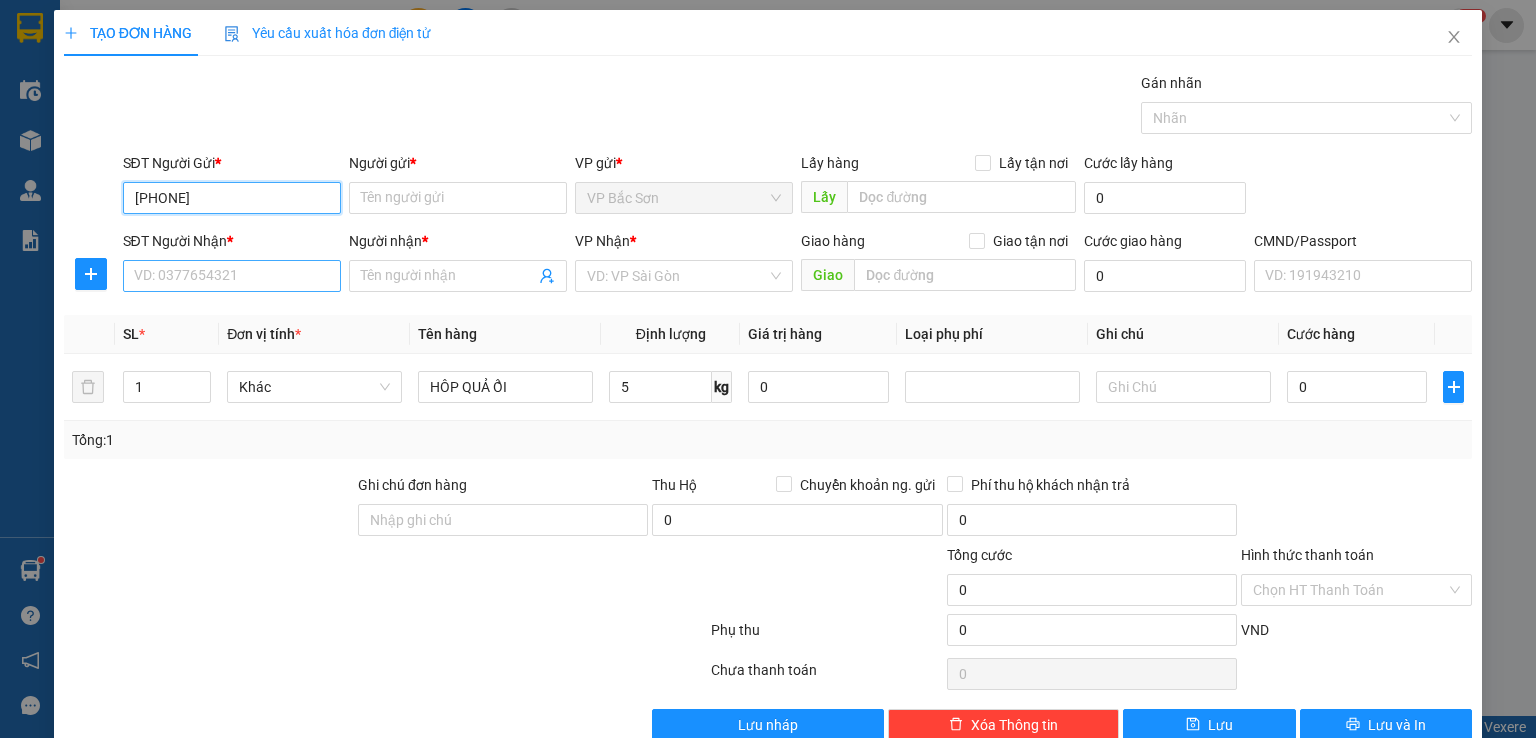 type on "[PHONE]" 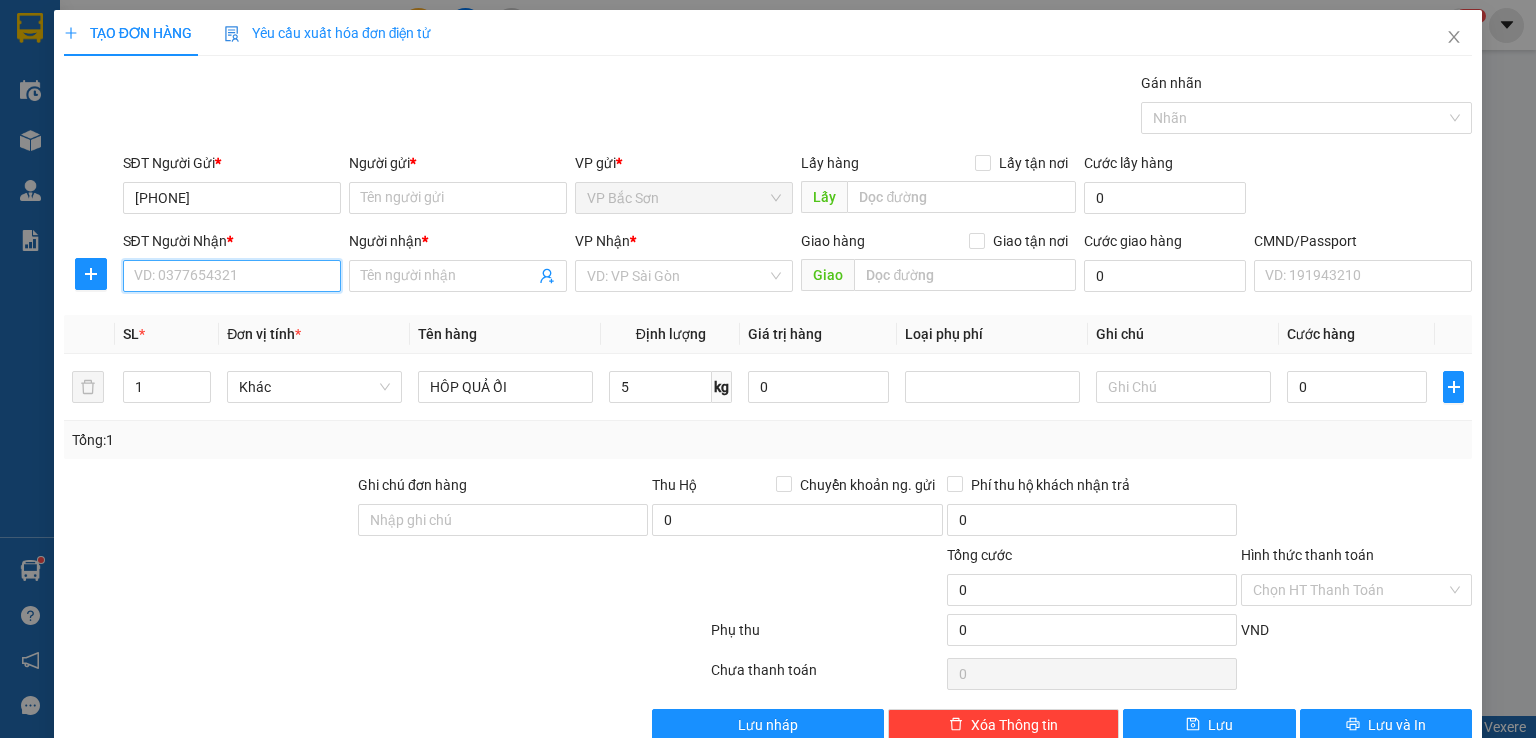 click on "SĐT Người Nhận  *" at bounding box center (232, 276) 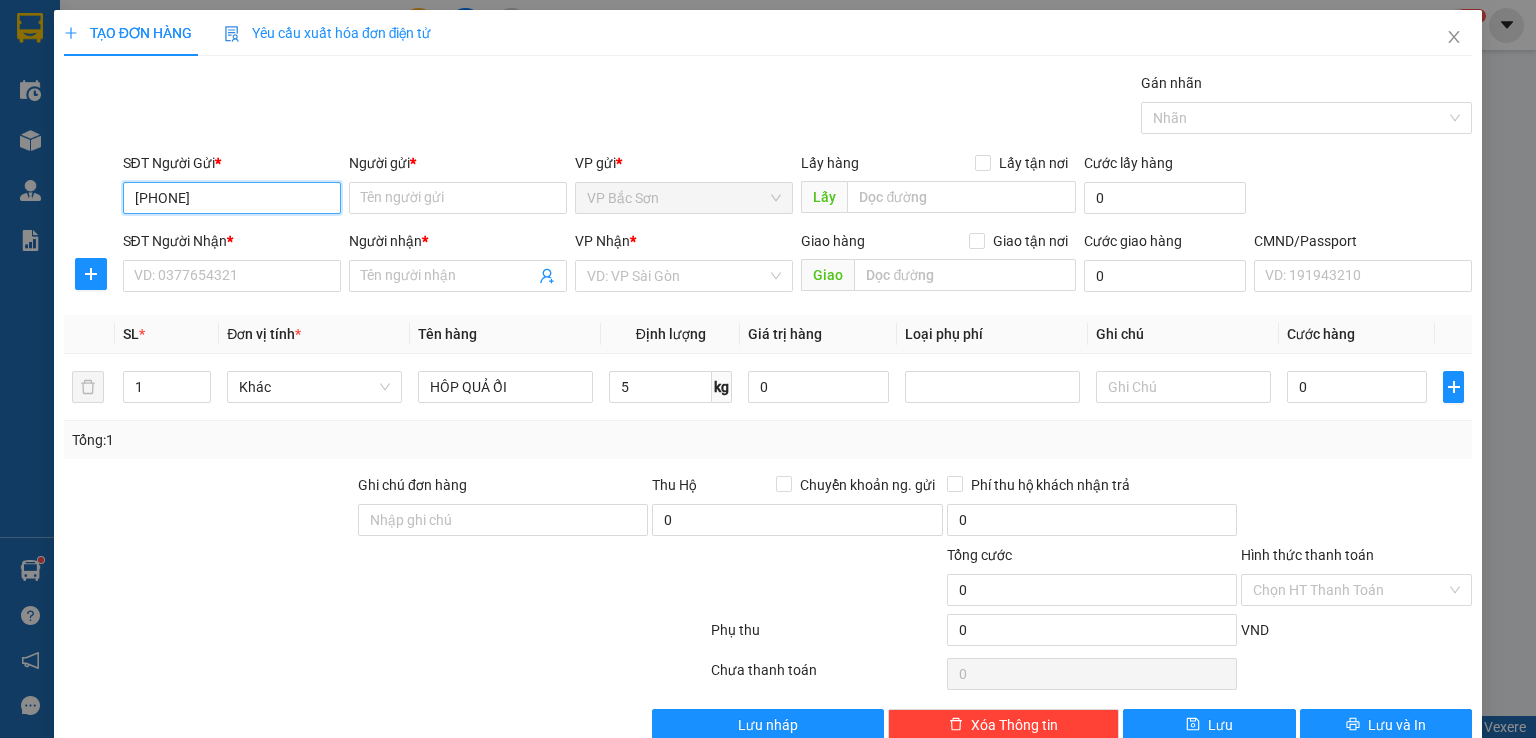 click on "[PHONE]" at bounding box center [232, 198] 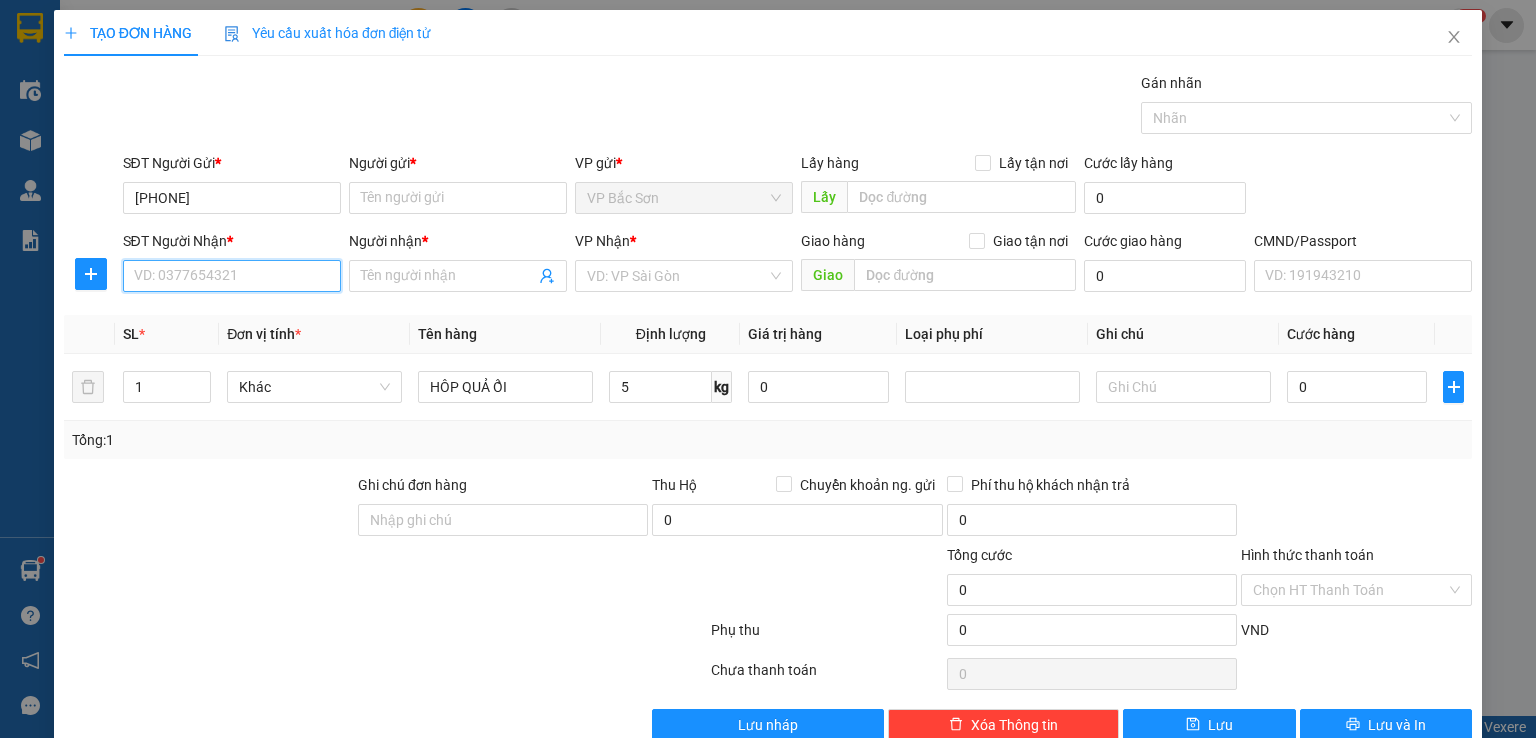 click on "SĐT Người Nhận  *" at bounding box center (232, 276) 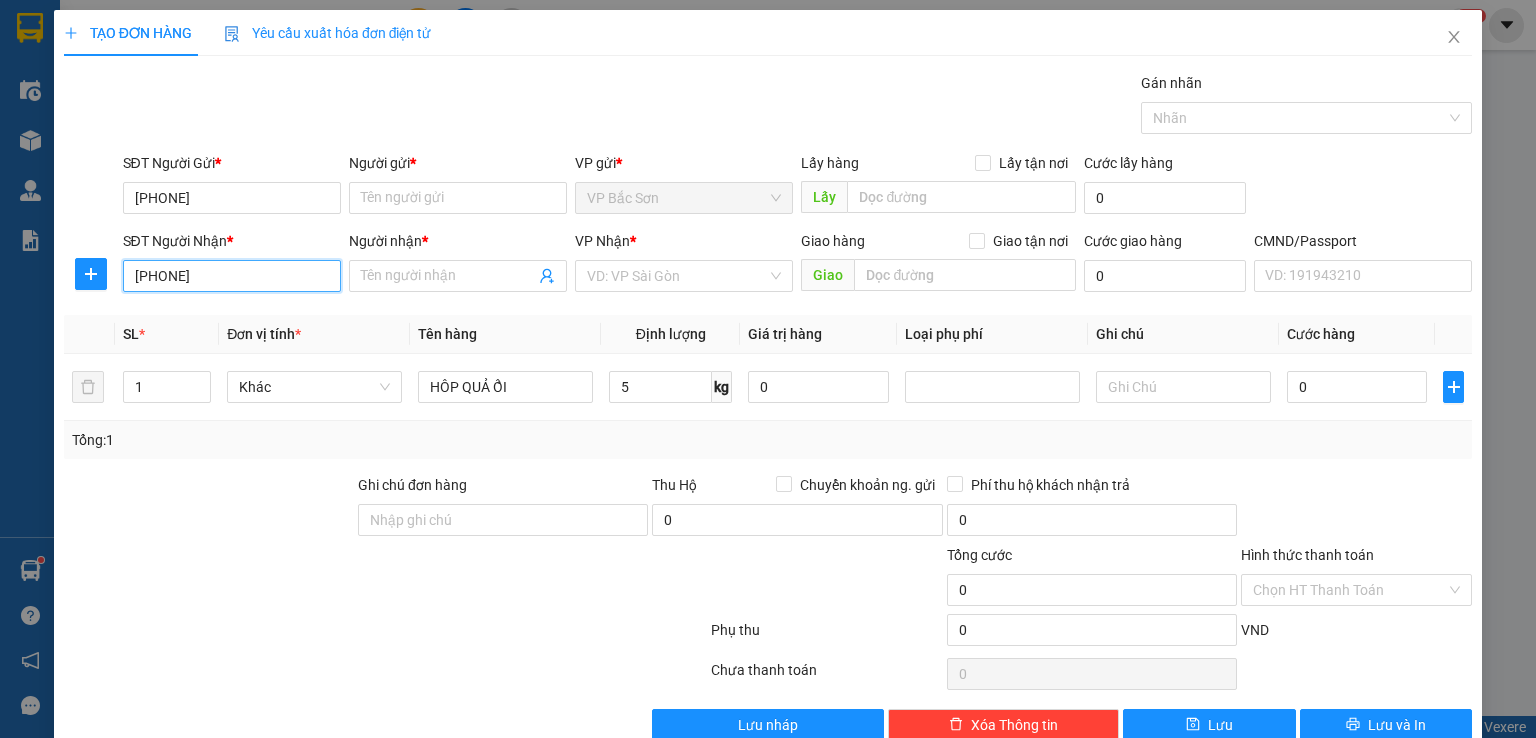 type on "[PHONE]" 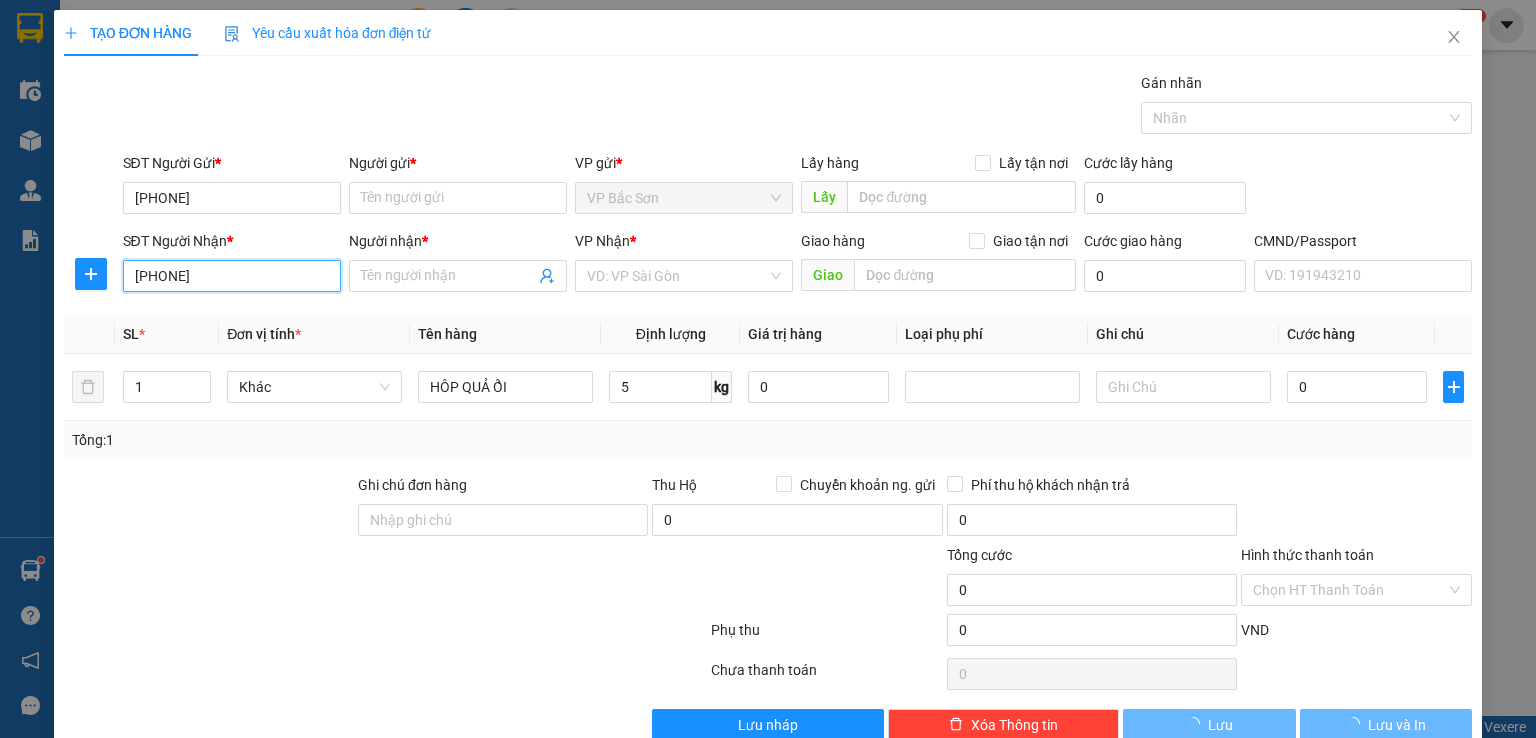 click on "[PHONE]" at bounding box center (232, 276) 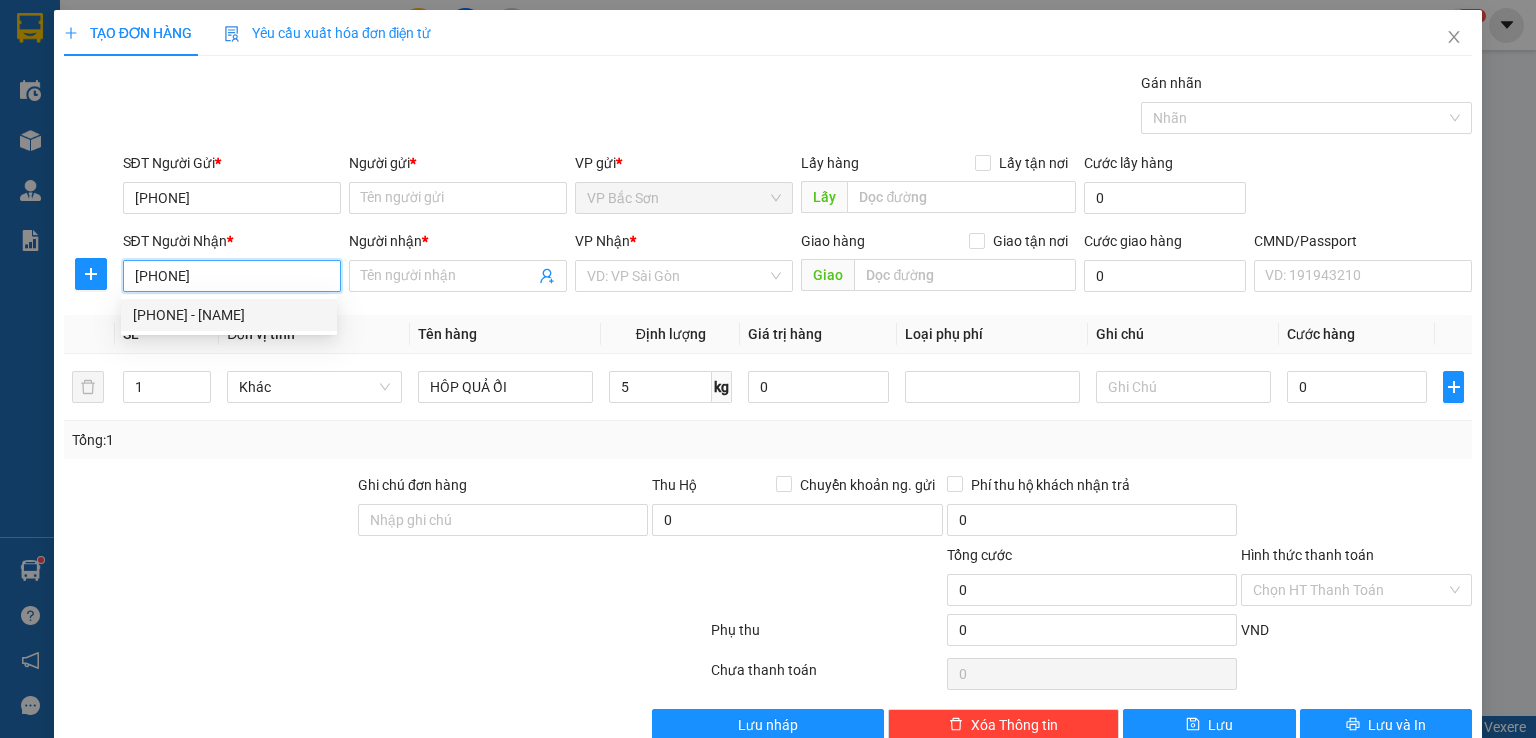 click on "[PHONE] - [NAME]" at bounding box center [229, 315] 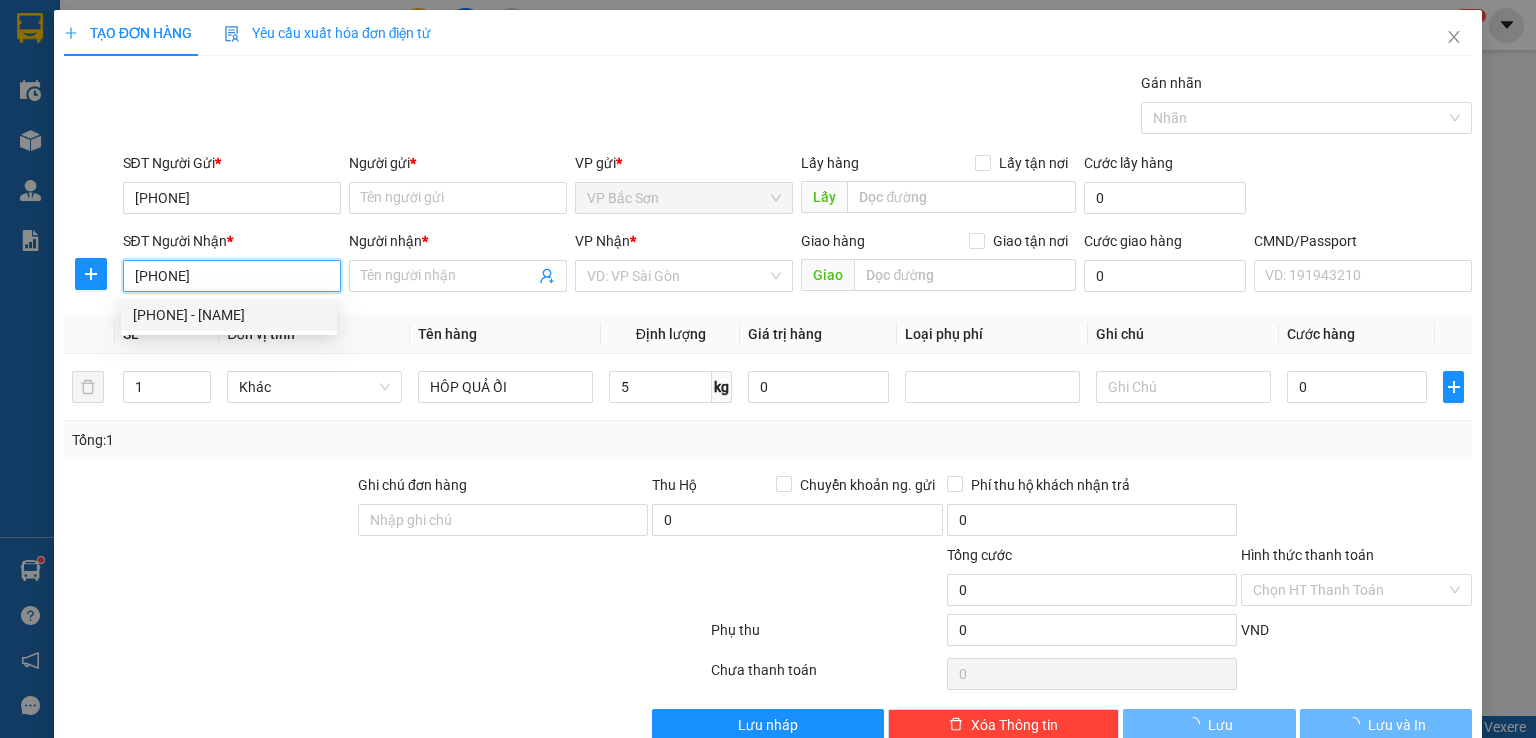 type on "HUỆ" 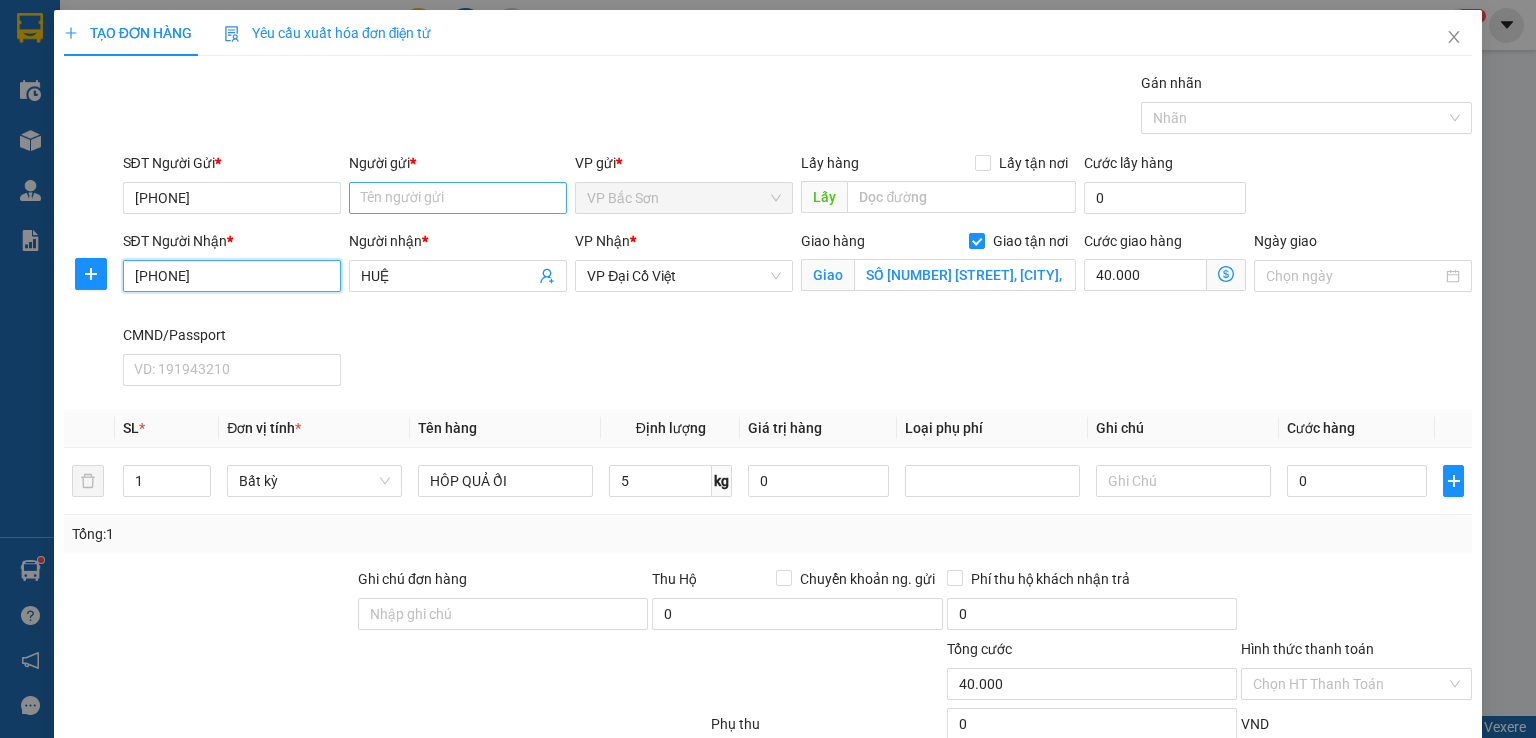 type on "[PHONE]" 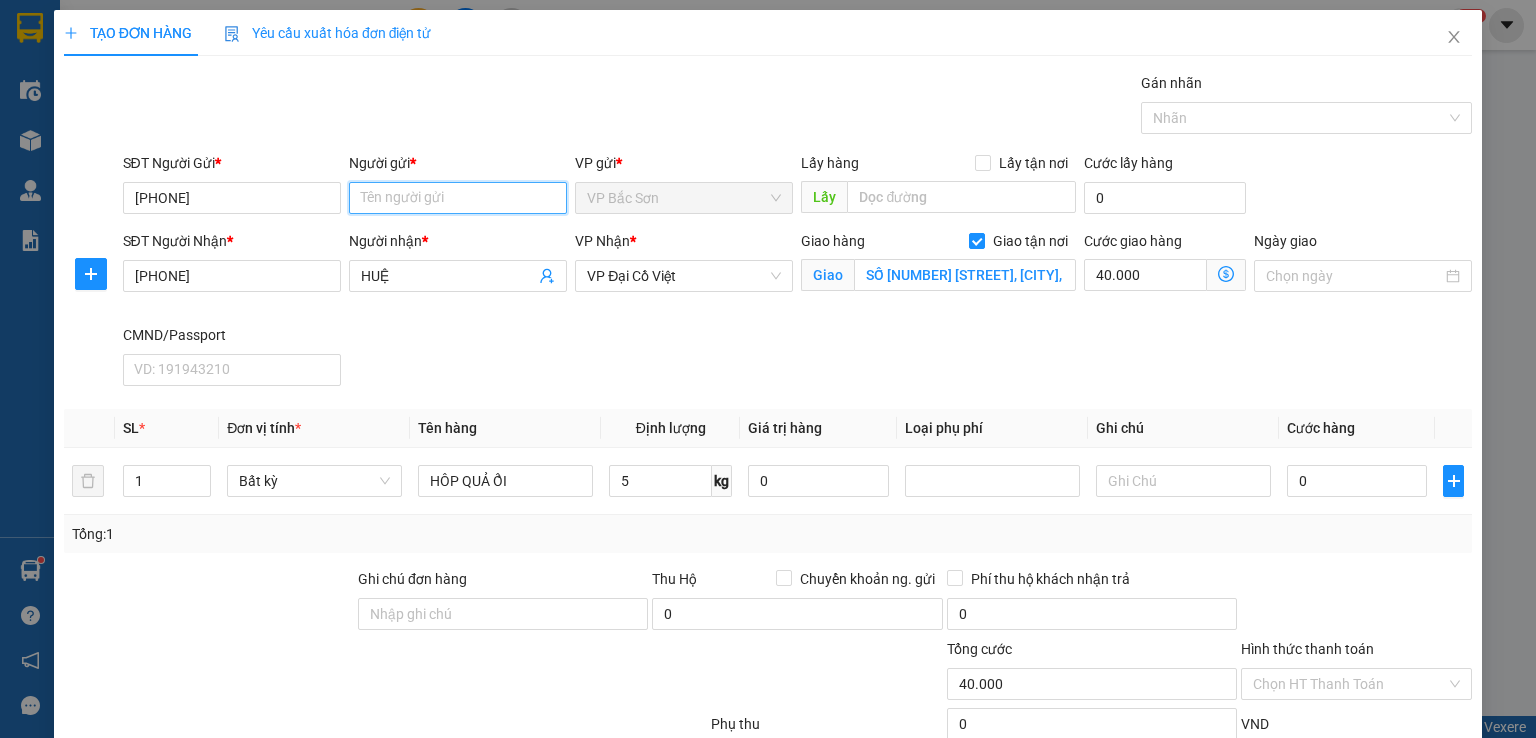 click on "Người gửi  *" at bounding box center (458, 198) 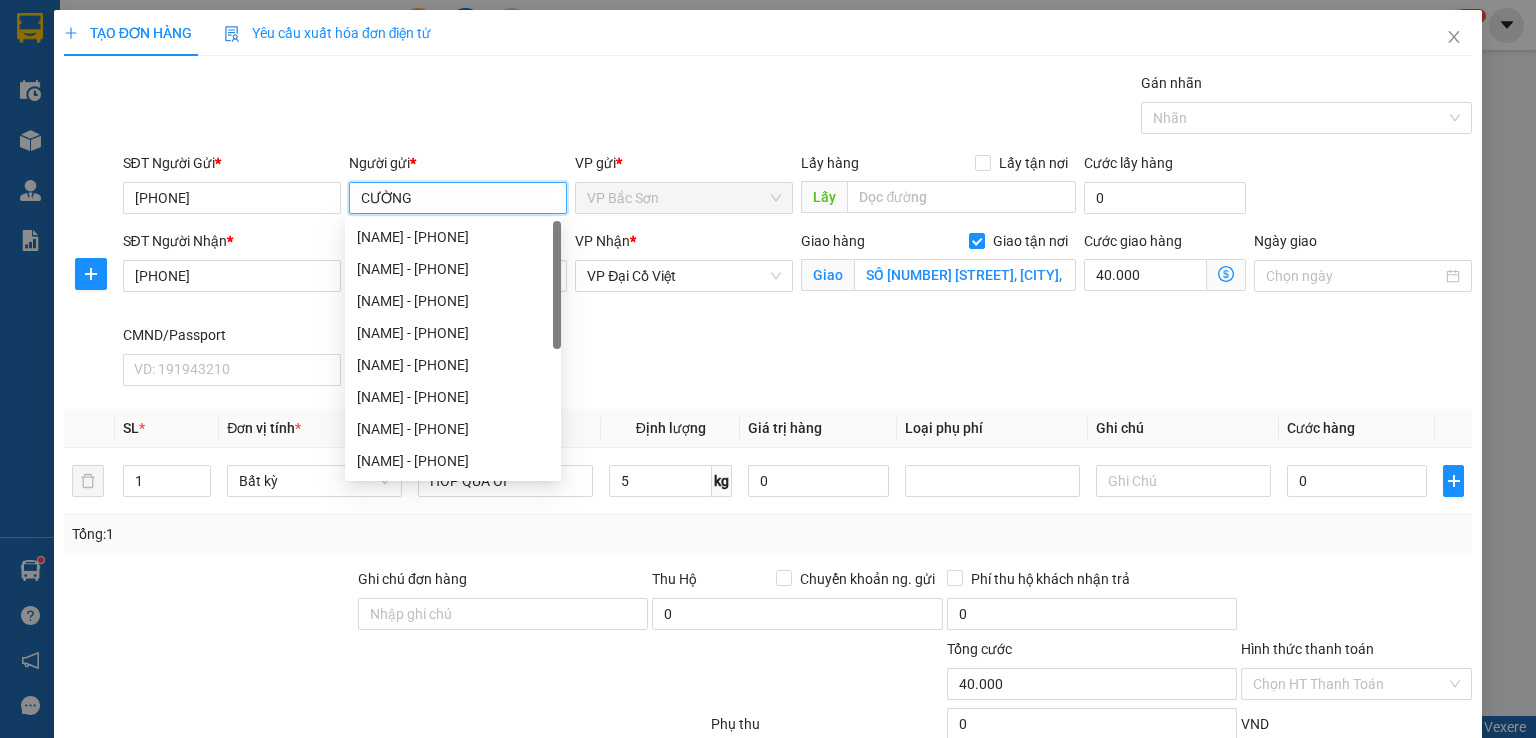 type on "CƯỜNG" 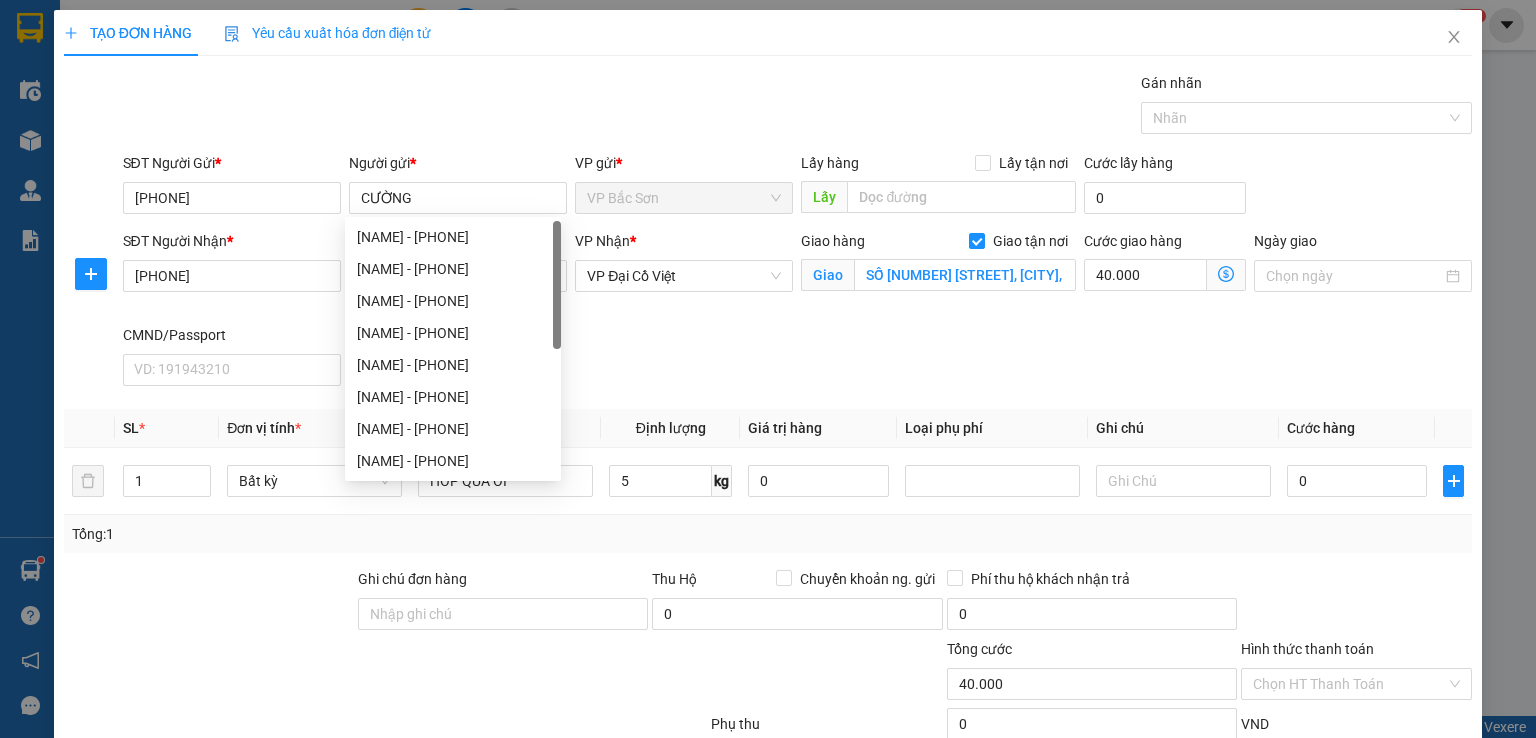 click on "SĐT Người Nhận  * [PHONE] Người nhận  * [NAME] VP Nhận  * VP Đại Cồ Việt Giao hàng Giao tận nơi Giao SỐ [NUMBER] [STREET_NAME] [STREET_NAME], [STREET_NAME] [STREET_NAME], [STREET_NAME] [DISTRICT] Cước giao hàng 40.000 Ngày giao CMND/Passport VD: [ID_NUMBER]" at bounding box center [798, 312] 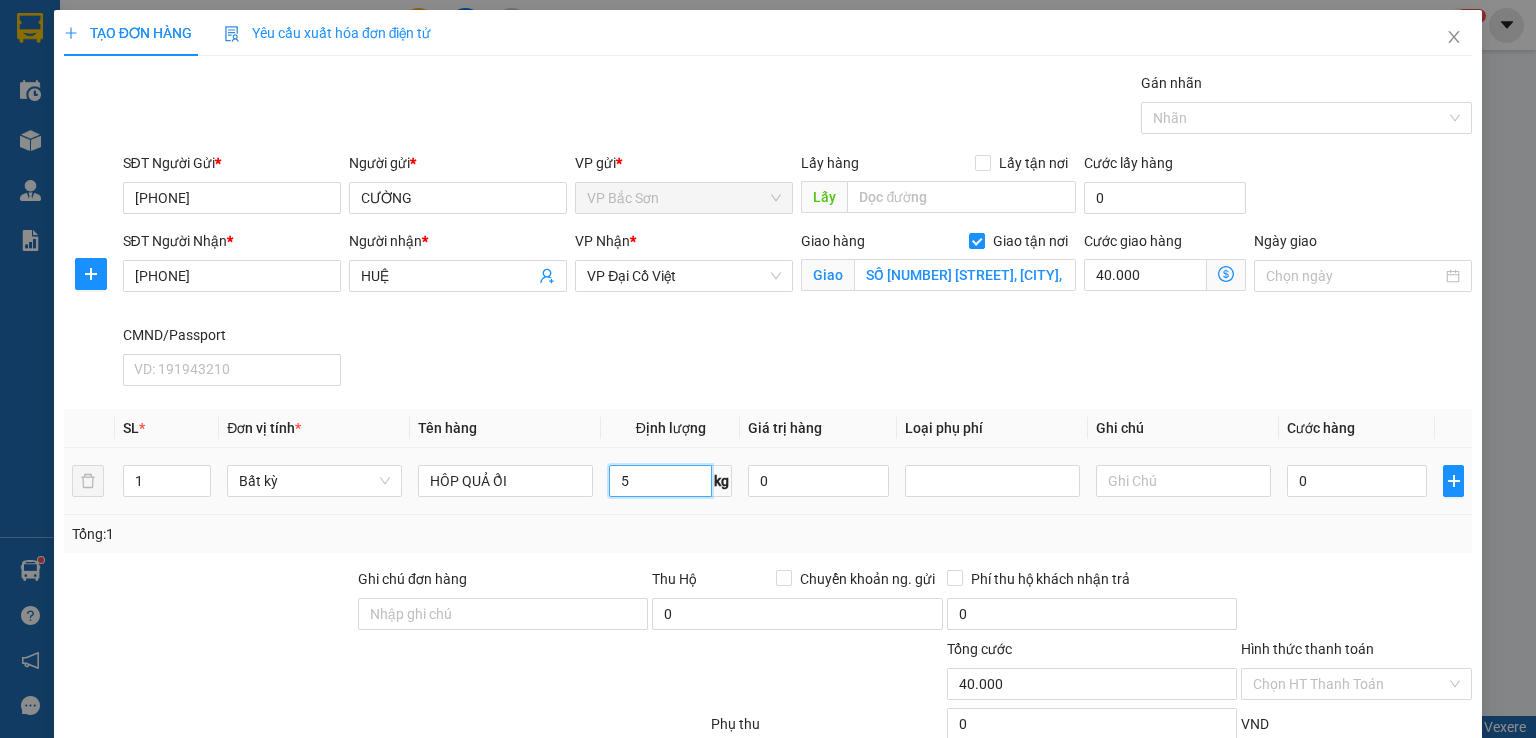 click on "5" at bounding box center (660, 481) 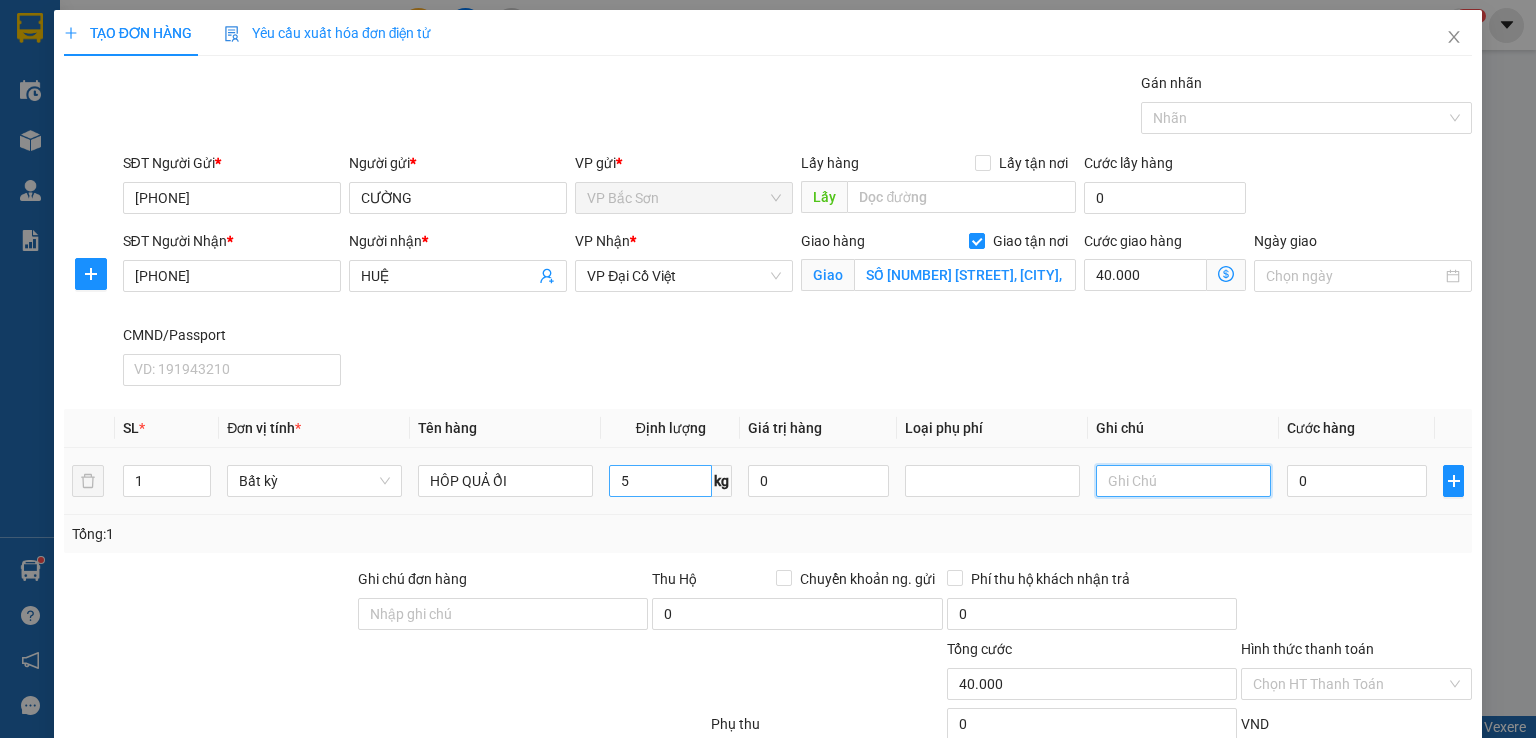 type on "40.000" 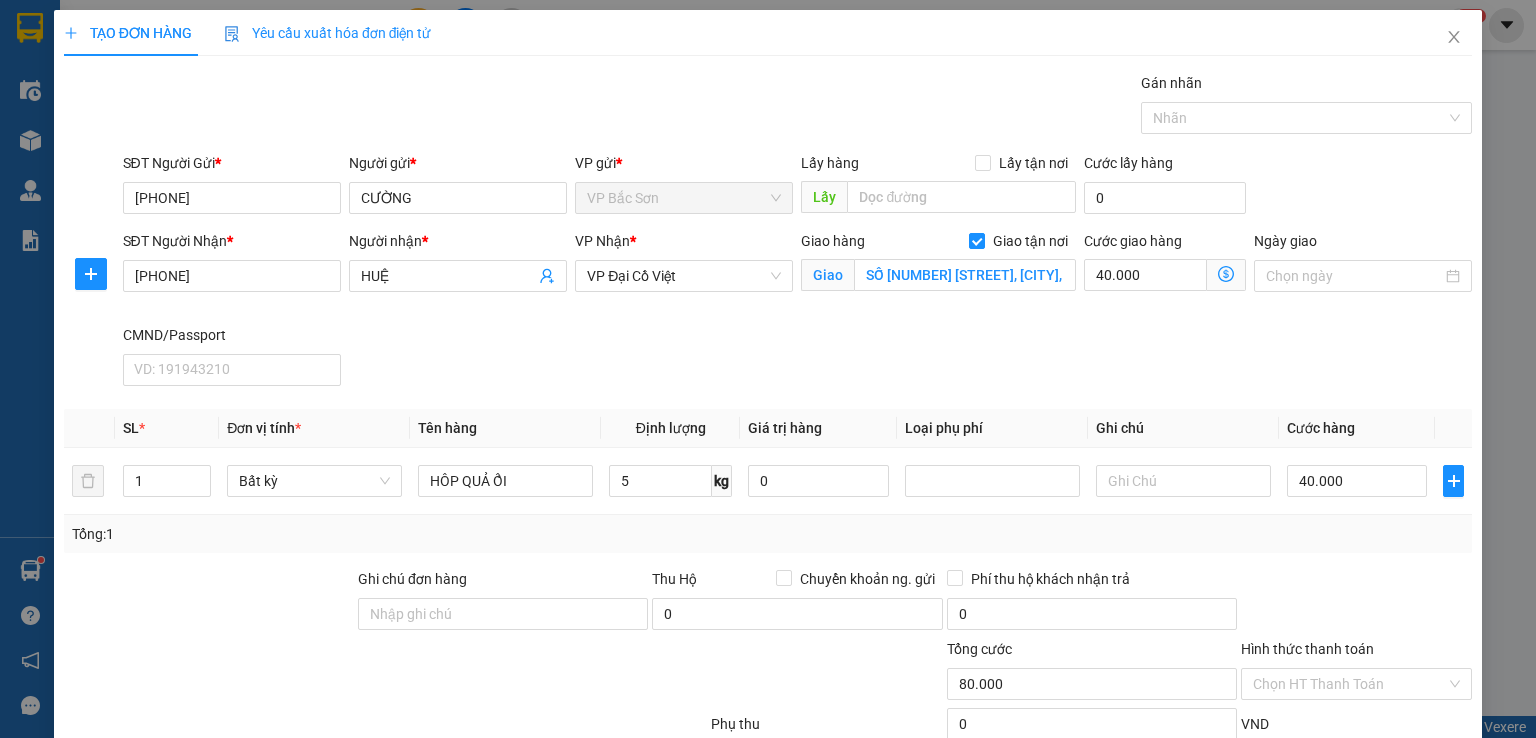 click on "SĐT Người Nhận  * [PHONE] Người nhận  * [NAME] VP Nhận  * VP Đại Cồ Việt Giao hàng Giao tận nơi Giao SỐ [NUMBER] [STREET_NAME] [STREET_NAME], [STREET_NAME] [STREET_NAME], [STREET_NAME] [DISTRICT] Cước giao hàng 40.000 Ngày giao CMND/Passport VD: [ID_NUMBER]" at bounding box center [798, 312] 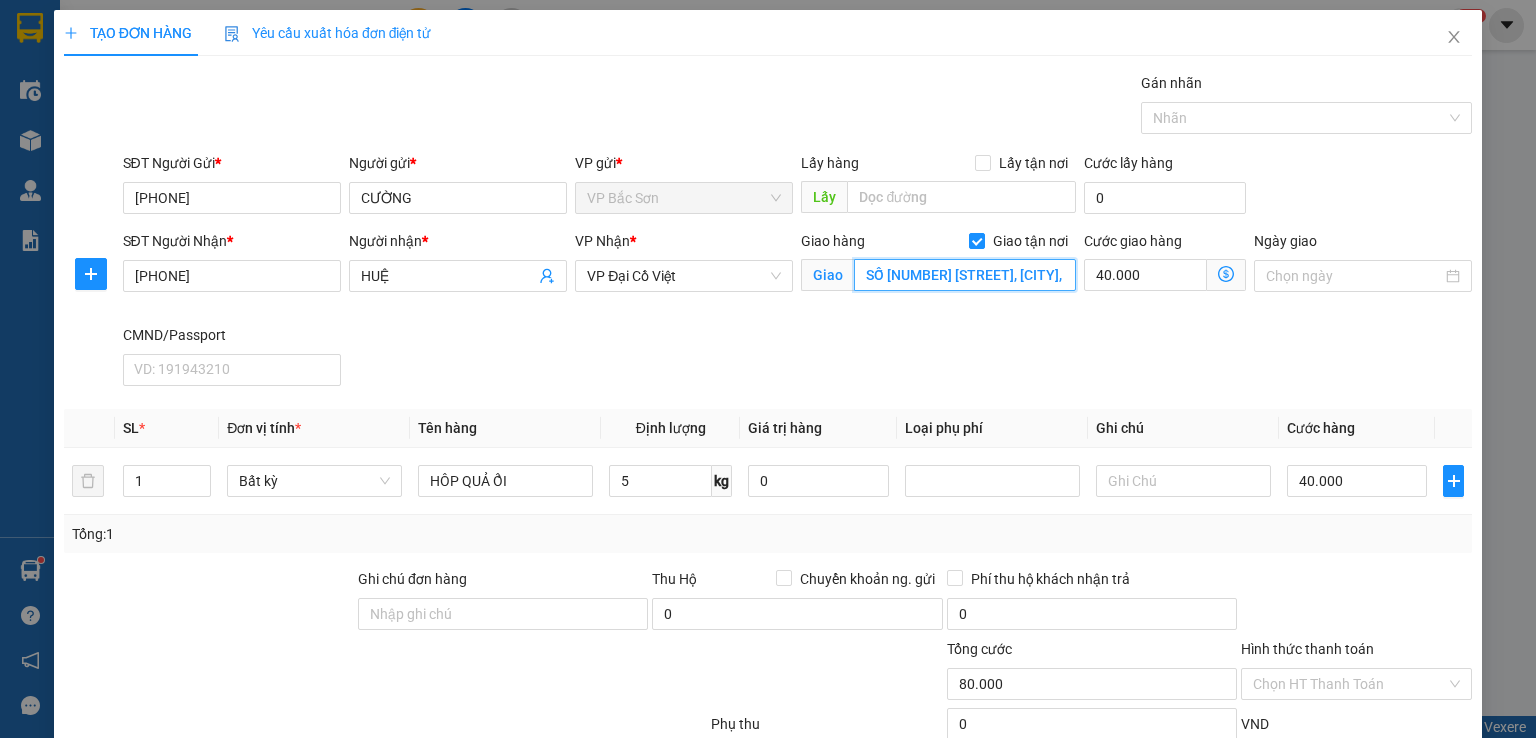 click on "SỐ [NUMBER] [STREET], [CITY], [STATE]" at bounding box center [965, 275] 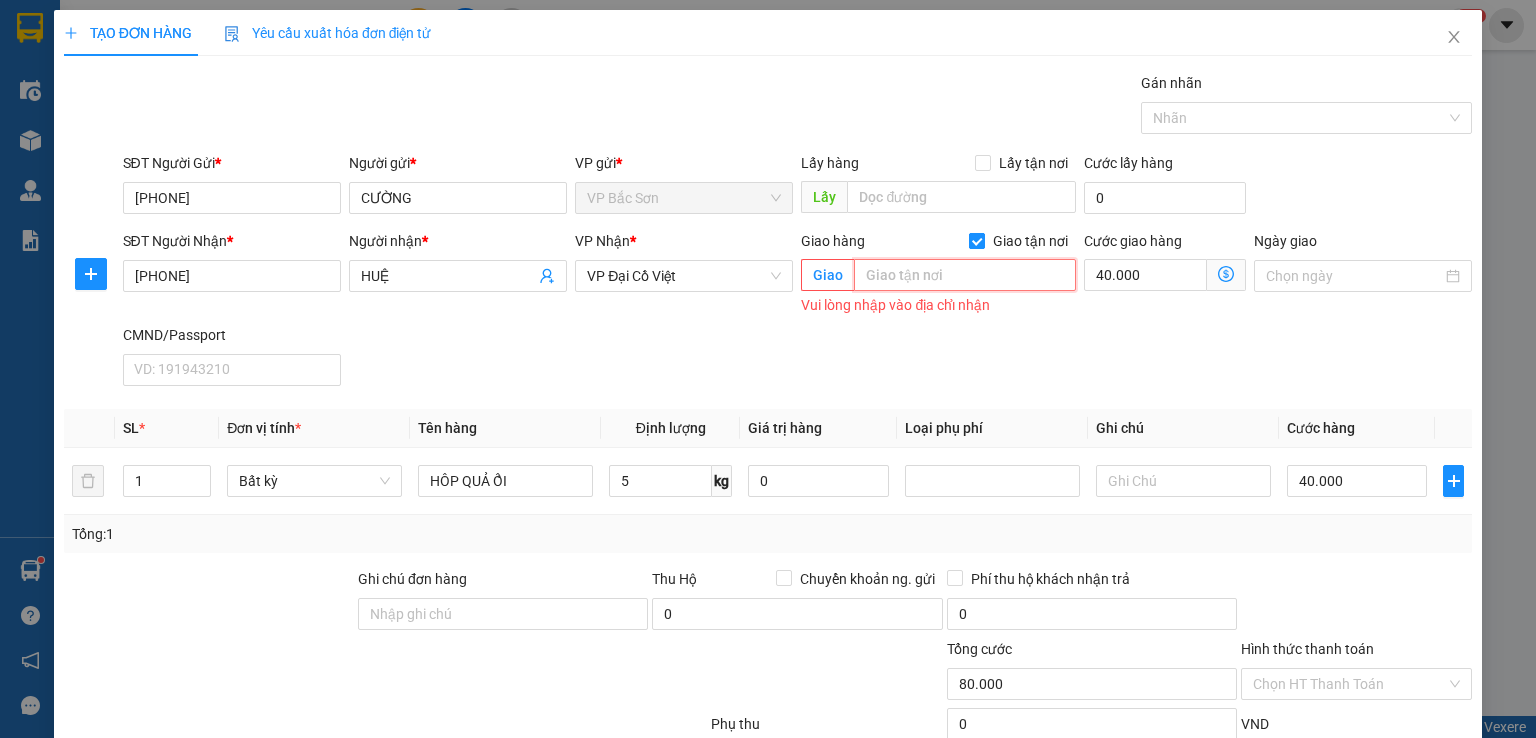 type 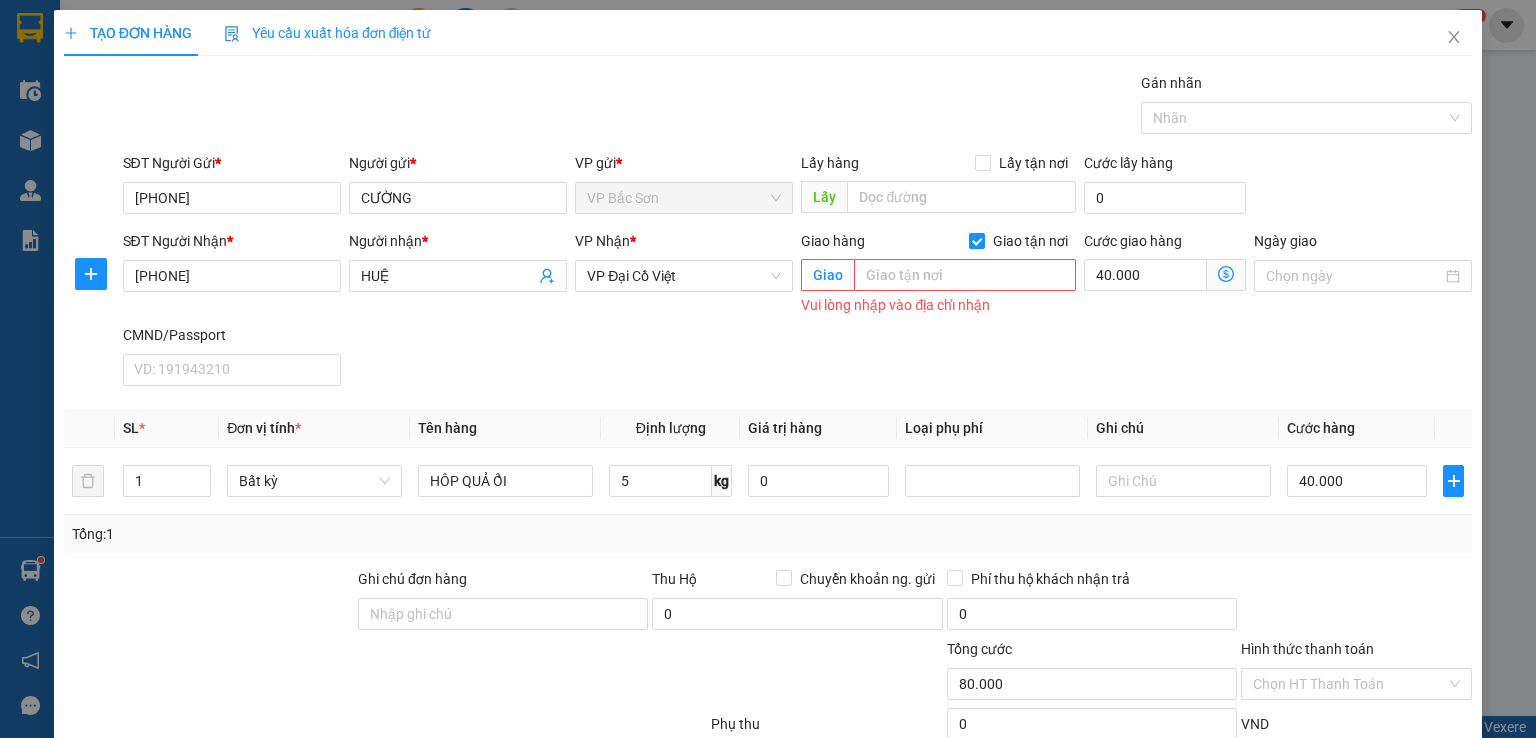 click at bounding box center (977, 241) 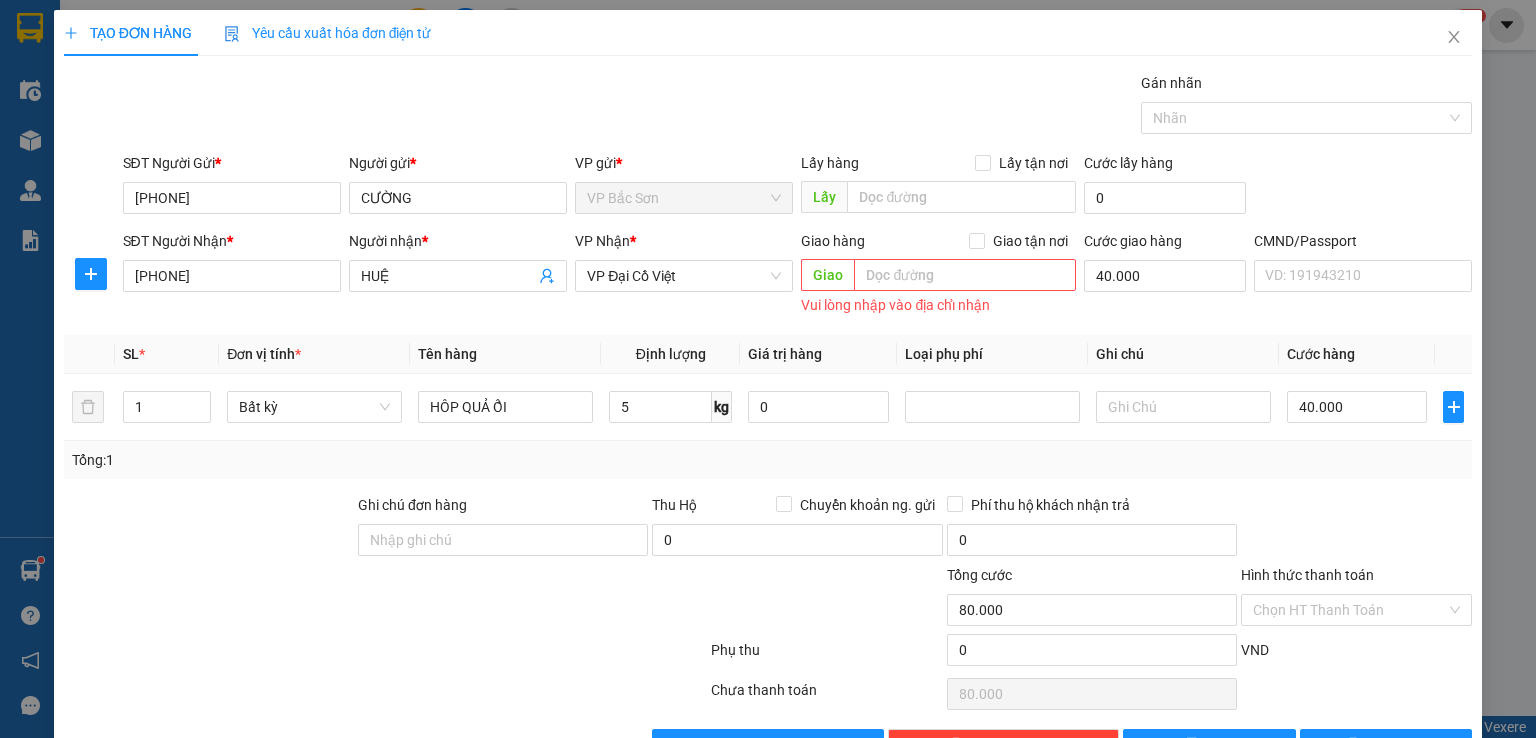 click on "Tổng:  1" at bounding box center [768, 460] 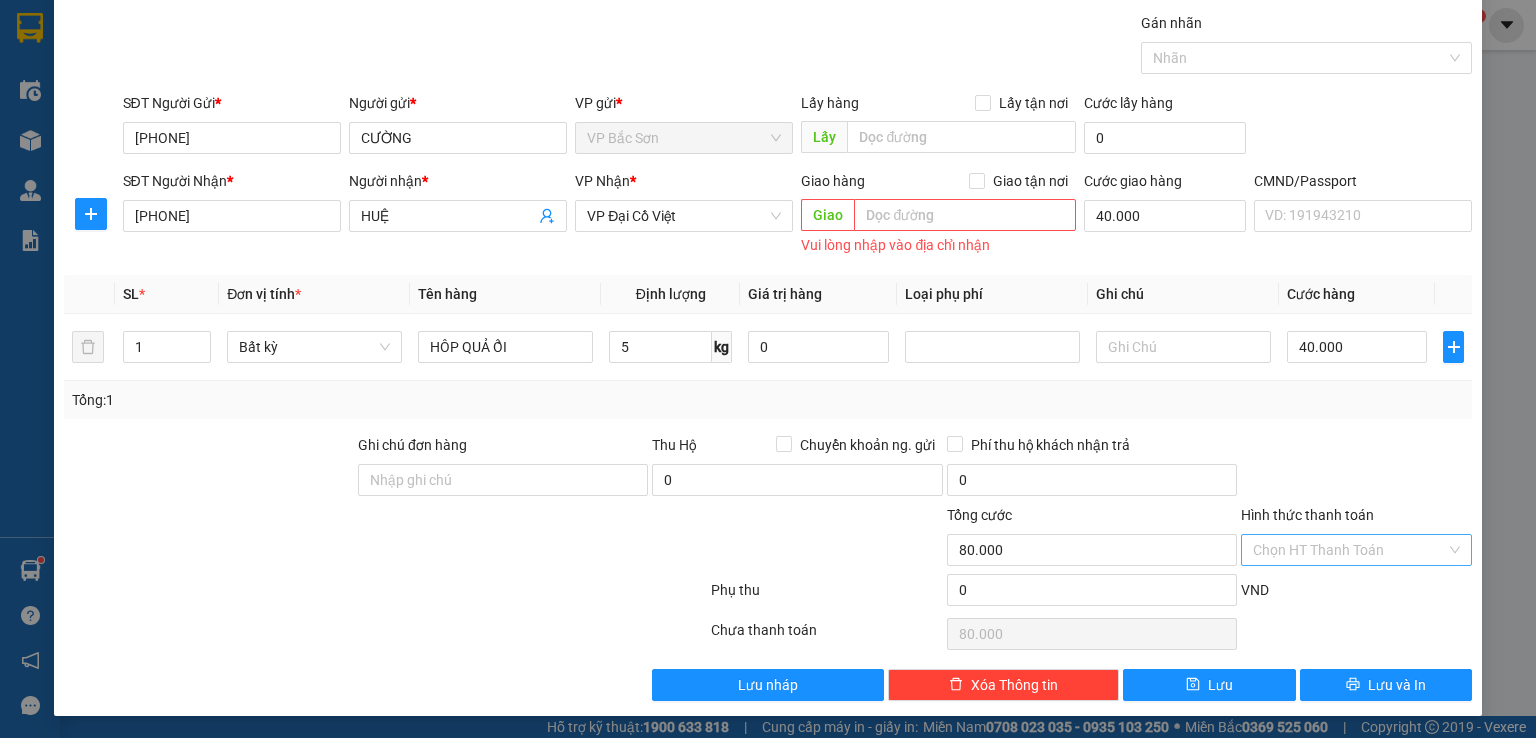 click on "Hình thức thanh toán" at bounding box center (1349, 550) 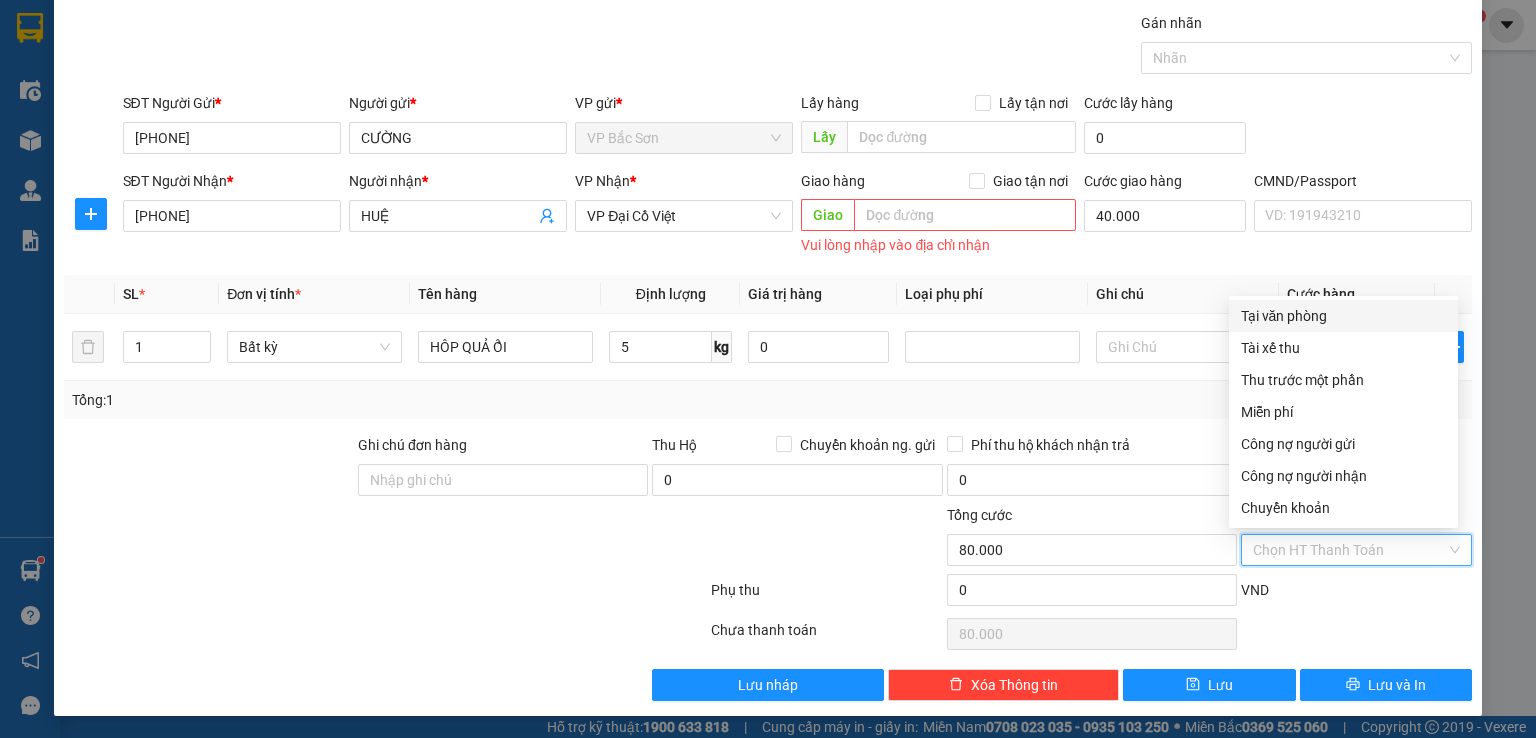 click on "Tại văn phòng" at bounding box center (1343, 316) 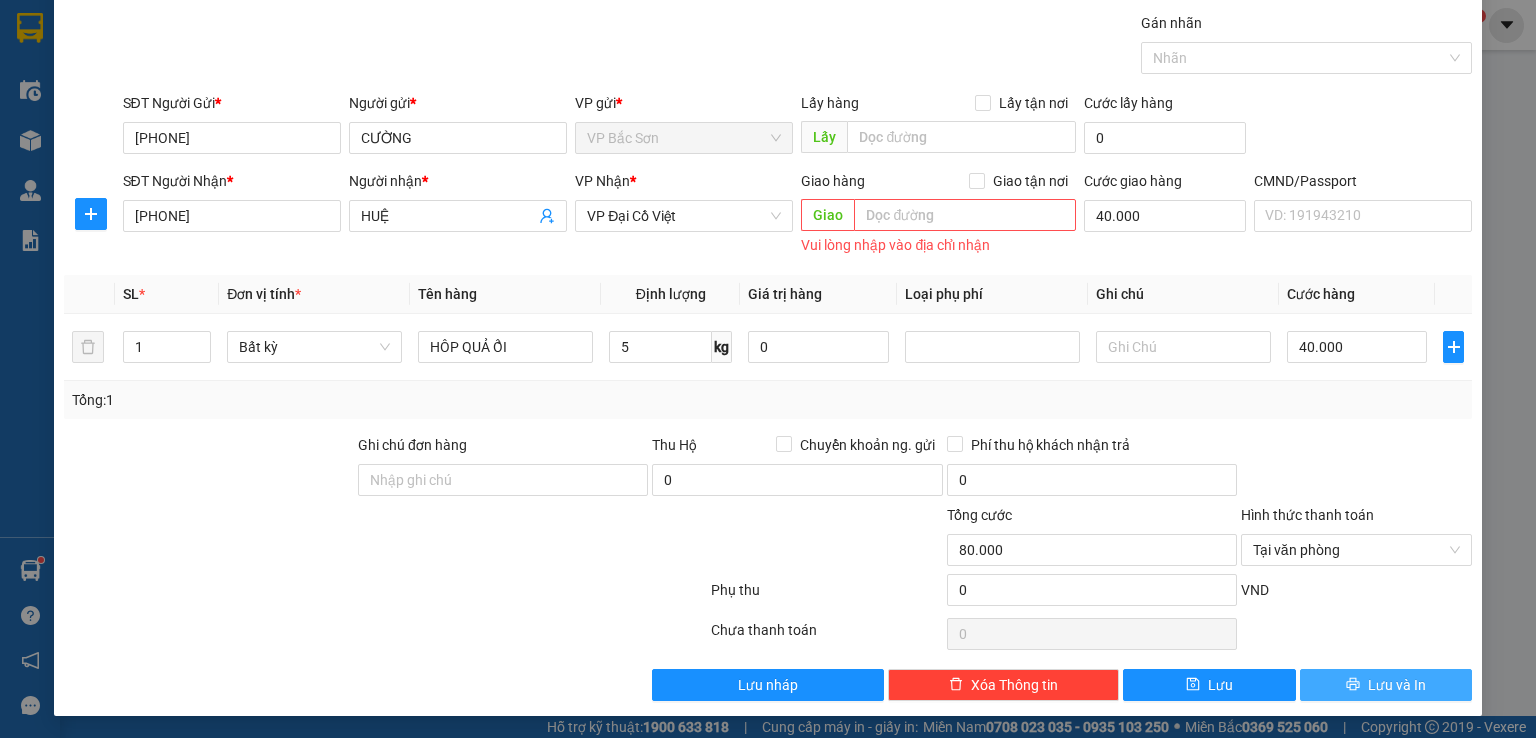 click on "Lưu và In" at bounding box center [1397, 685] 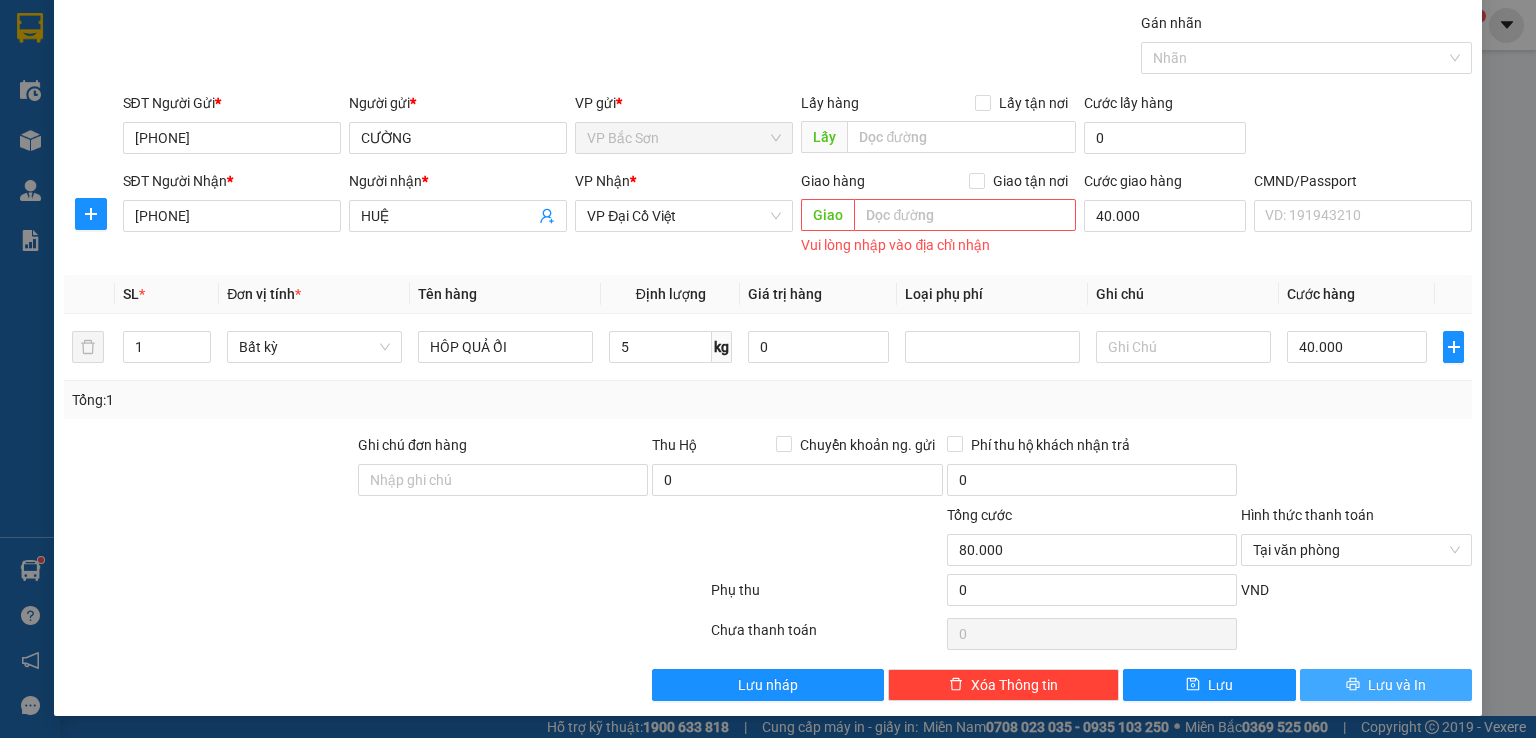 click on "Lưu và In" at bounding box center (1397, 685) 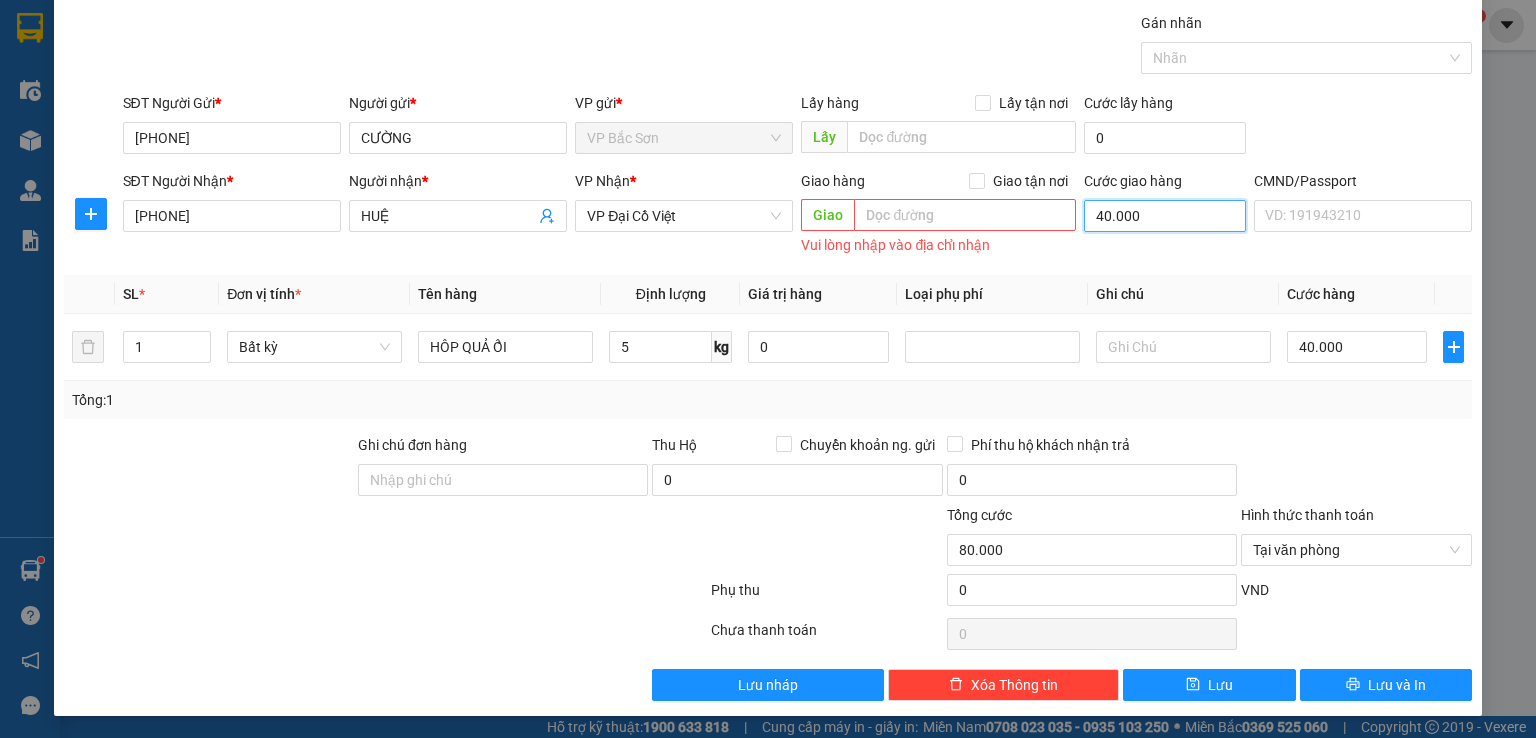 click on "40.000" at bounding box center (1165, 216) 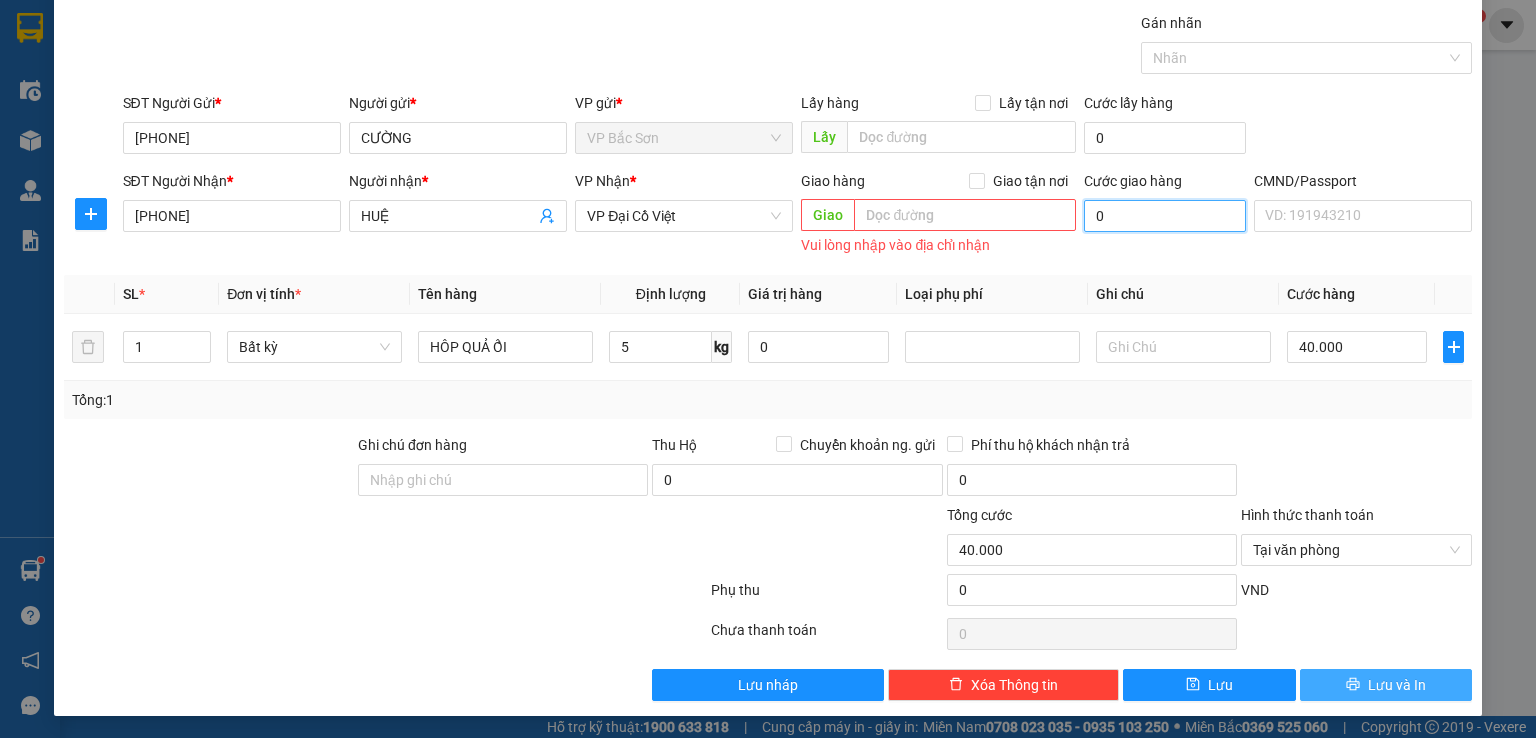 type on "0" 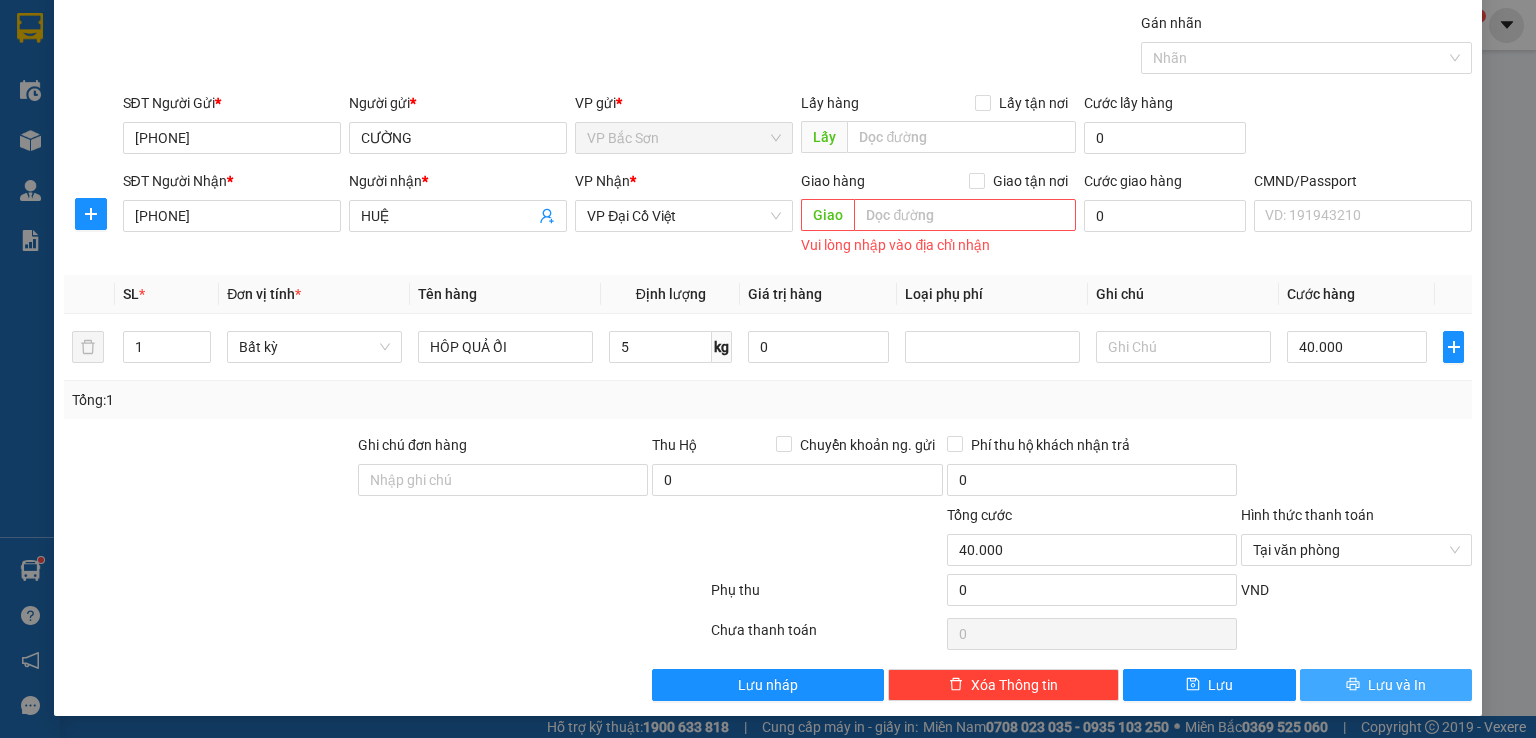 click on "Lưu và In" at bounding box center (1386, 685) 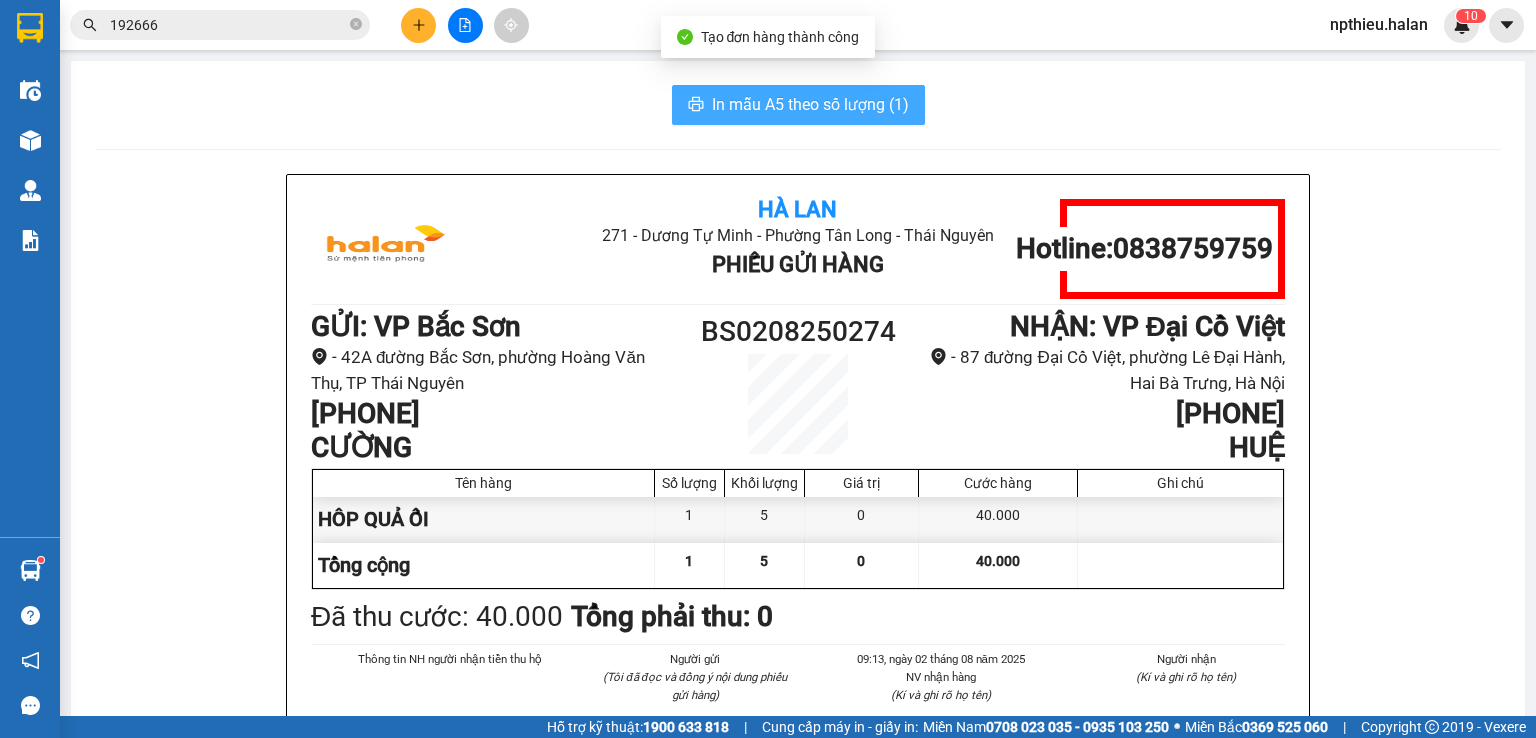 click on "In mẫu A5 theo số lượng
(1)" at bounding box center (810, 104) 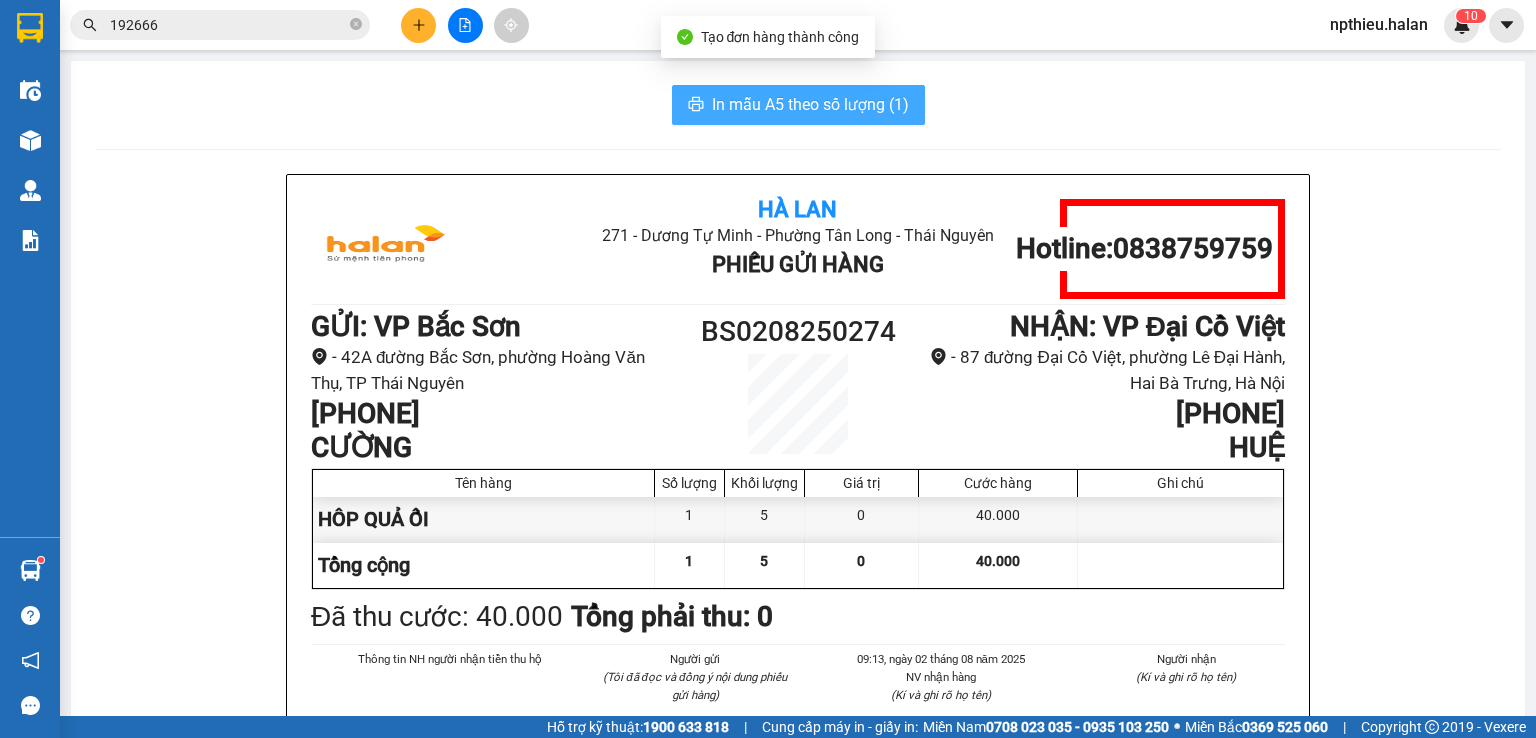scroll, scrollTop: 0, scrollLeft: 0, axis: both 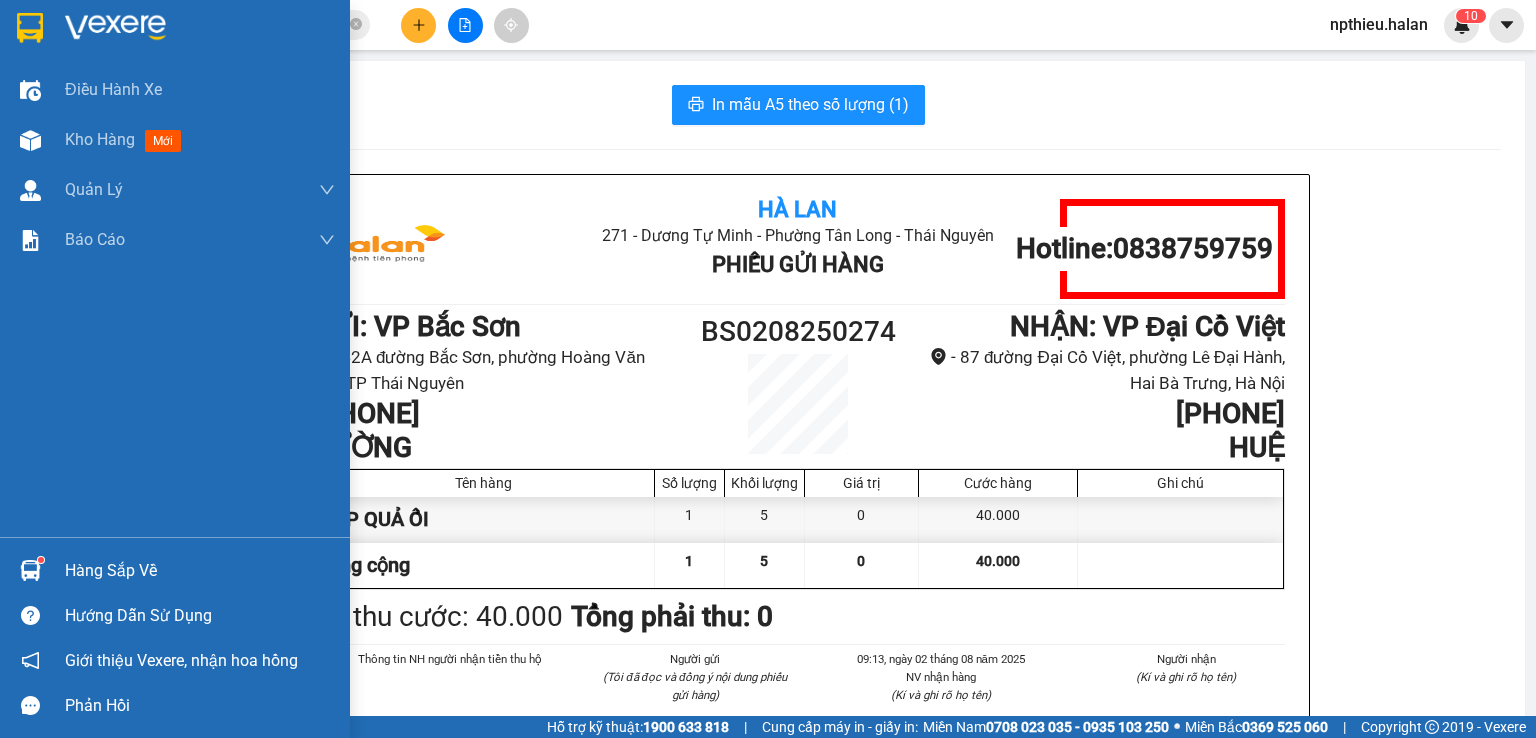 click on "Hàng sắp về" at bounding box center [200, 571] 